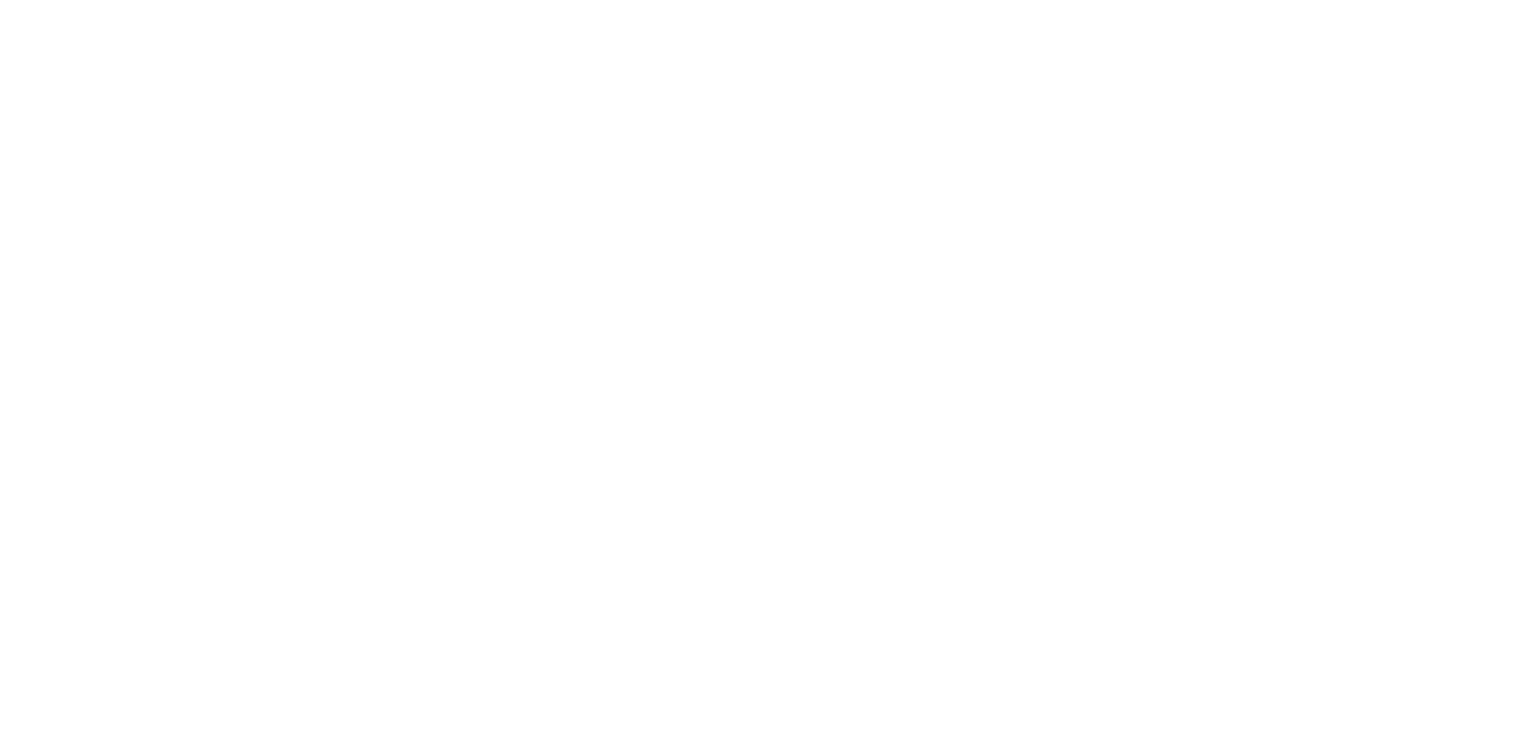 scroll, scrollTop: 0, scrollLeft: 0, axis: both 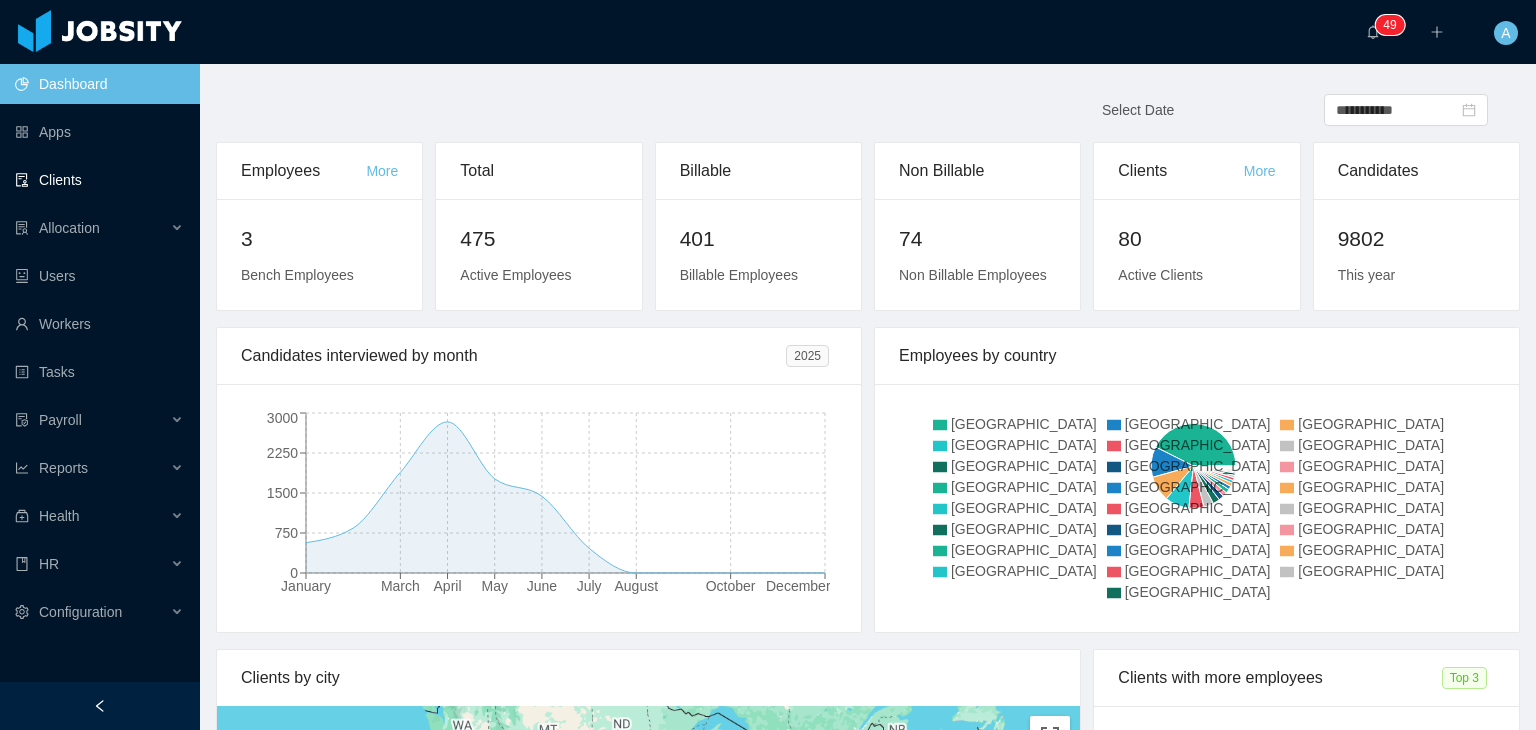 click on "Clients" at bounding box center [99, 180] 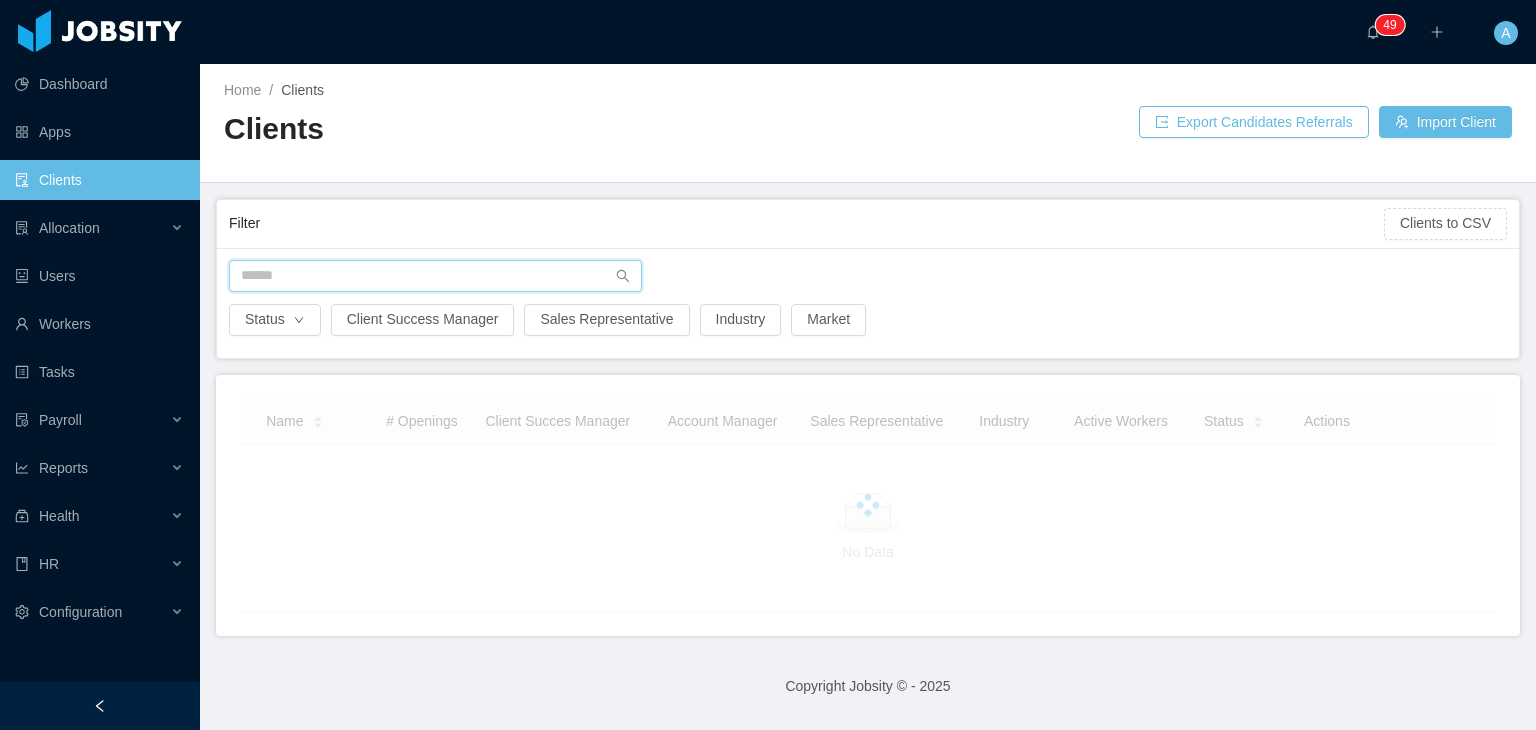 click at bounding box center (435, 276) 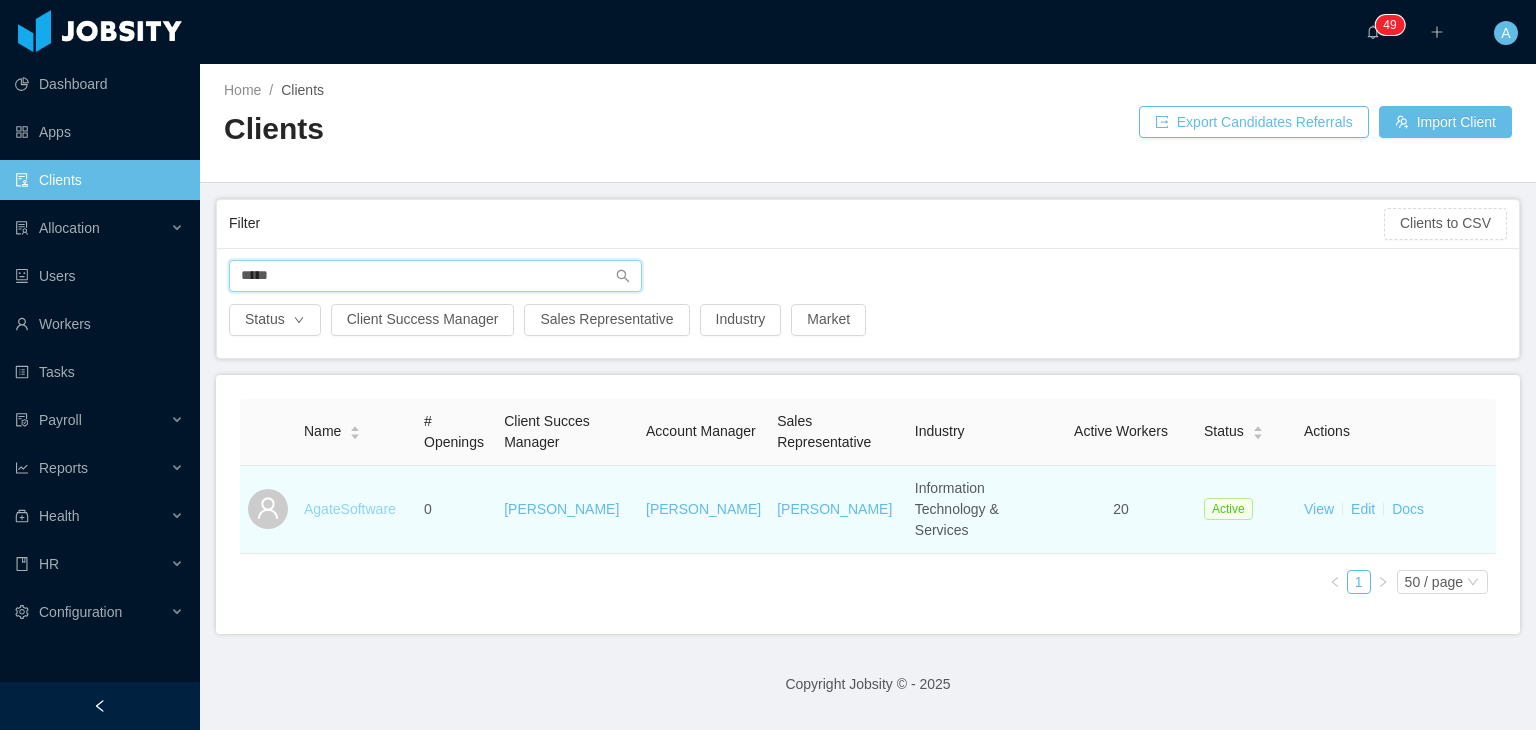 type on "*****" 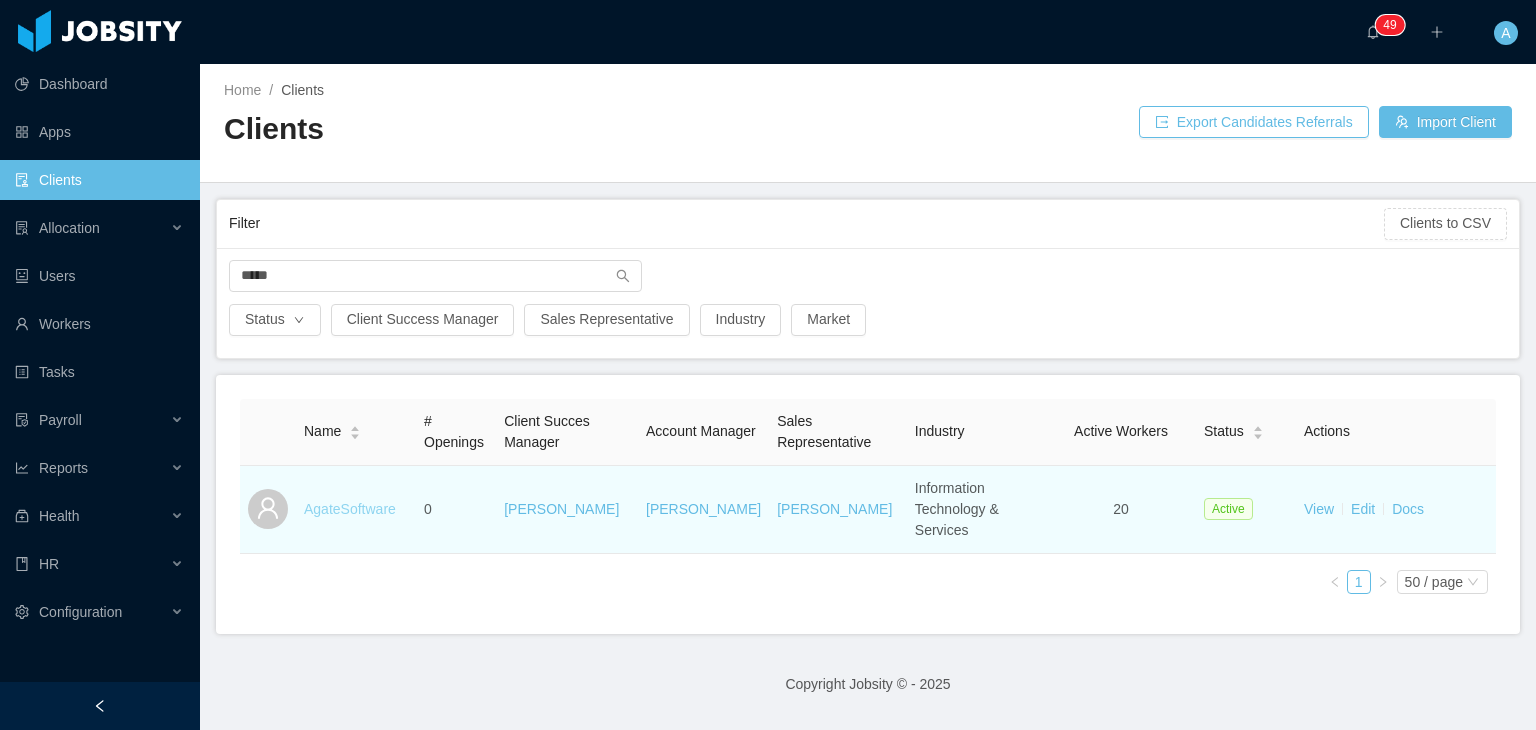 click on "AgateSoftware" at bounding box center [350, 509] 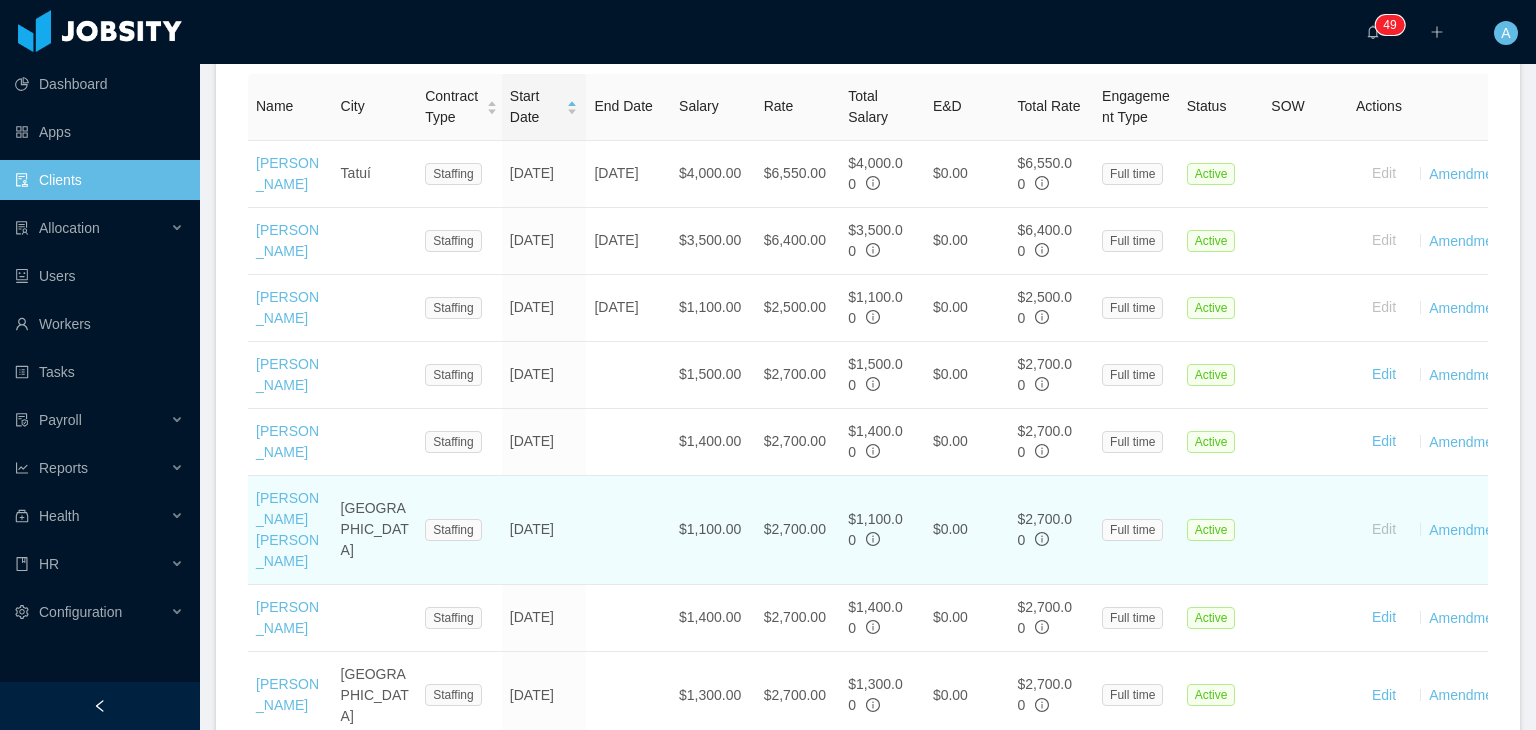 scroll, scrollTop: 763, scrollLeft: 0, axis: vertical 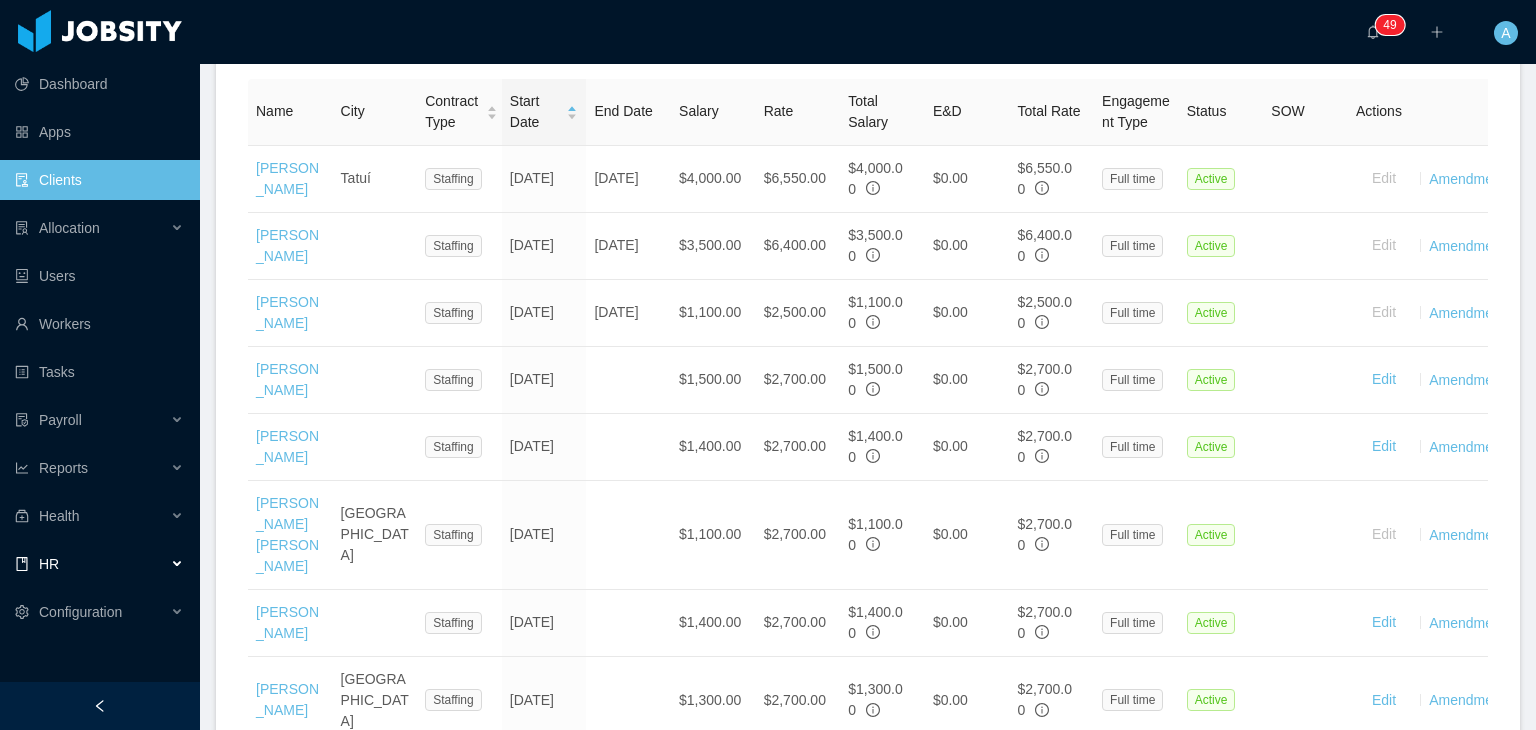 click on "HR" at bounding box center (49, 564) 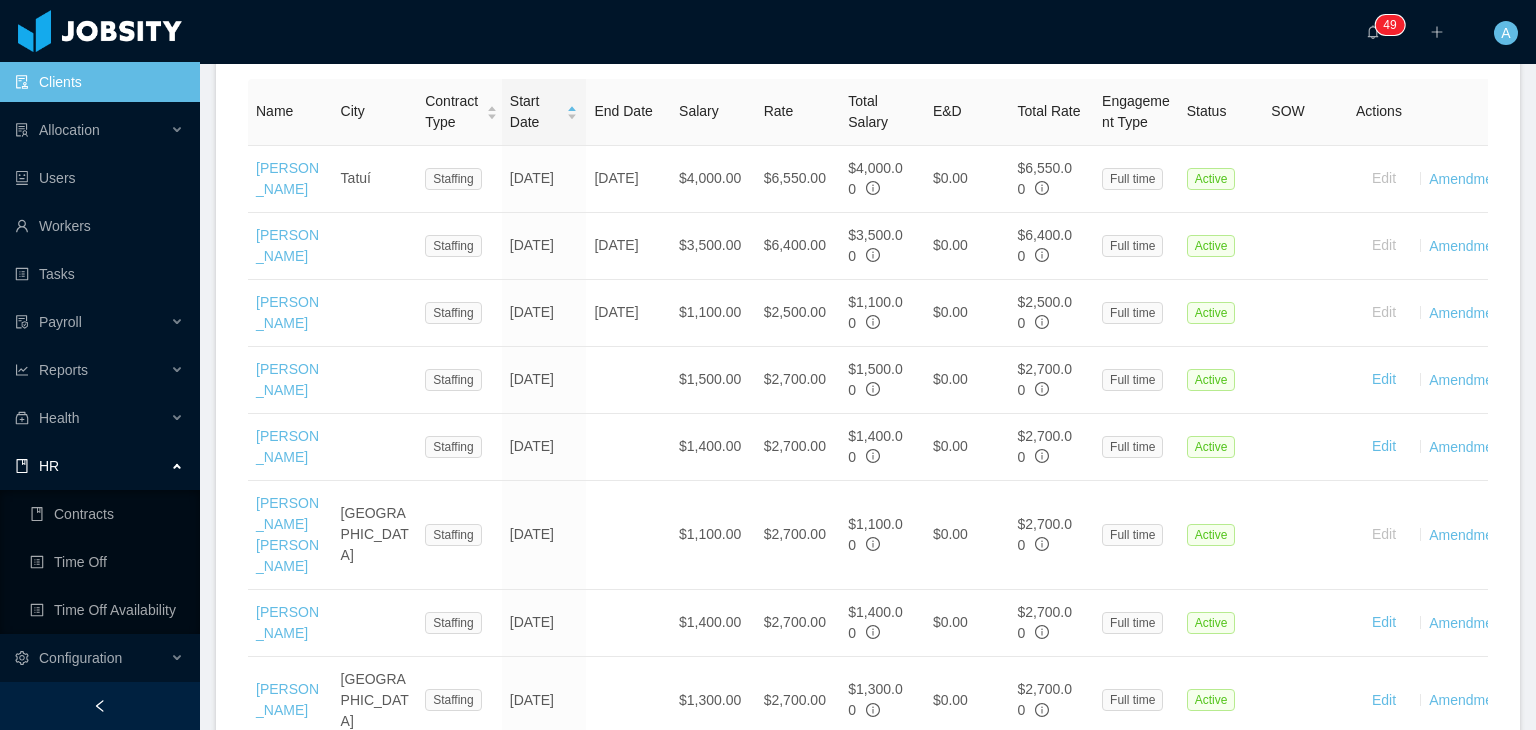 scroll, scrollTop: 86, scrollLeft: 0, axis: vertical 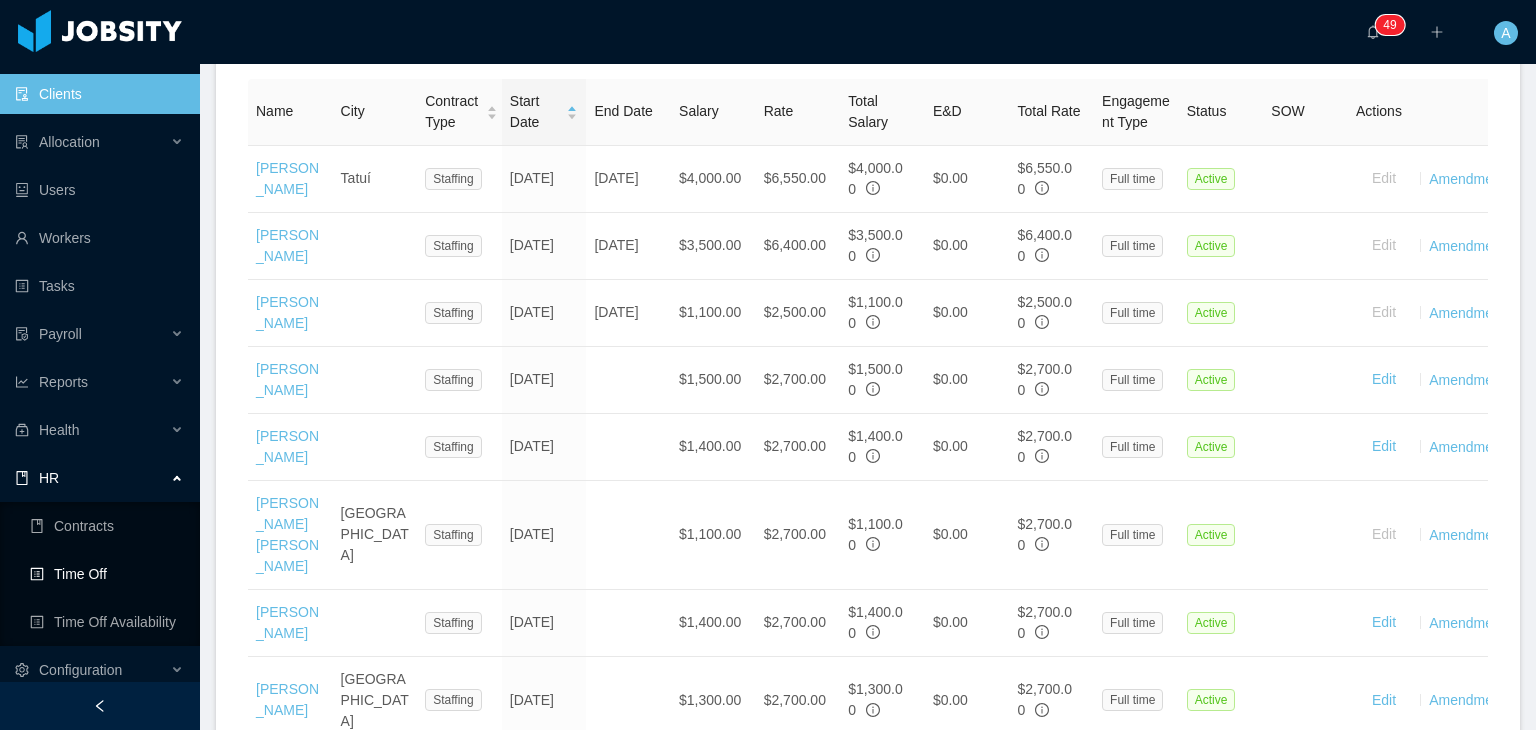 click on "Time Off" at bounding box center [107, 574] 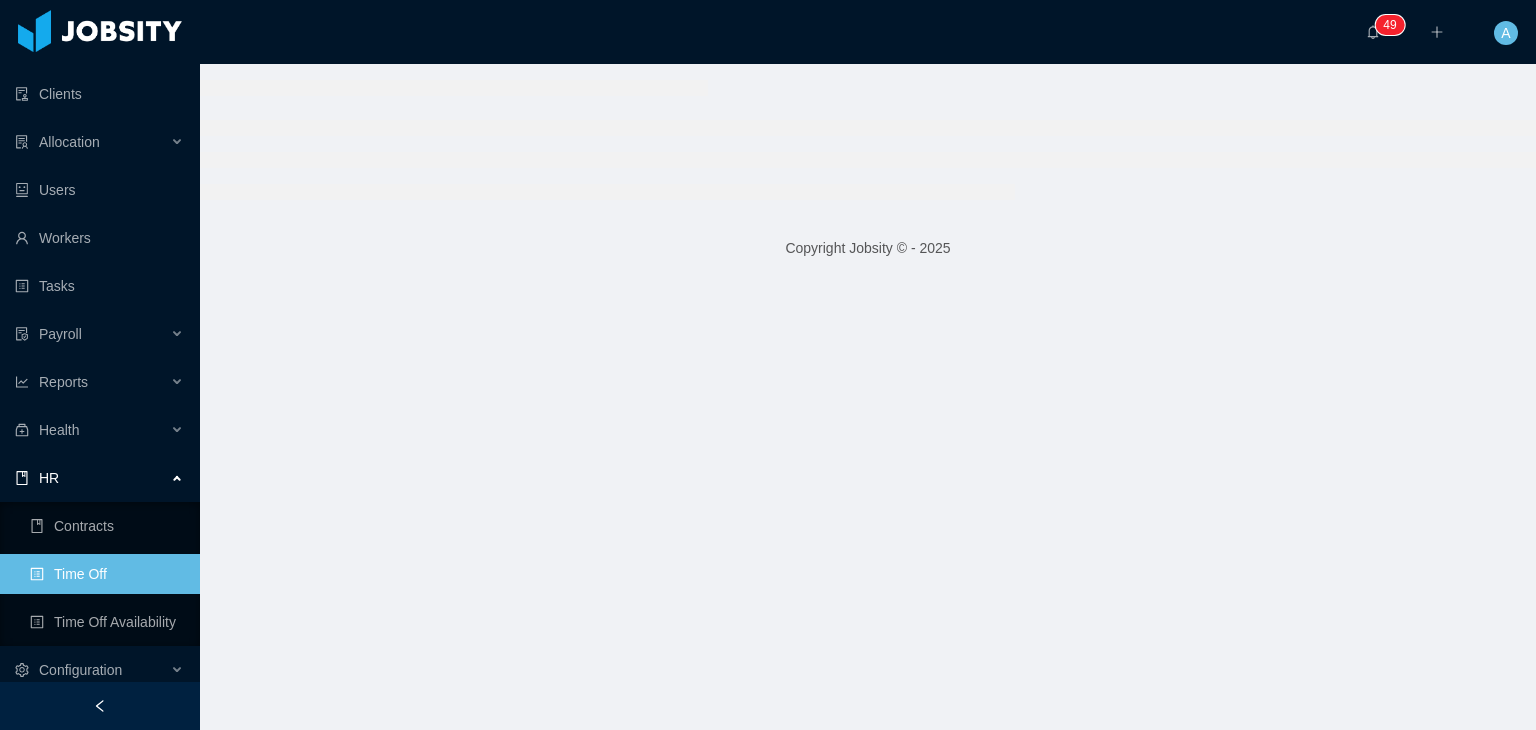 scroll, scrollTop: 0, scrollLeft: 0, axis: both 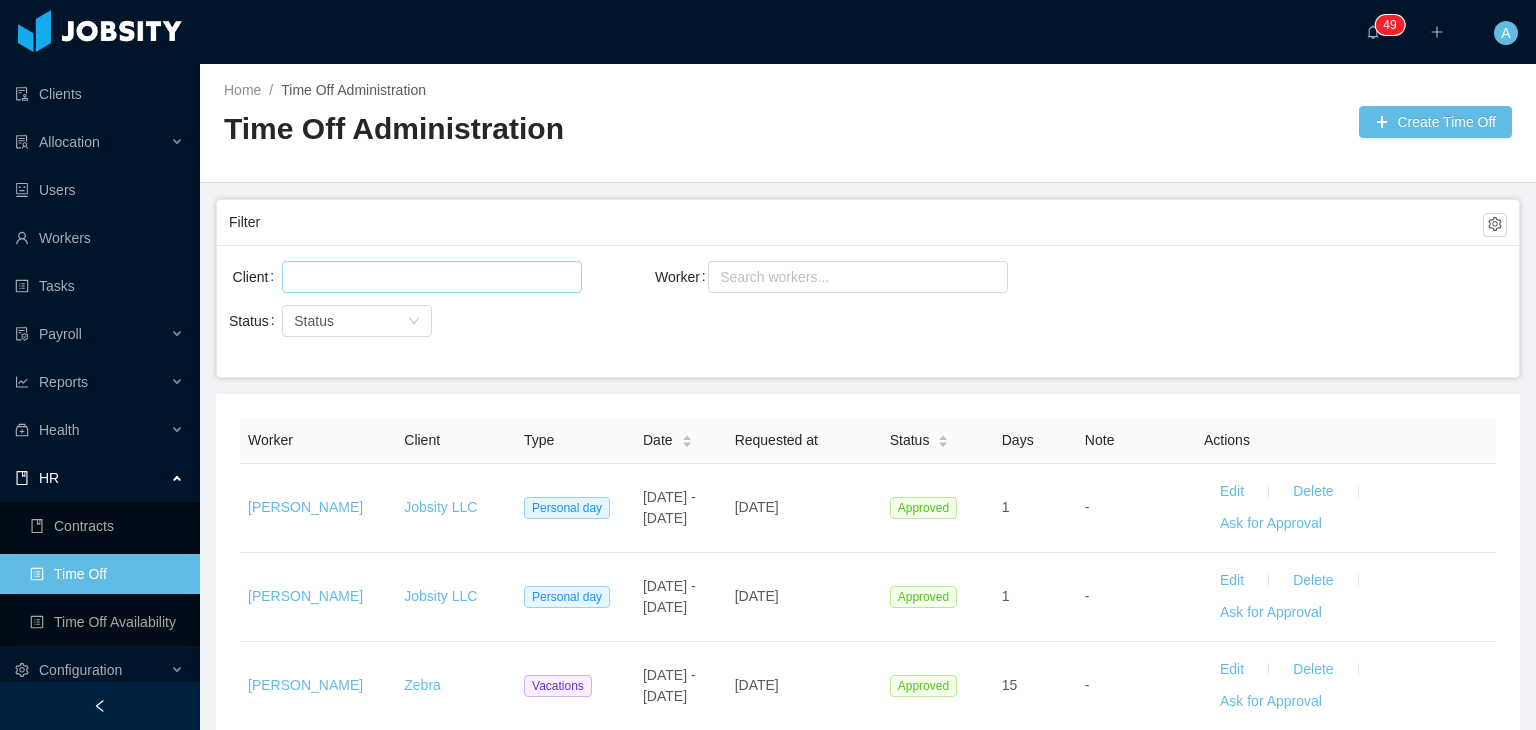 click at bounding box center [429, 277] 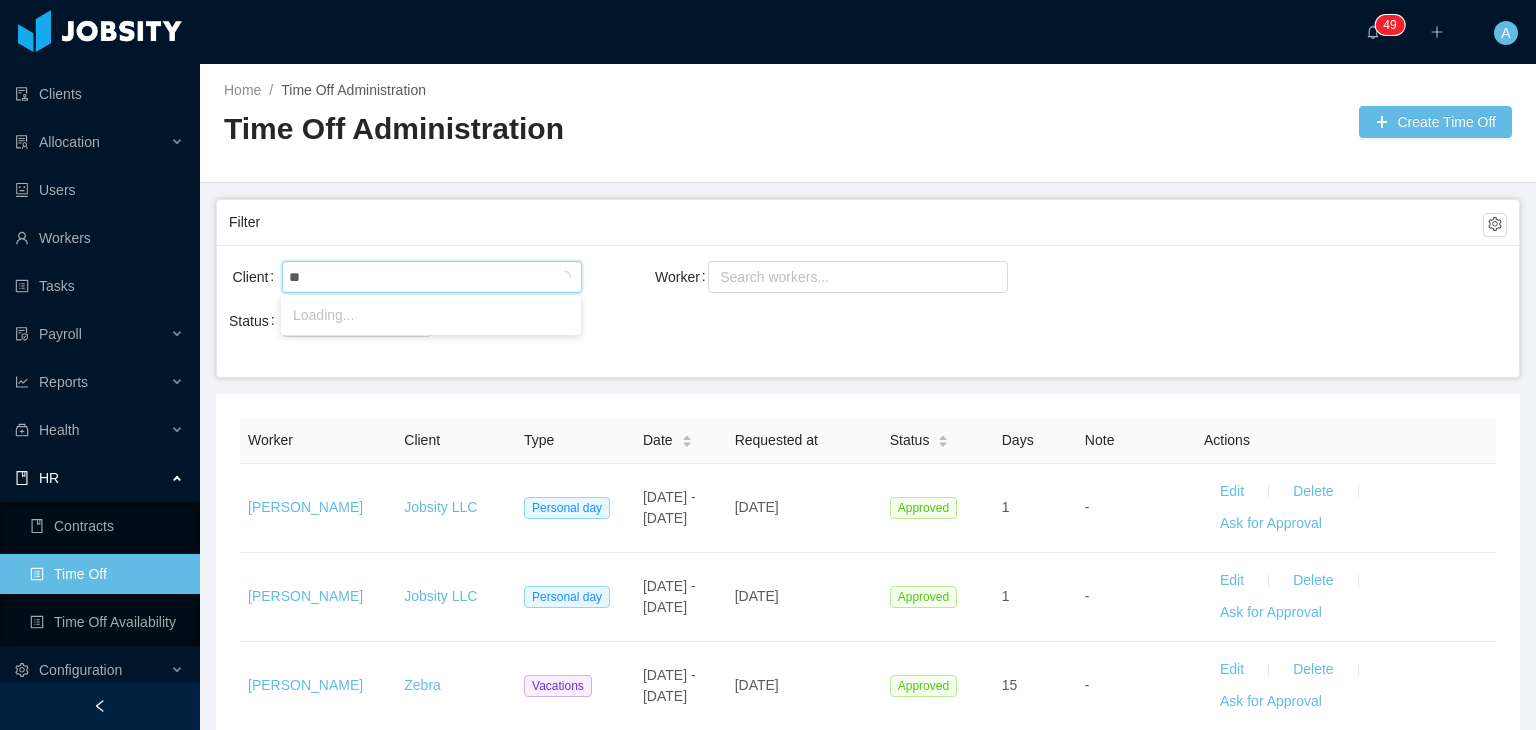 type on "*" 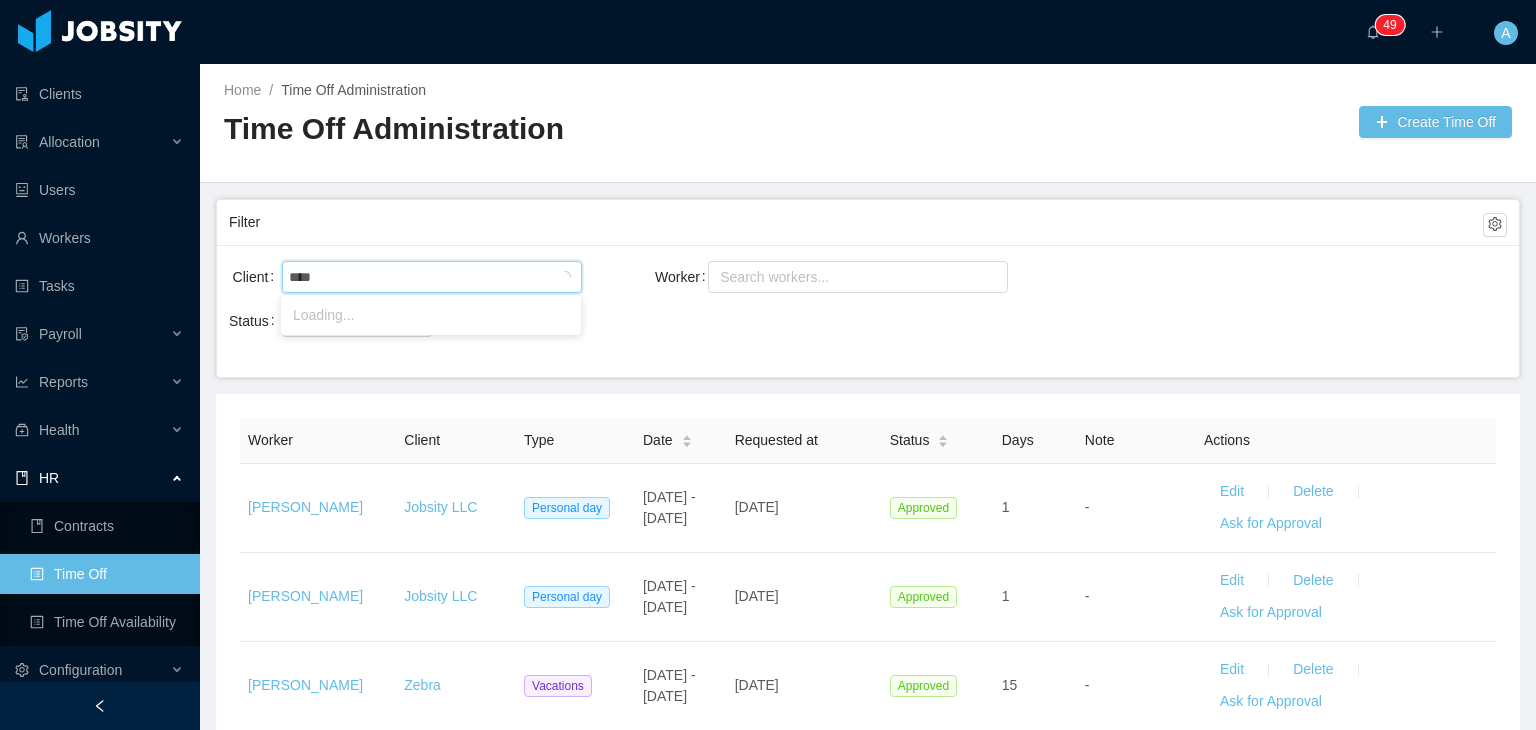 type on "*****" 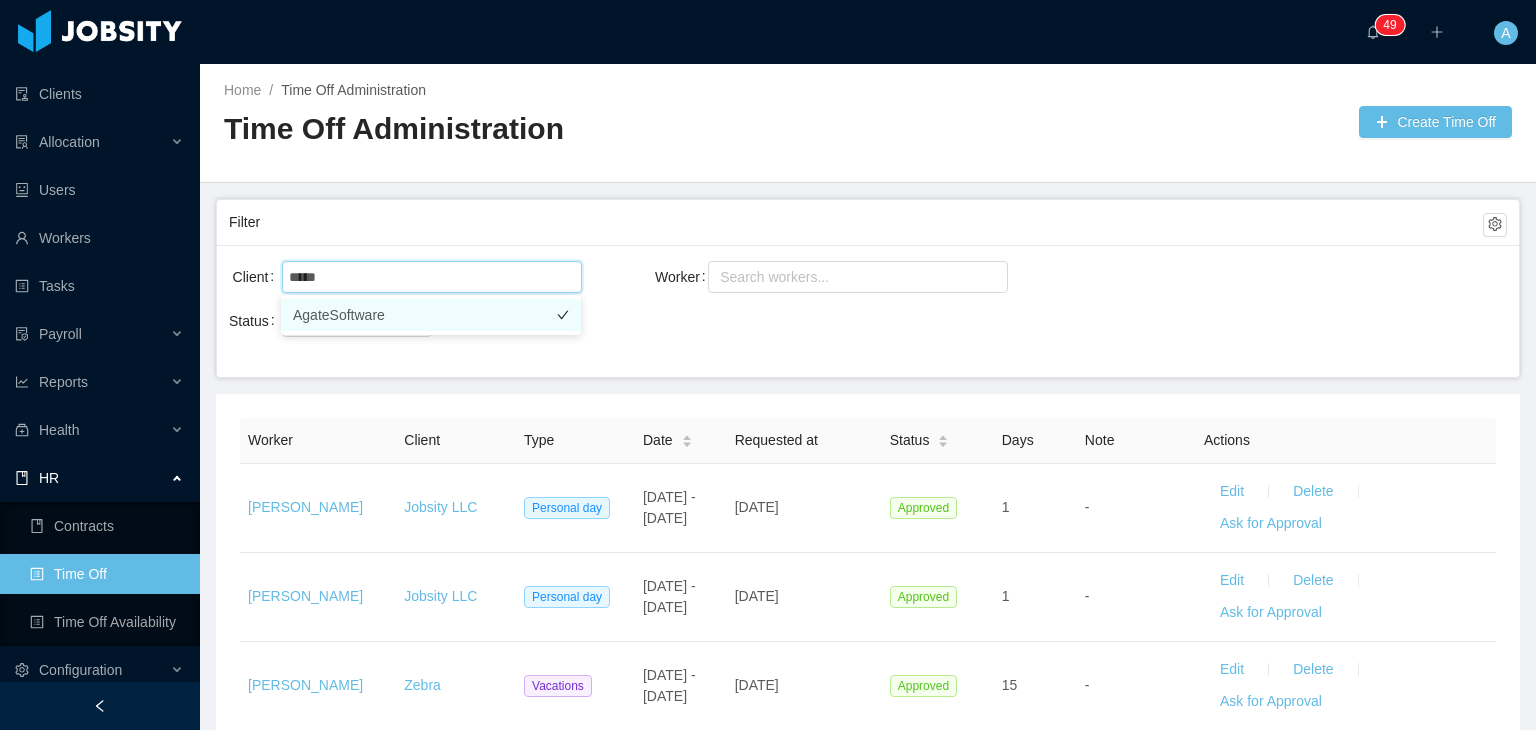 click on "AgateSoftware" at bounding box center [431, 315] 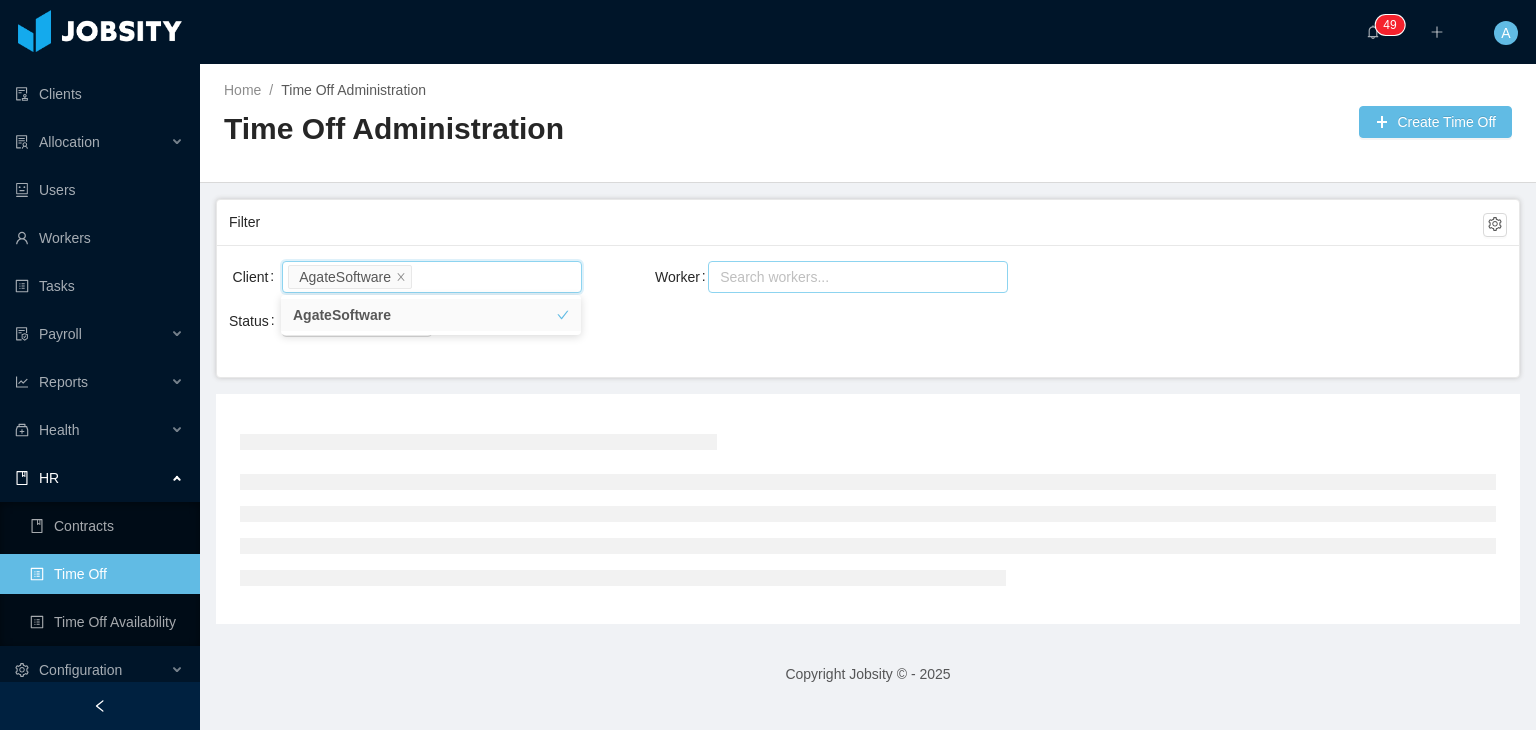 click on "Search workers..." at bounding box center (849, 277) 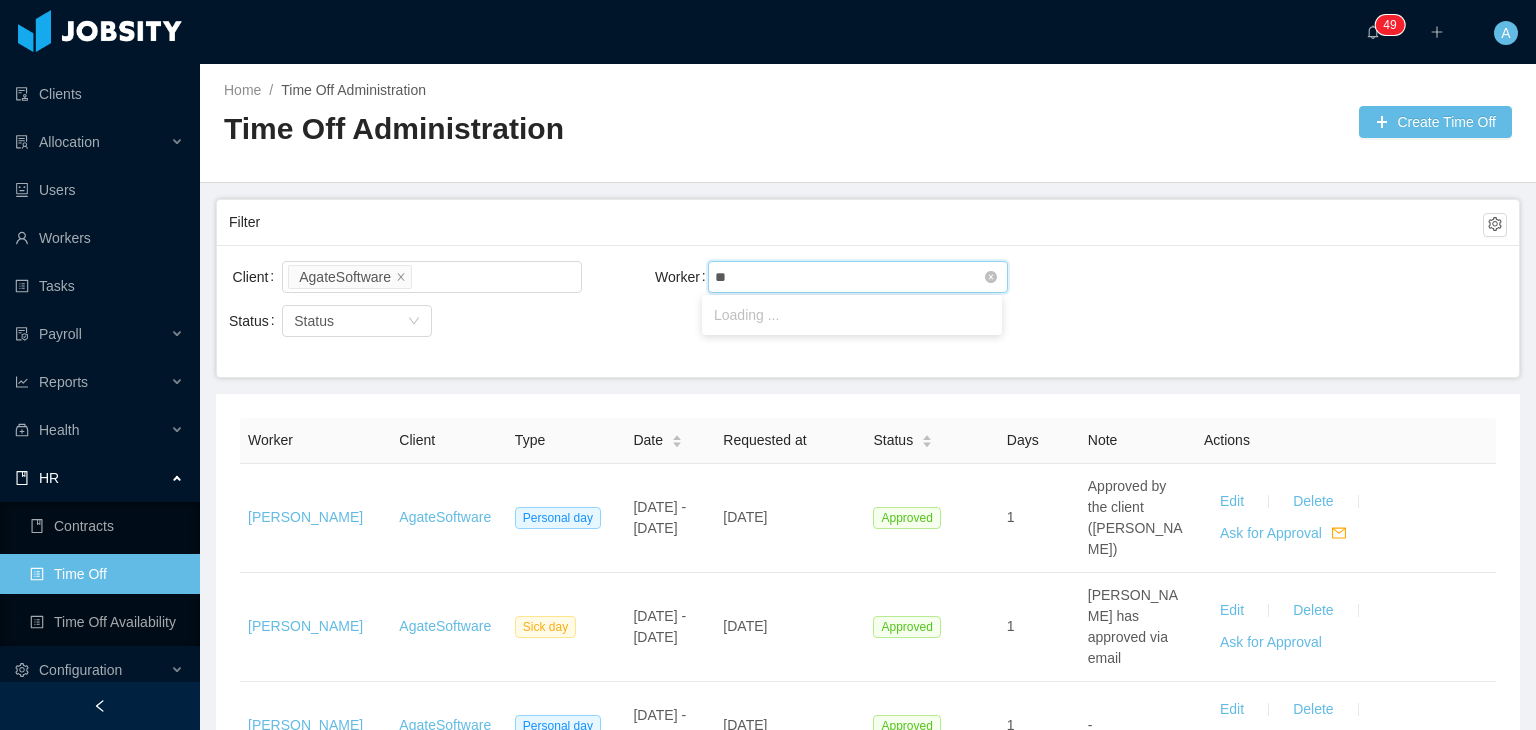type on "***" 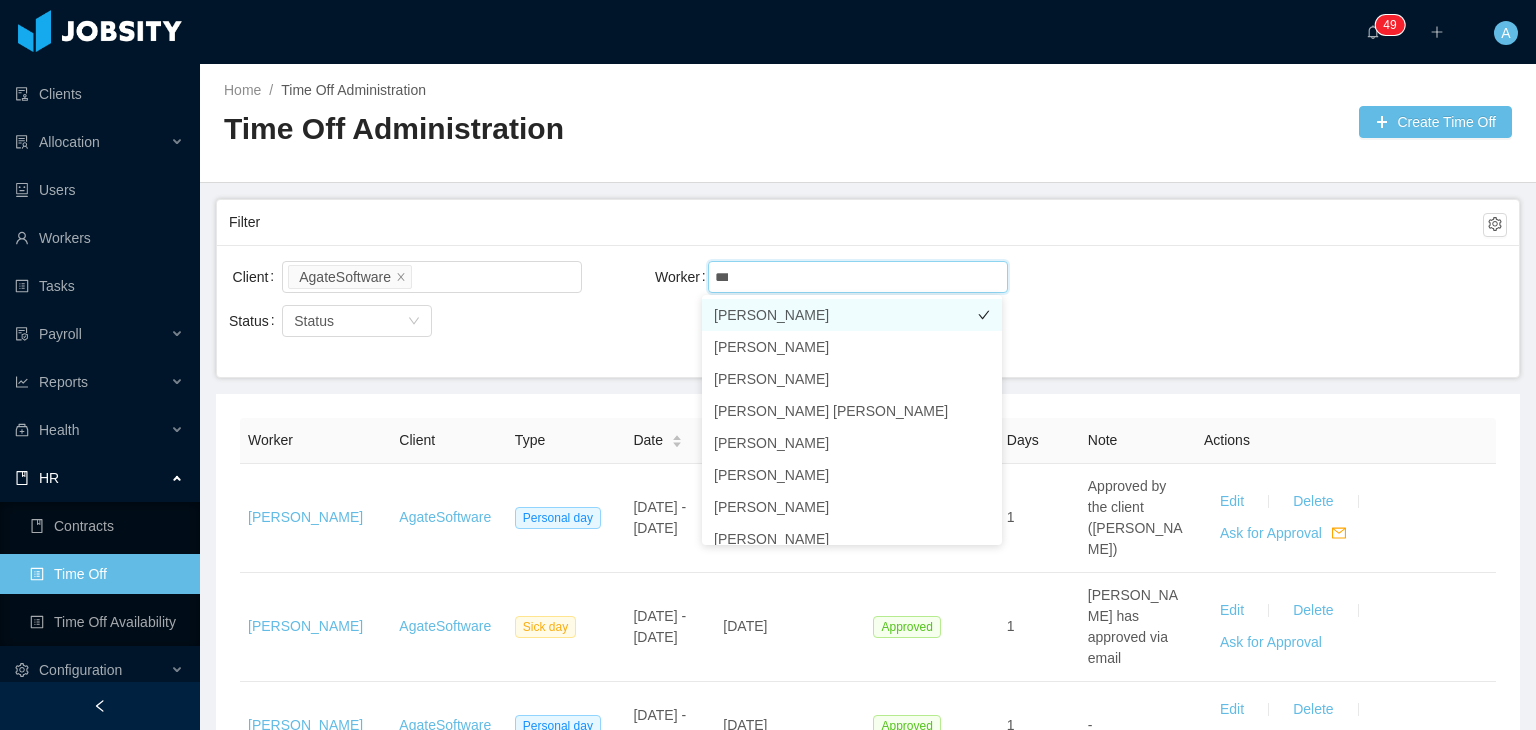 click on "Irice Reyes" at bounding box center [852, 315] 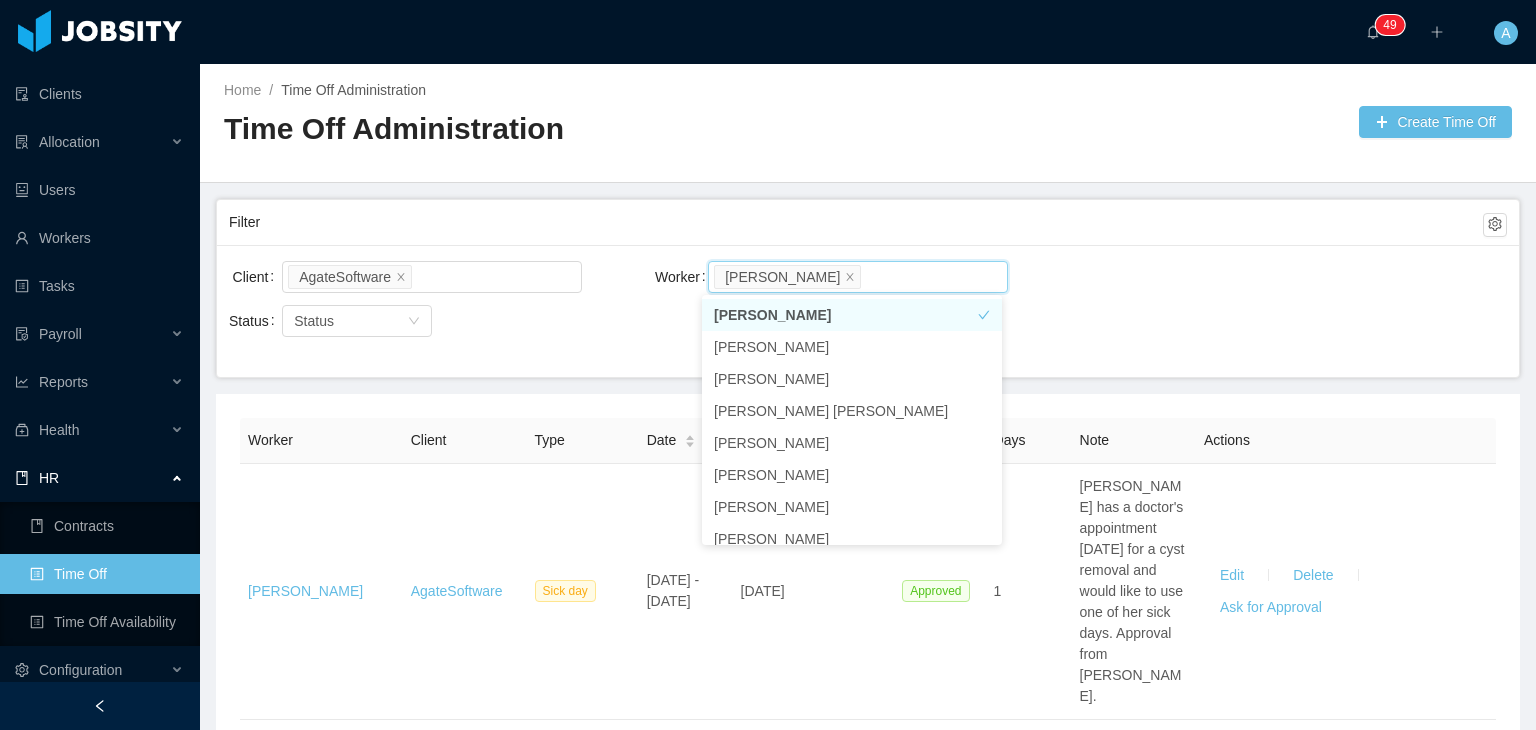 click on "Worker Client Type Date Requested at Status Days Note Actions Irice Reyes AgateSoftware Sick day Jan 30 - Jan 30 2025 Jan 29th, 2025 Approved 1 Irice has a doctor's appointment tomorrow for a cyst removal and would like to use one of her sick days. Approval from Luis. Edit  Delete   Ask for Approval  Irice Reyes AgateSoftware Sick day Mar 13 - Mar 13 2025 Mar 13th, 2025 Approved 1 Approved by Luis Edit  Delete   Ask for Approval  Irice Reyes AgateSoftware Sick day Mar 14 - Mar 14 2025 Mar 14th, 2025 Approved 1 Luis approved Edit  Delete   Ask for Approval  Irice Reyes AgateSoftware Vacations Apr 3 - Apr 3 2025 Apr 14th, 2025 Approved 1 - Edit  Delete   Ask for Approval  Irice Reyes AgateSoftware Vacations Apr 11 - Apr 11 2025 Apr 14th, 2025 Approved 1 Approved by Luis Edit  Delete   Ask for Approval  Irice Reyes AgateSoftware Vacations Apr 17 - Apr 17 2025 Apr 14th, 2025 Approved 1 Approved by Luis Edit  Delete   Ask for Approval  Irice Reyes AgateSoftware Vacations May 12 - May 13 2025 May 14th, 2025 2 - 1 1" at bounding box center (868, 953) 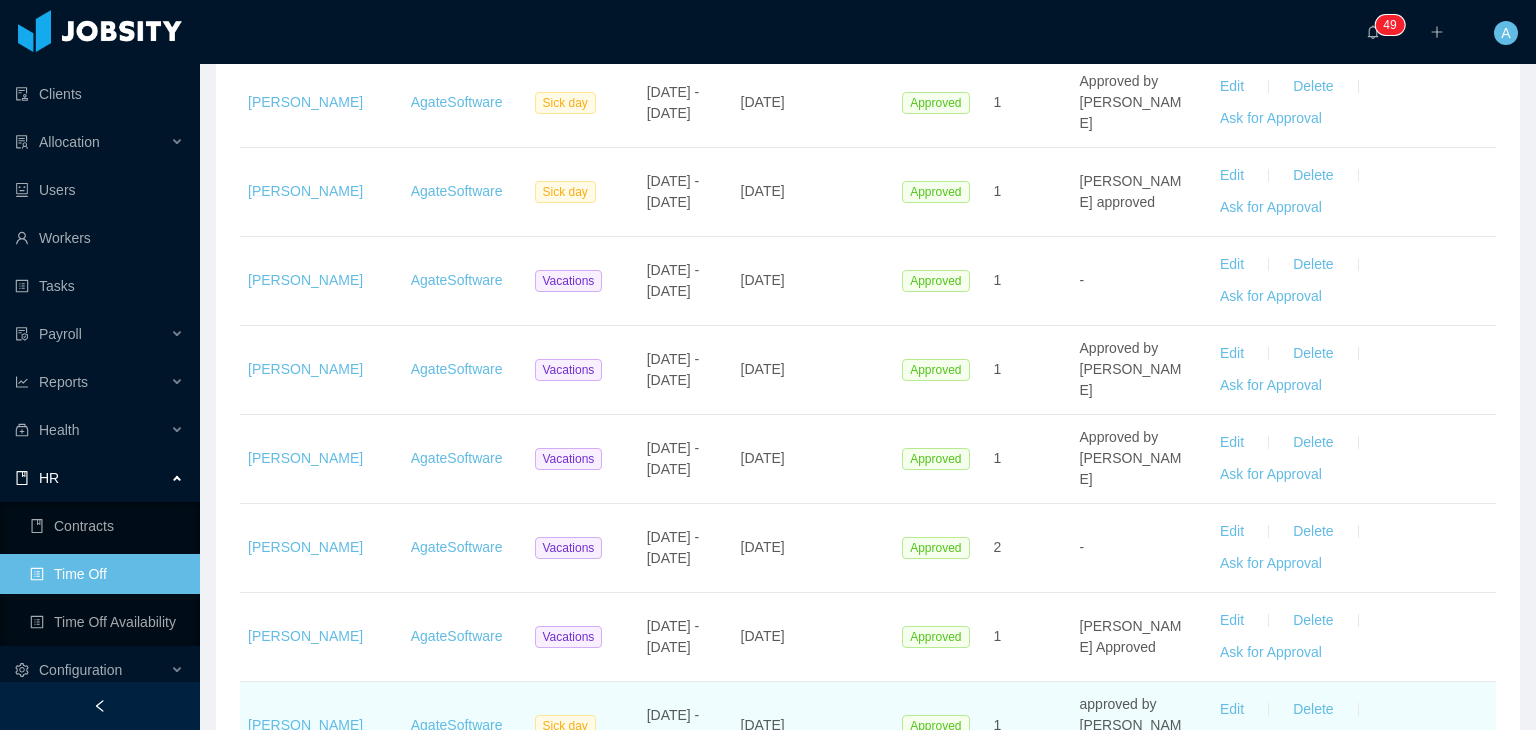 scroll, scrollTop: 822, scrollLeft: 0, axis: vertical 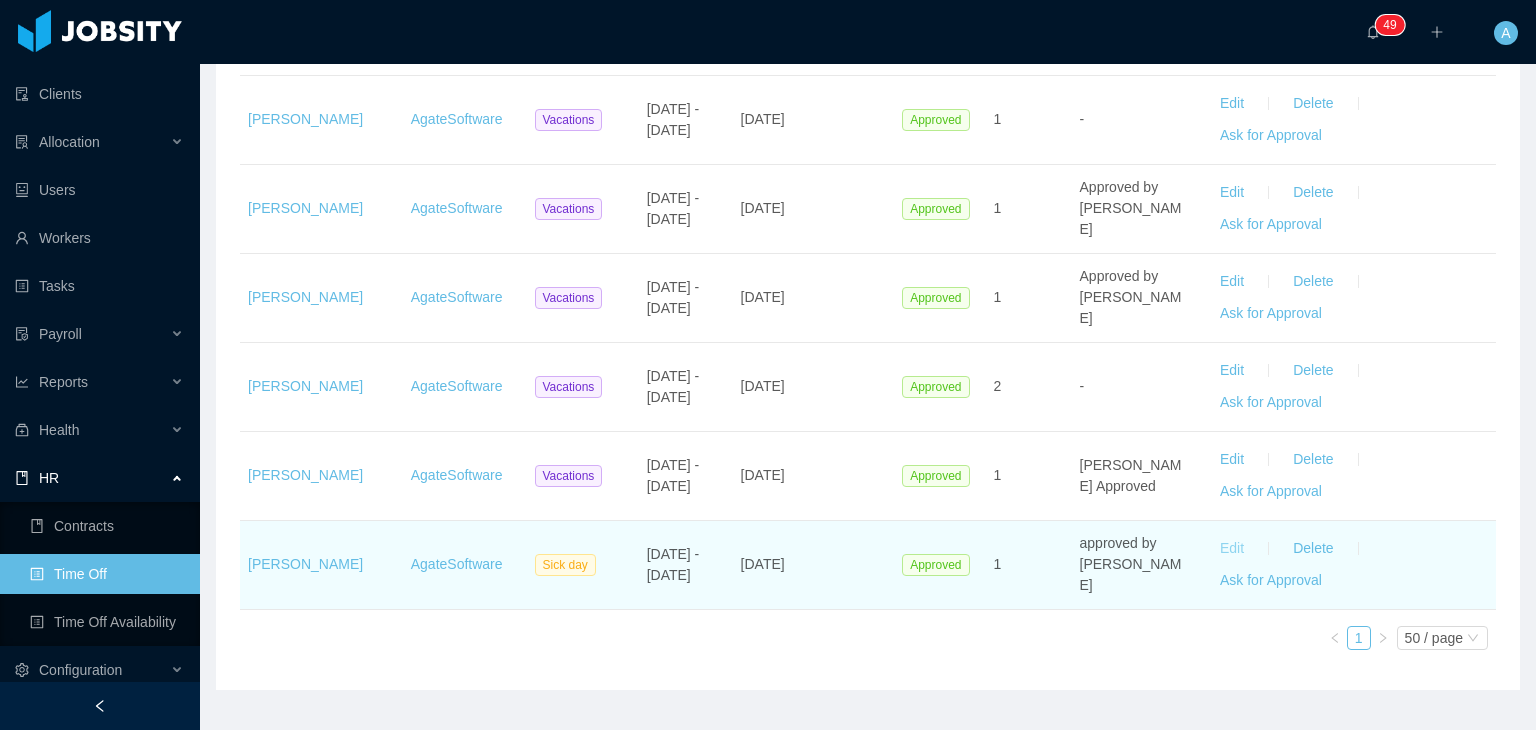 click on "Edit" at bounding box center [1232, 549] 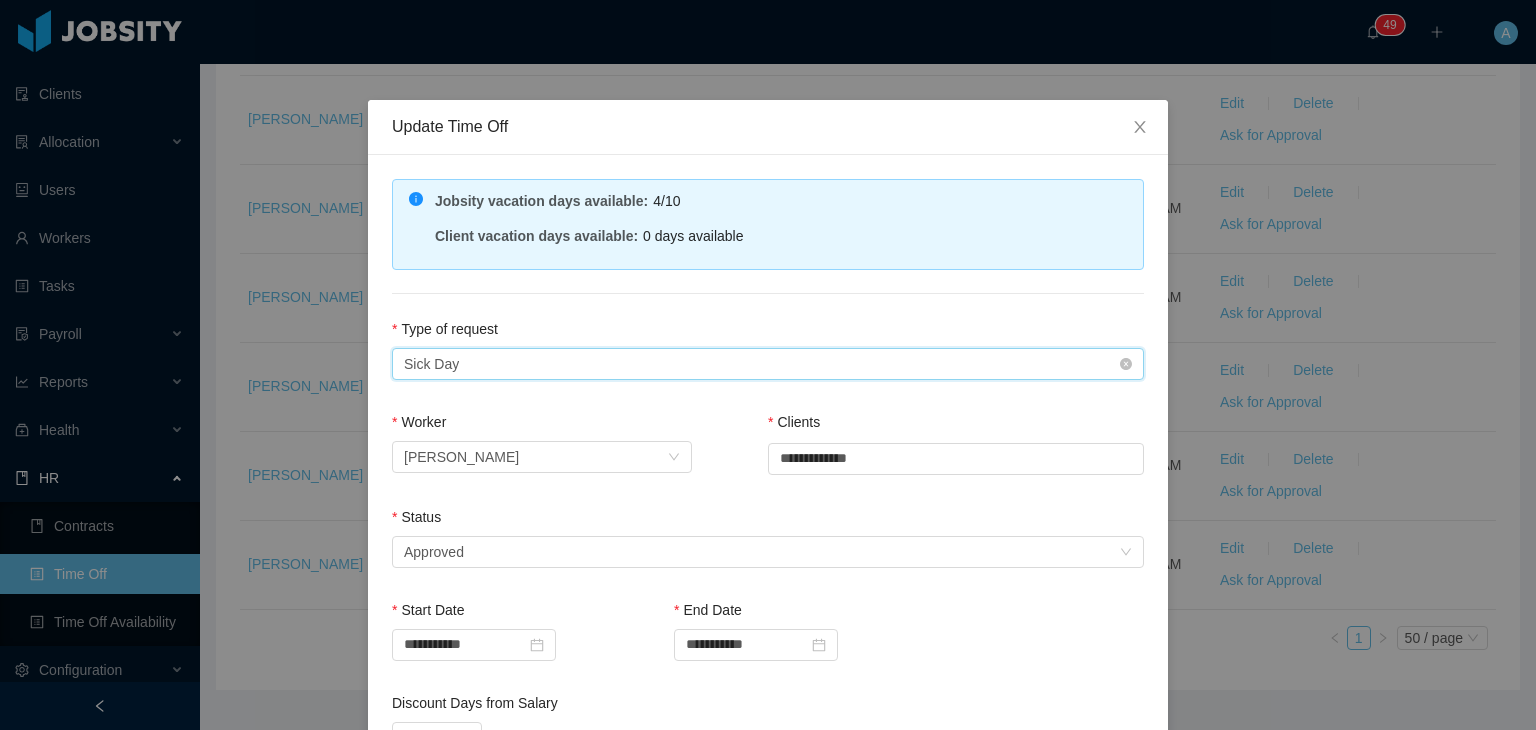 click on "Type of Request   Sick Day" at bounding box center (761, 364) 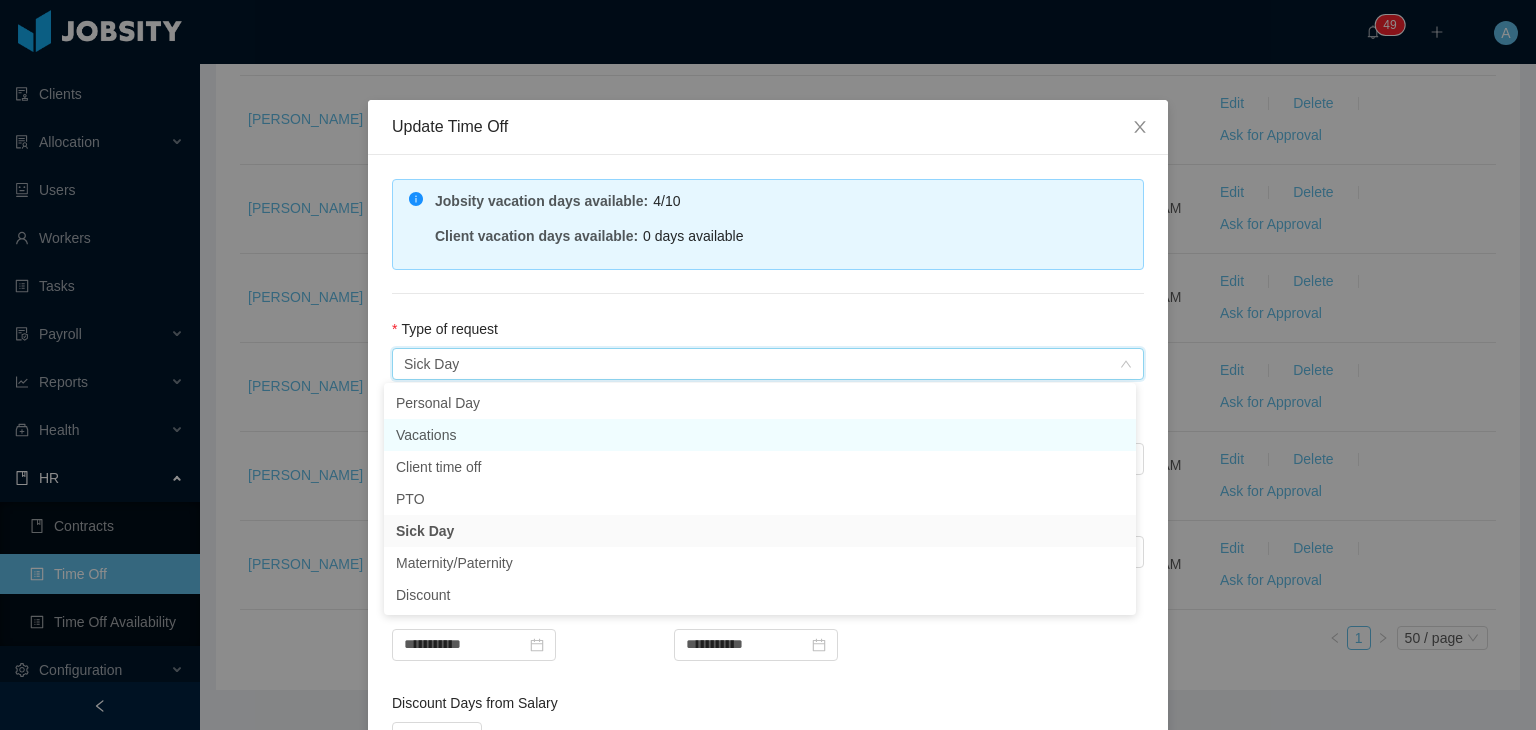 click on "Vacations" at bounding box center (760, 435) 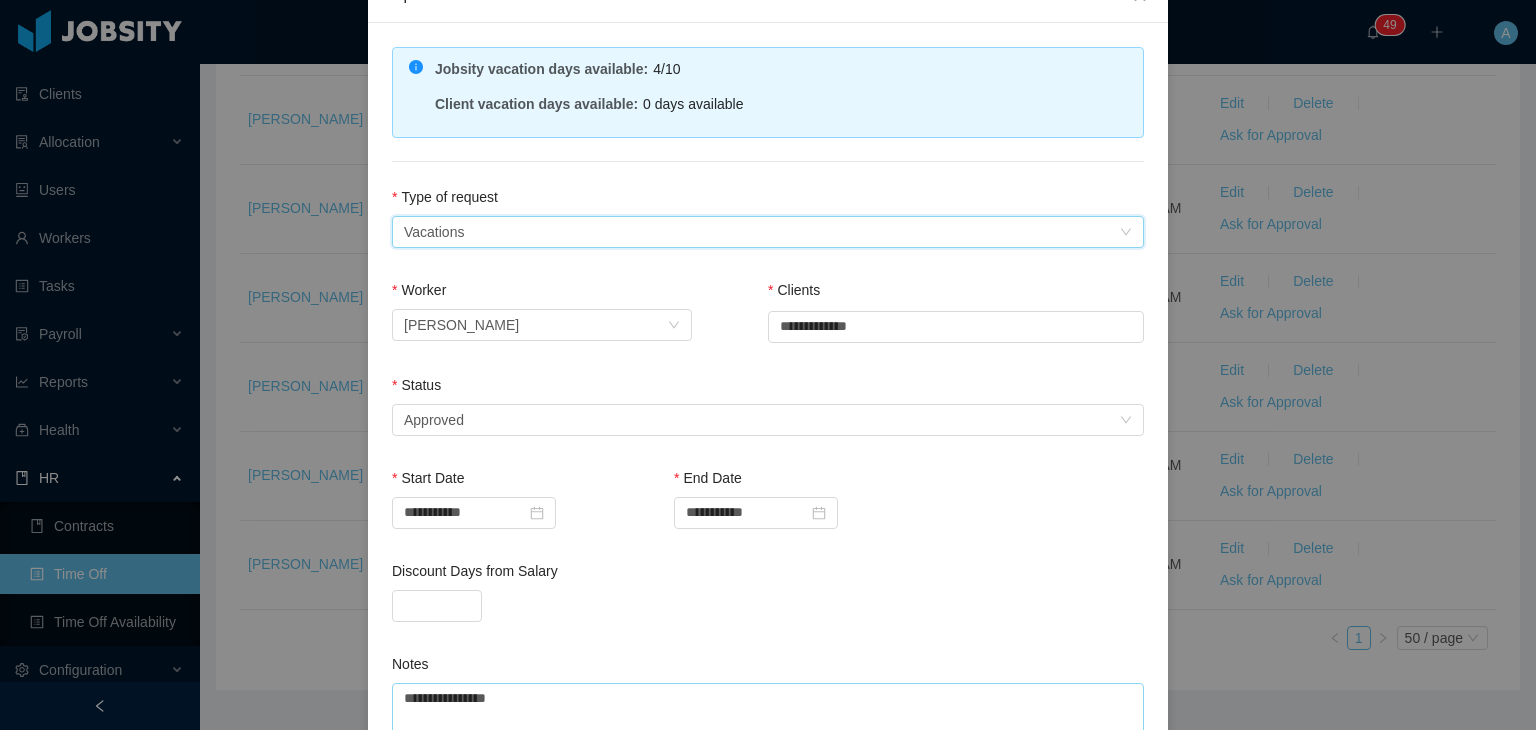 scroll, scrollTop: 376, scrollLeft: 0, axis: vertical 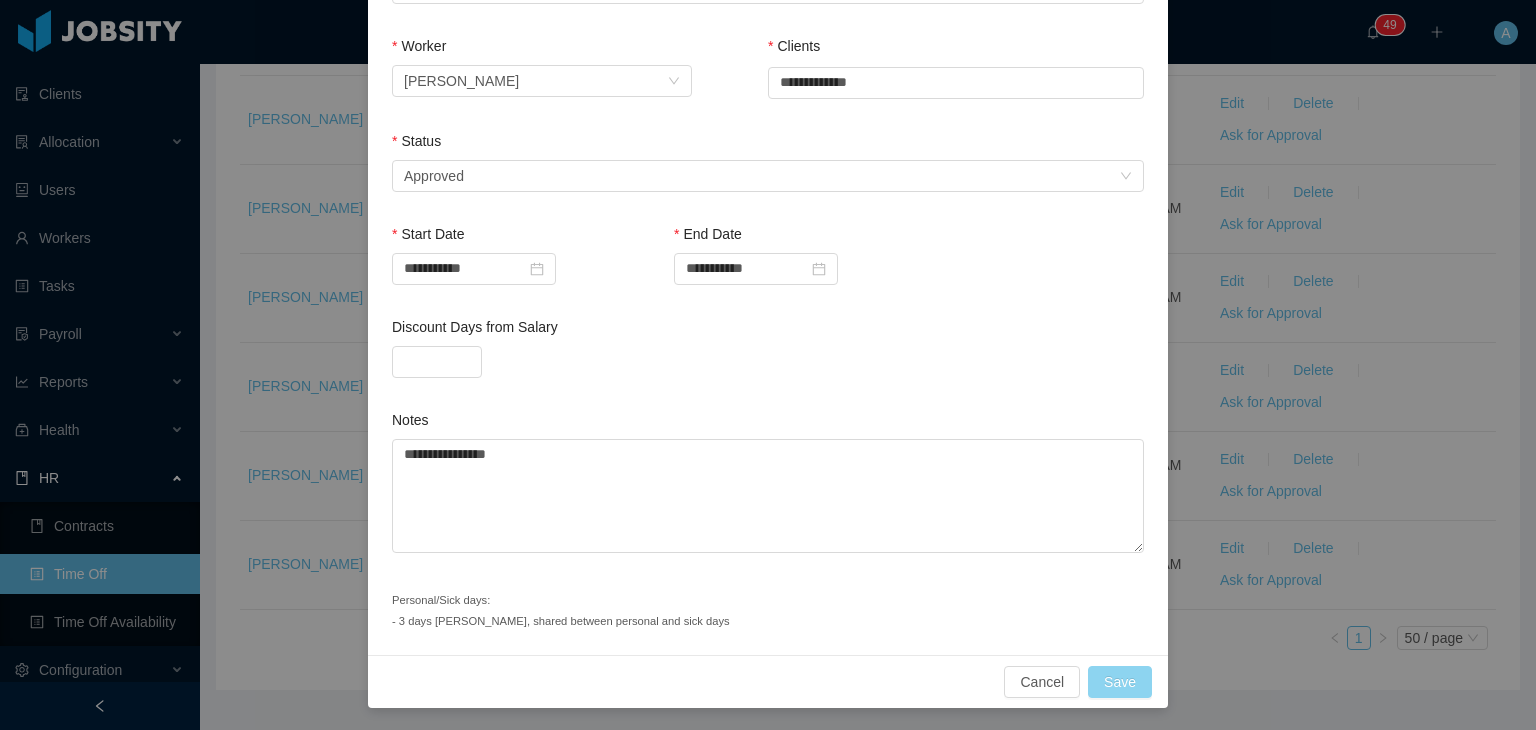 click on "Save" at bounding box center (1120, 682) 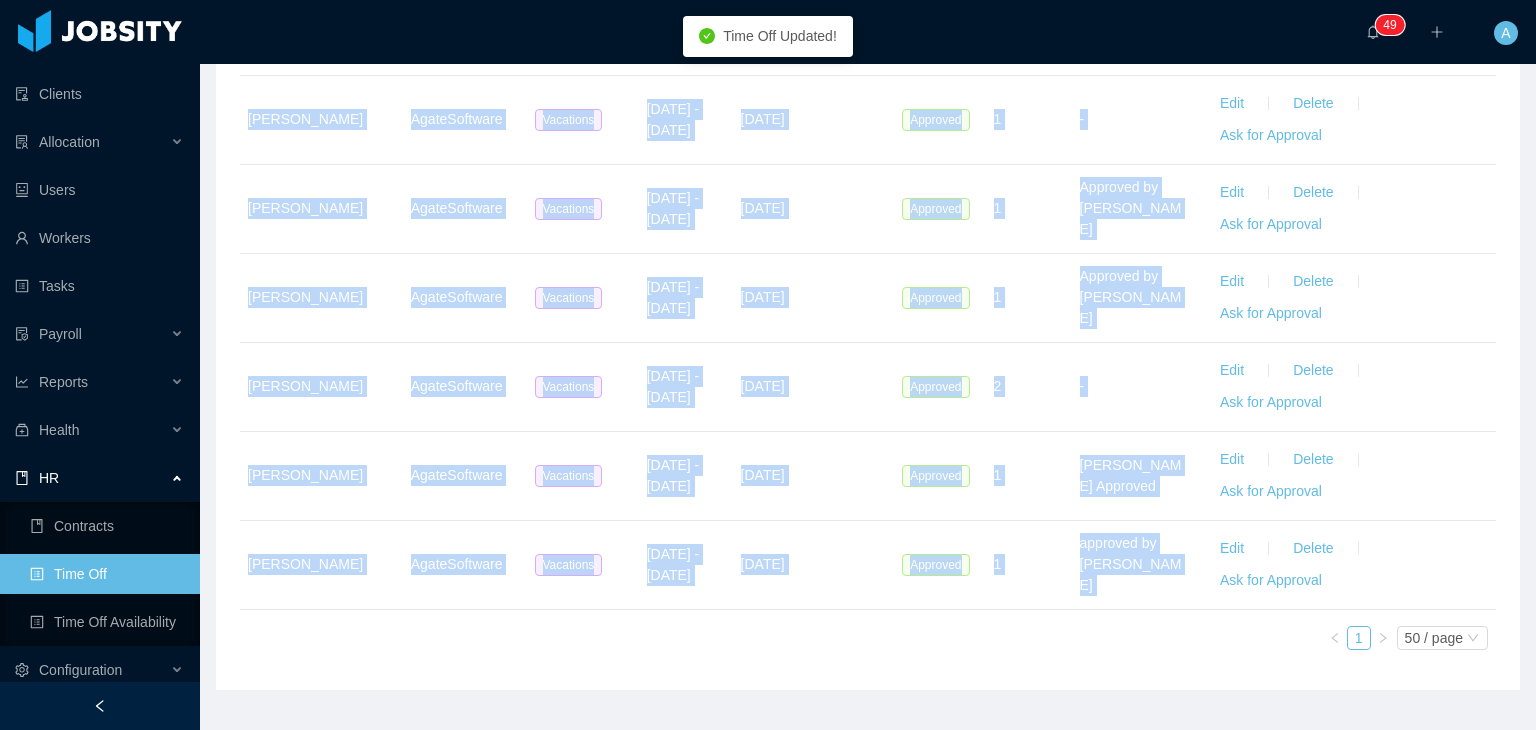 drag, startPoint x: 1126, startPoint y: 692, endPoint x: 1191, endPoint y: 581, distance: 128.63126 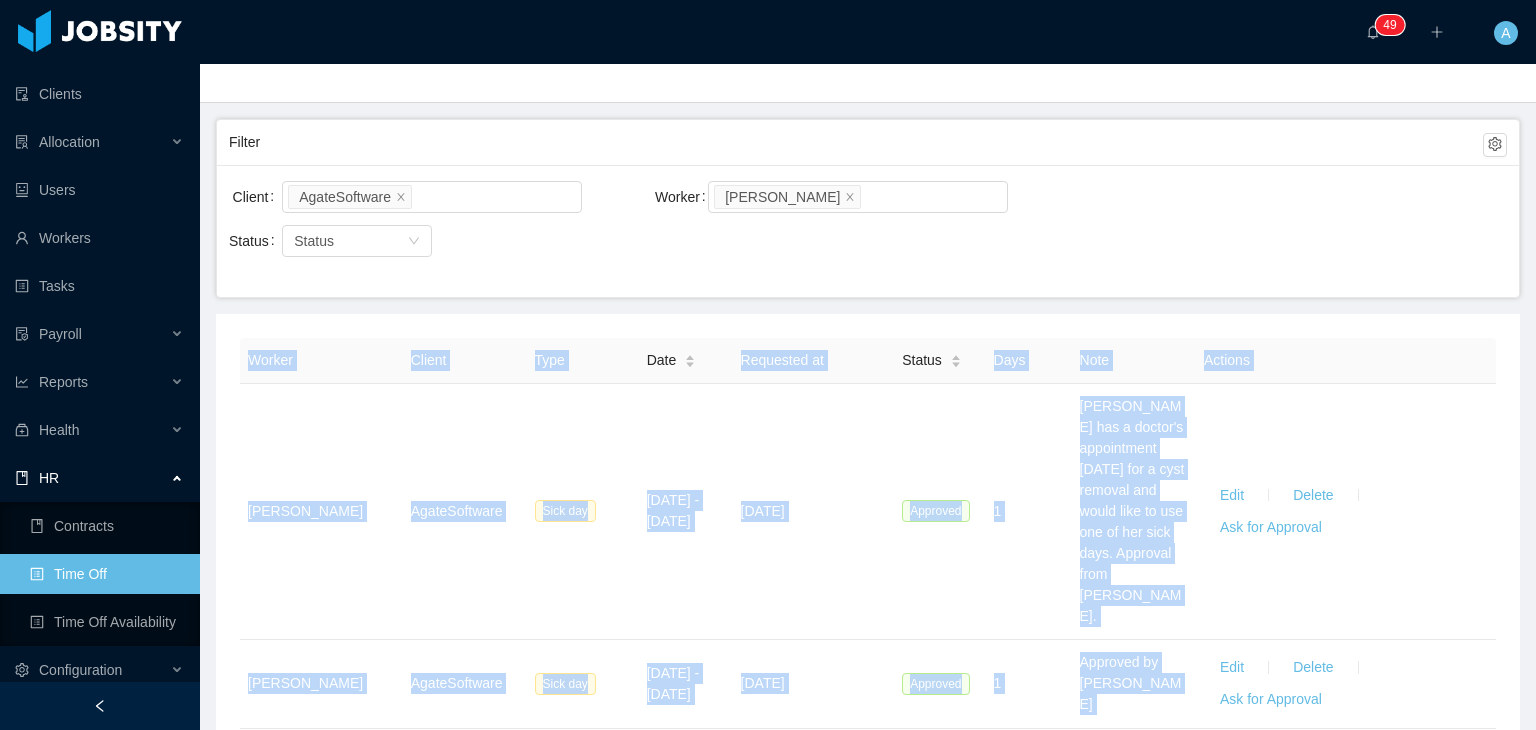 scroll, scrollTop: 0, scrollLeft: 0, axis: both 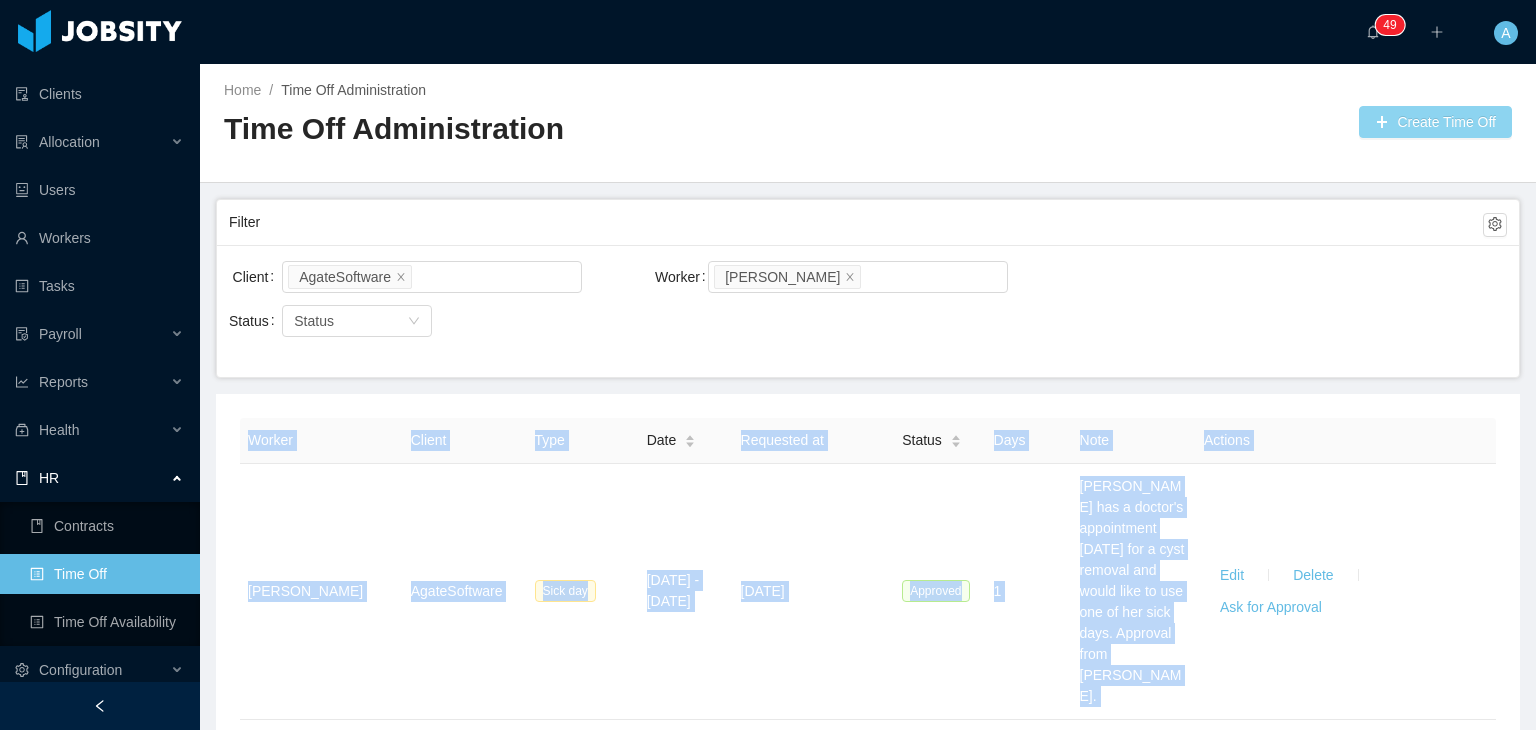click on "Create Time Off" at bounding box center (1435, 122) 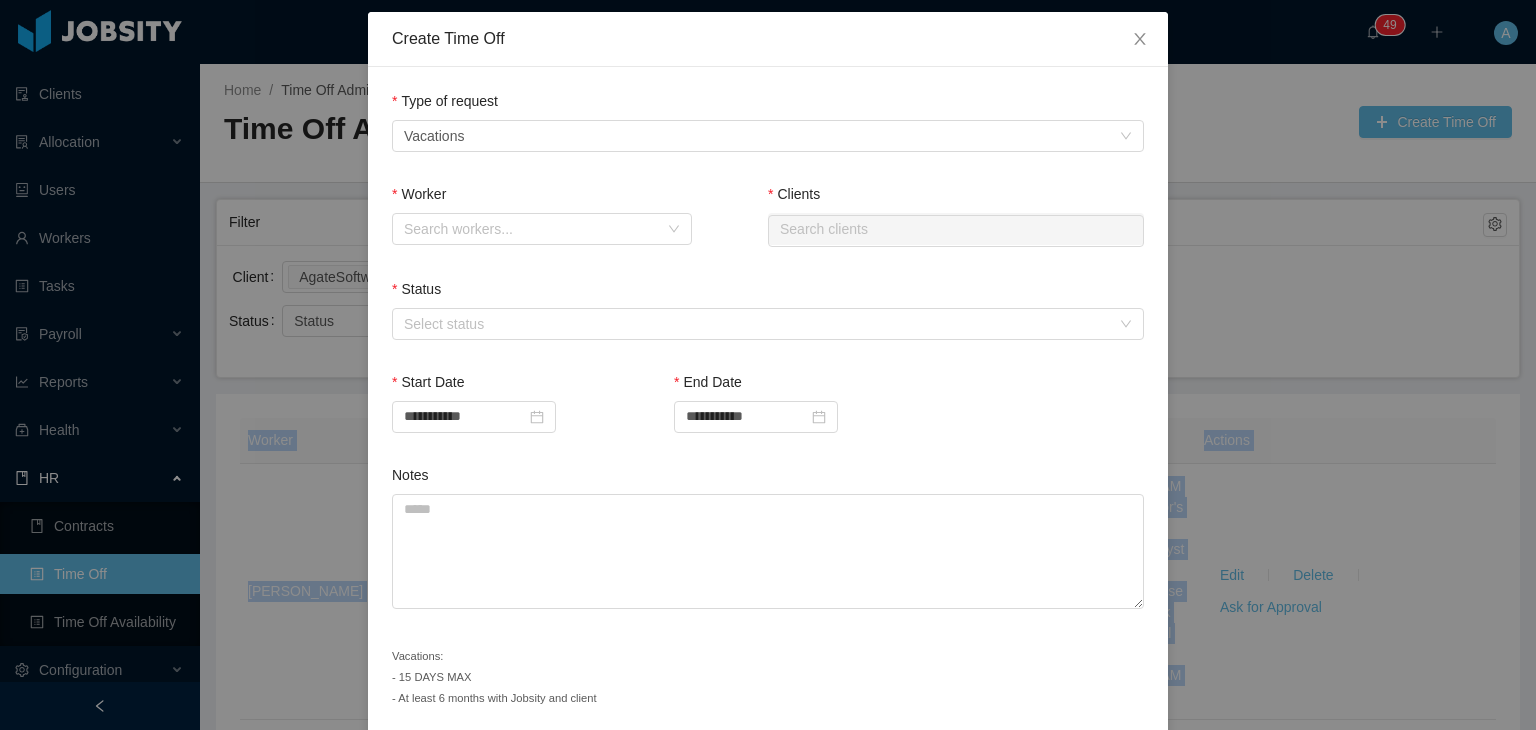scroll, scrollTop: 92, scrollLeft: 0, axis: vertical 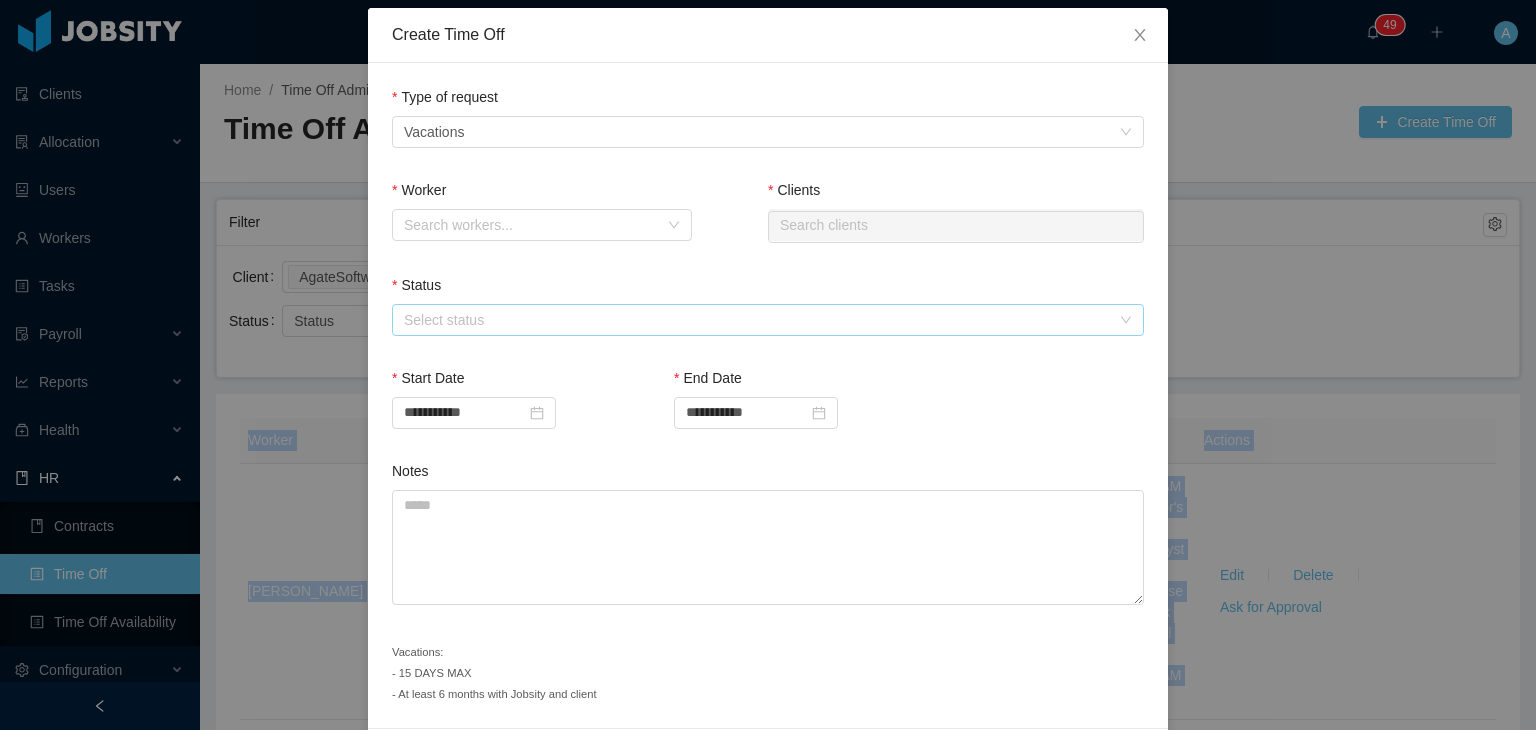 click on "Select status" at bounding box center [757, 320] 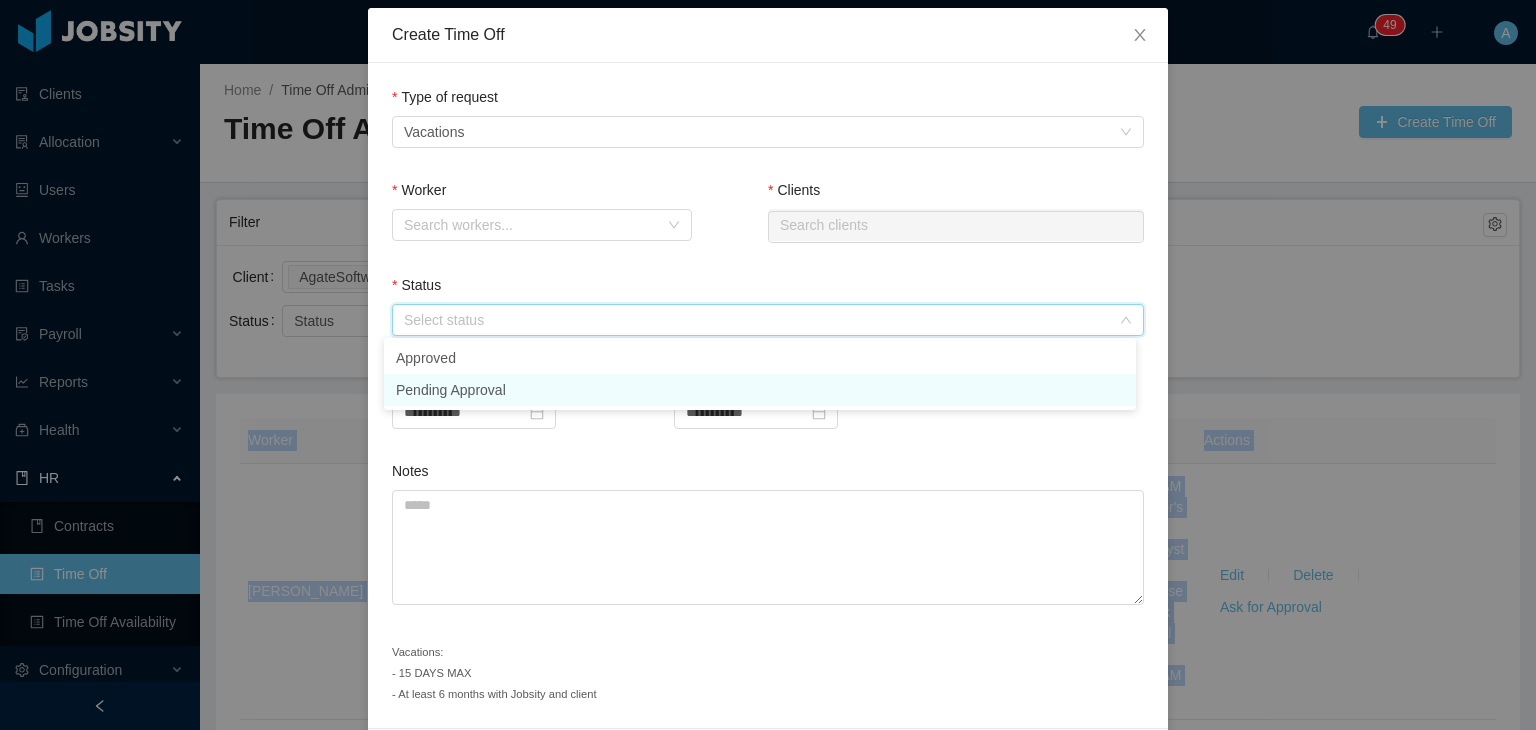 click on "Pending Approval" at bounding box center [760, 390] 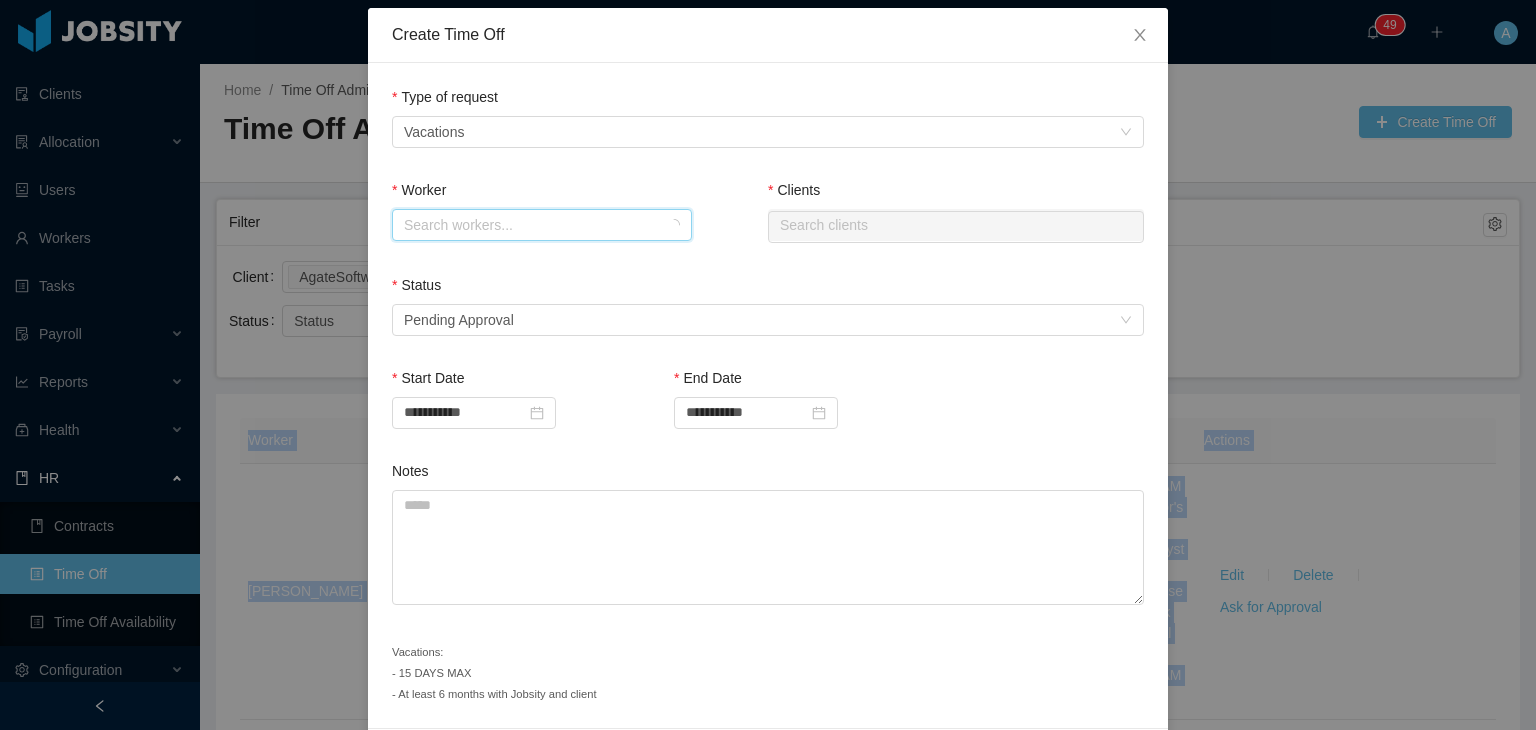 click on "Search workers..." at bounding box center [535, 225] 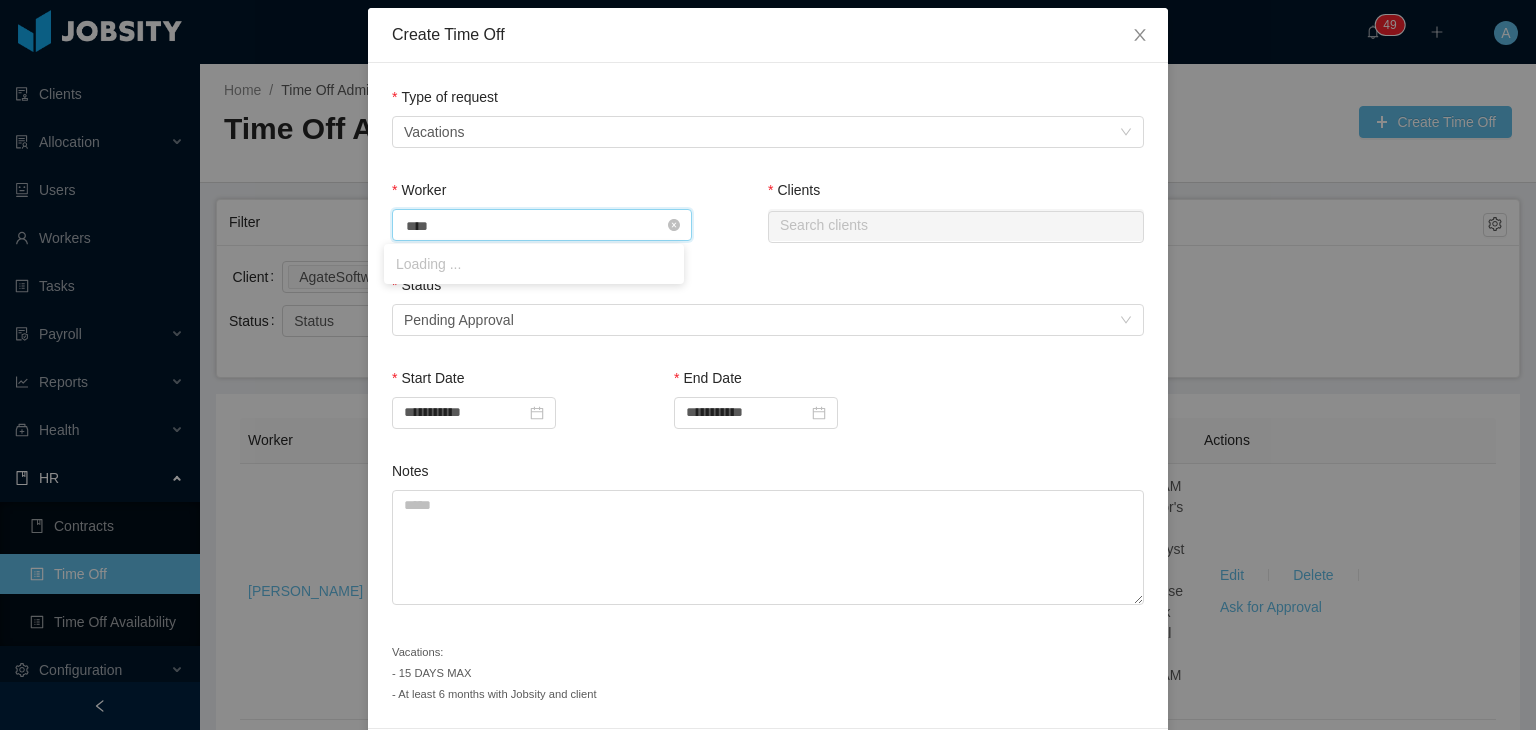 type on "*****" 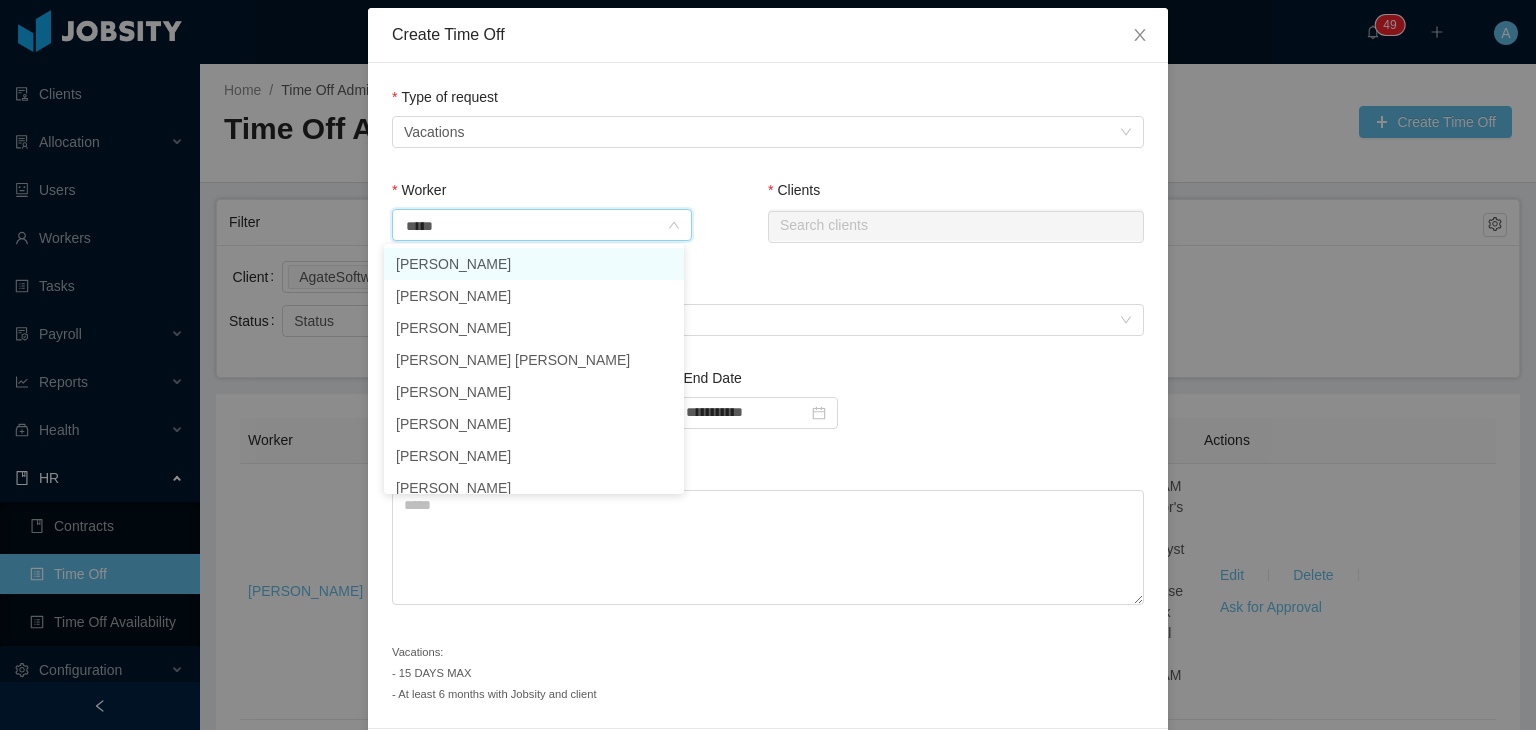click on "Irice Reyes" at bounding box center [534, 264] 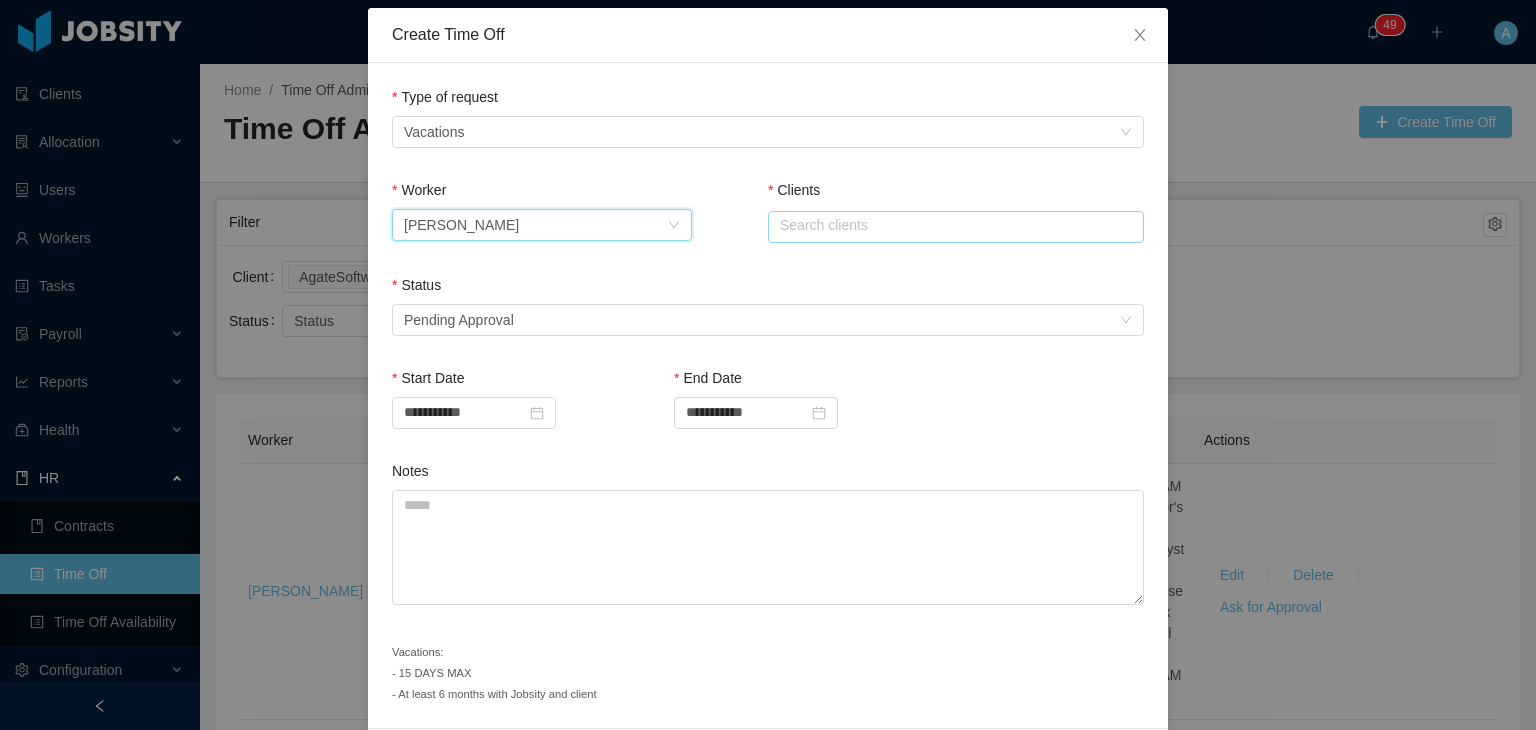 click at bounding box center (956, 227) 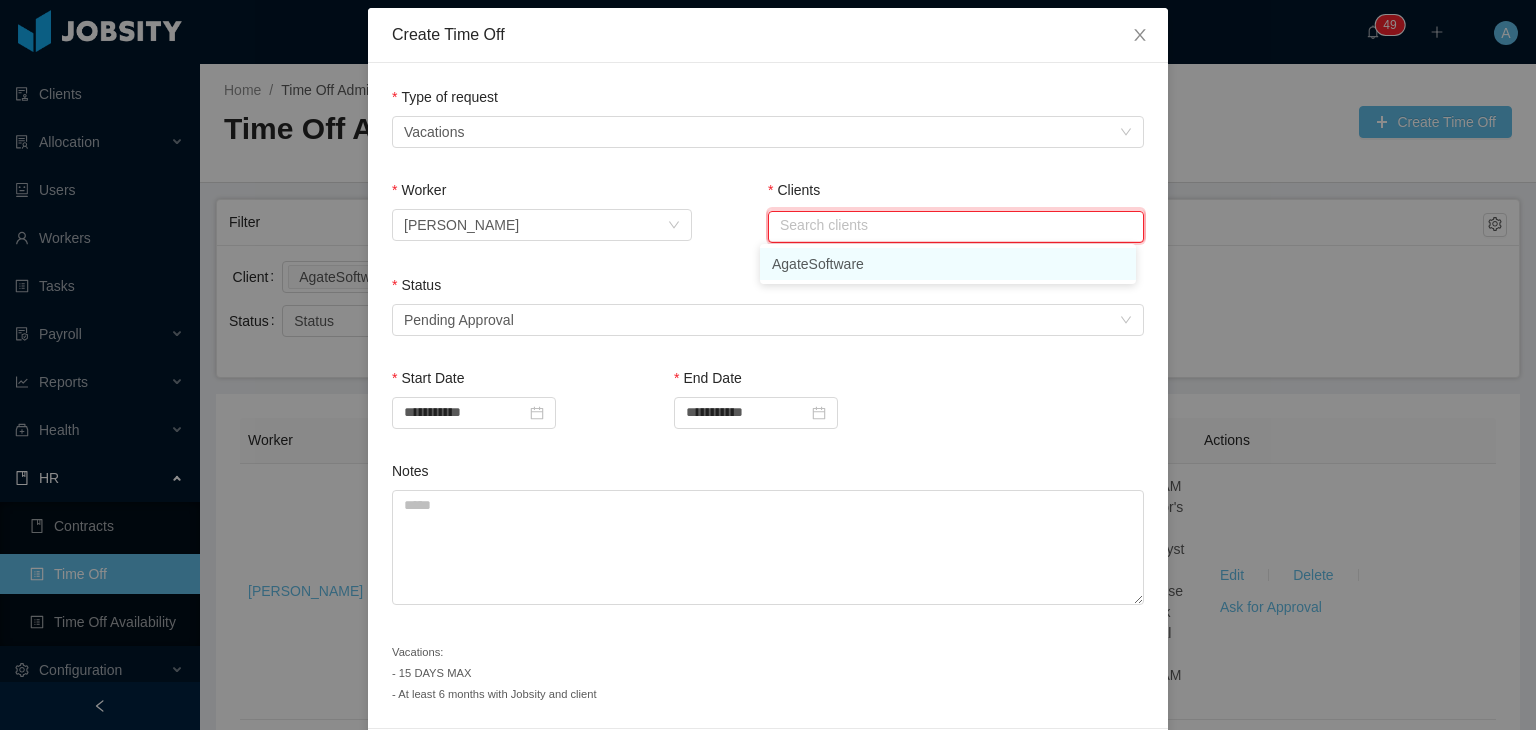 click on "AgateSoftware" at bounding box center [948, 264] 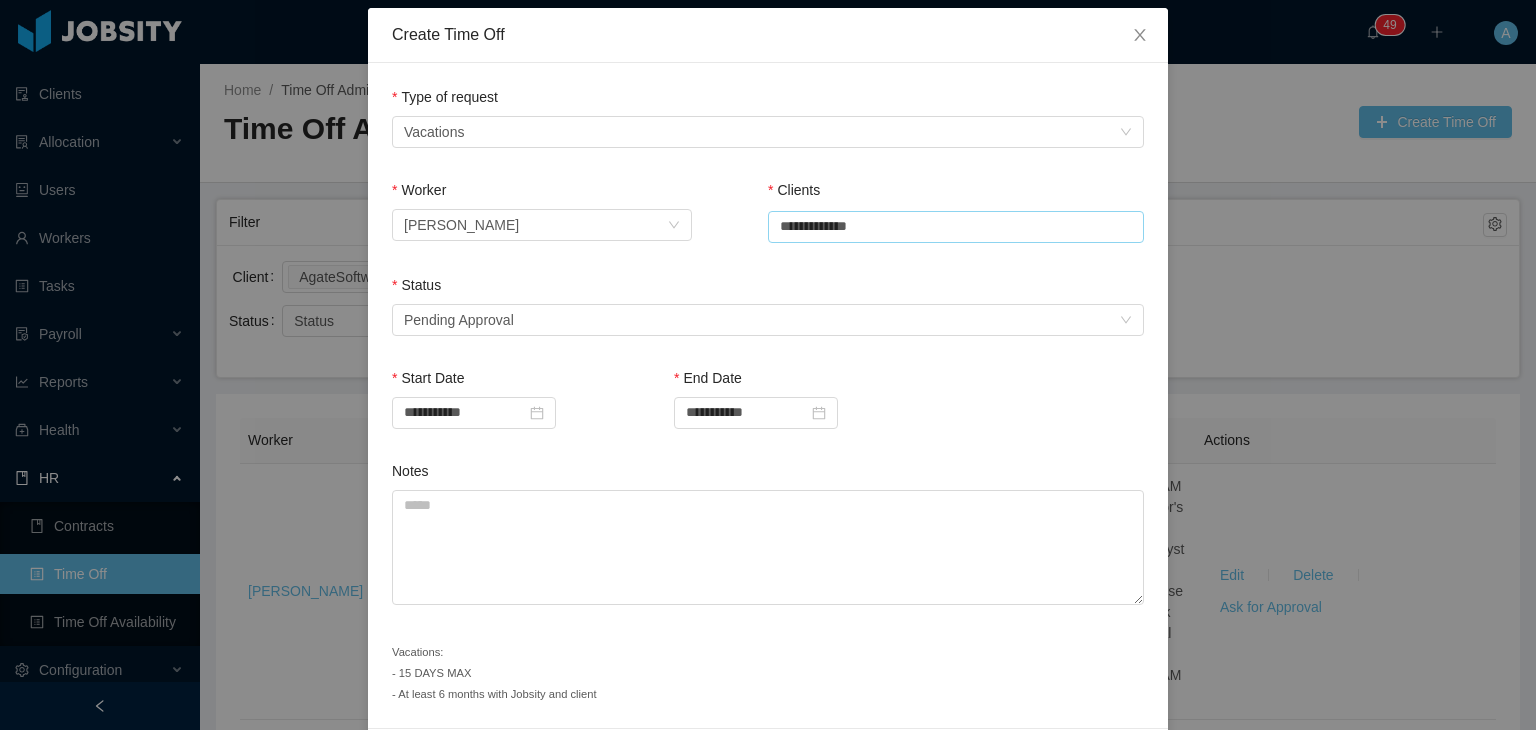 scroll, scrollTop: 164, scrollLeft: 0, axis: vertical 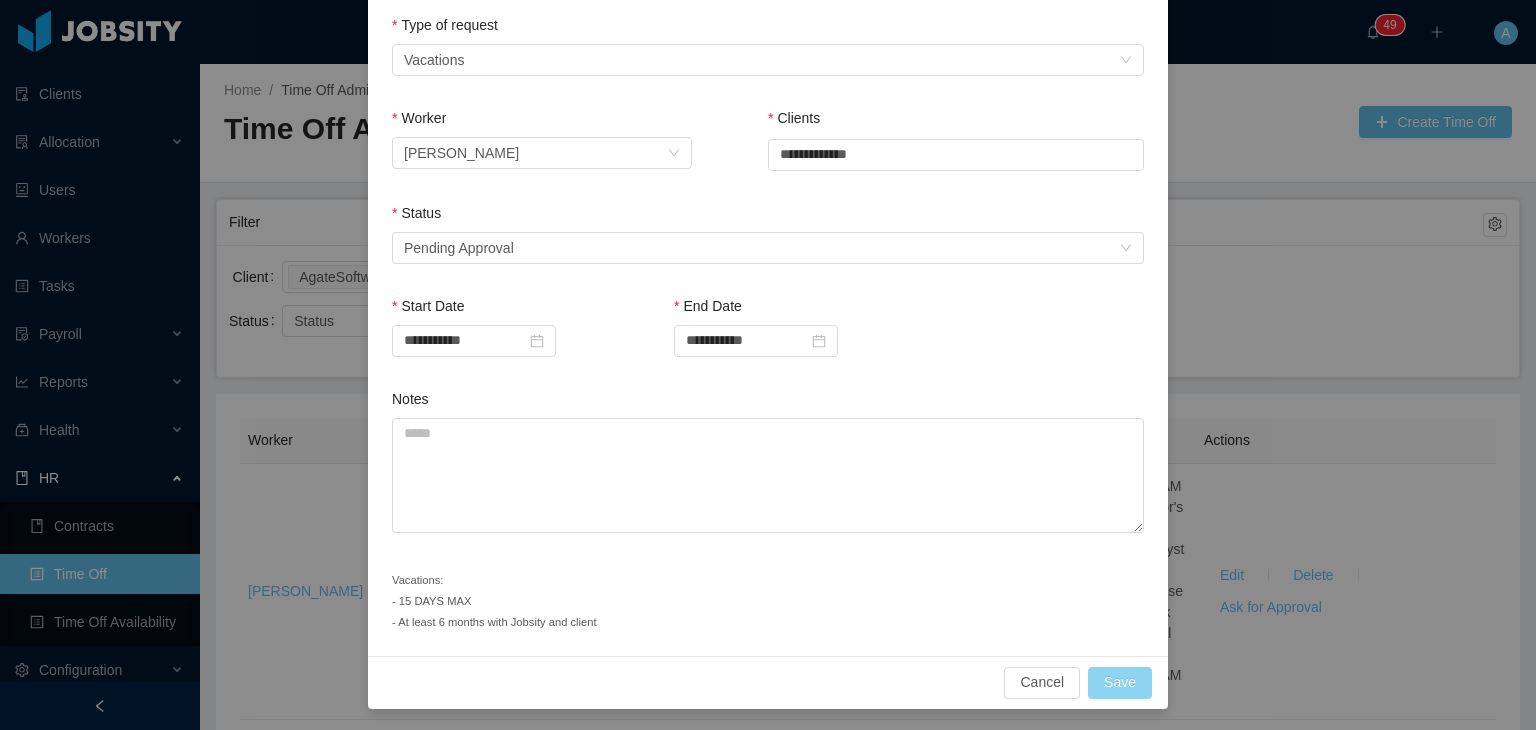 click on "Save" at bounding box center [1120, 683] 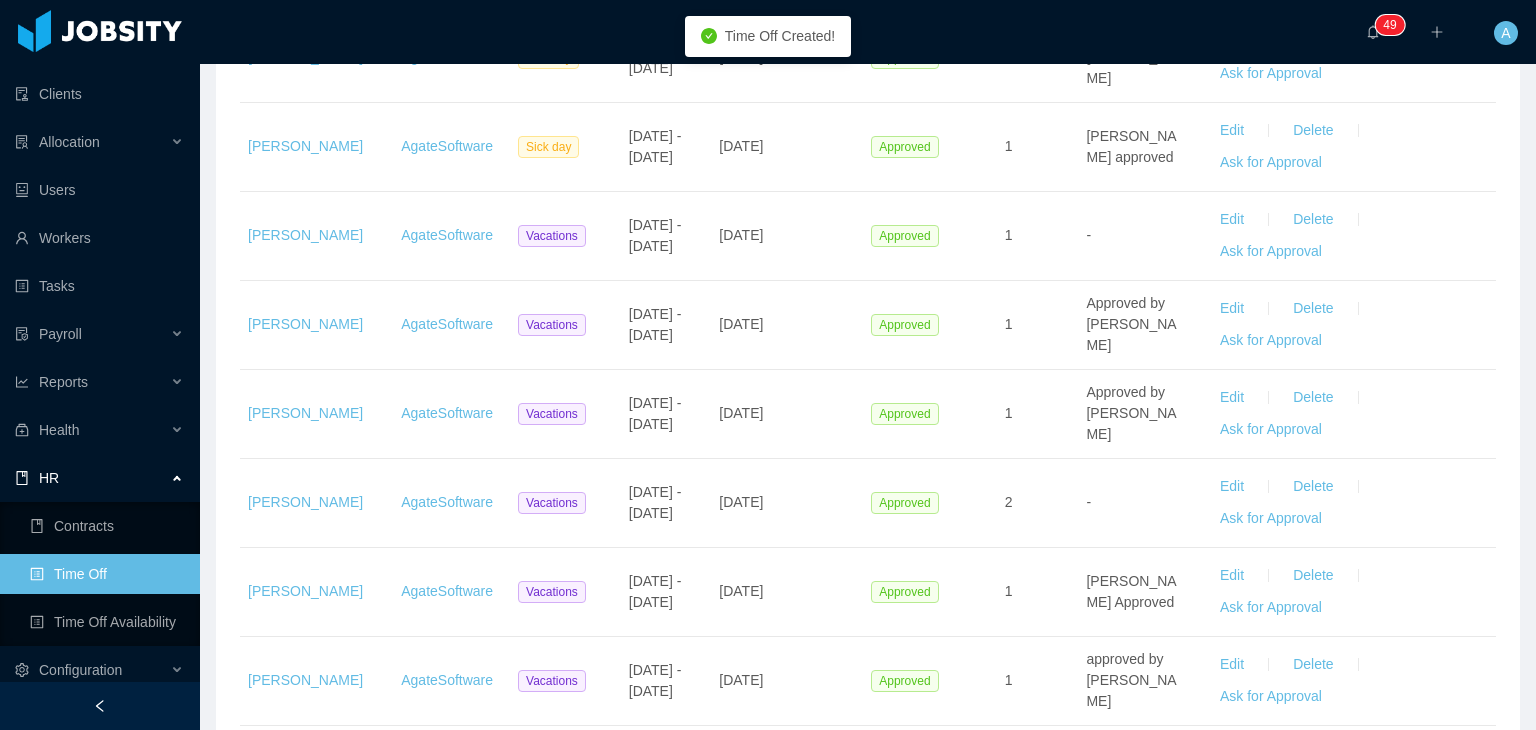 scroll, scrollTop: 932, scrollLeft: 0, axis: vertical 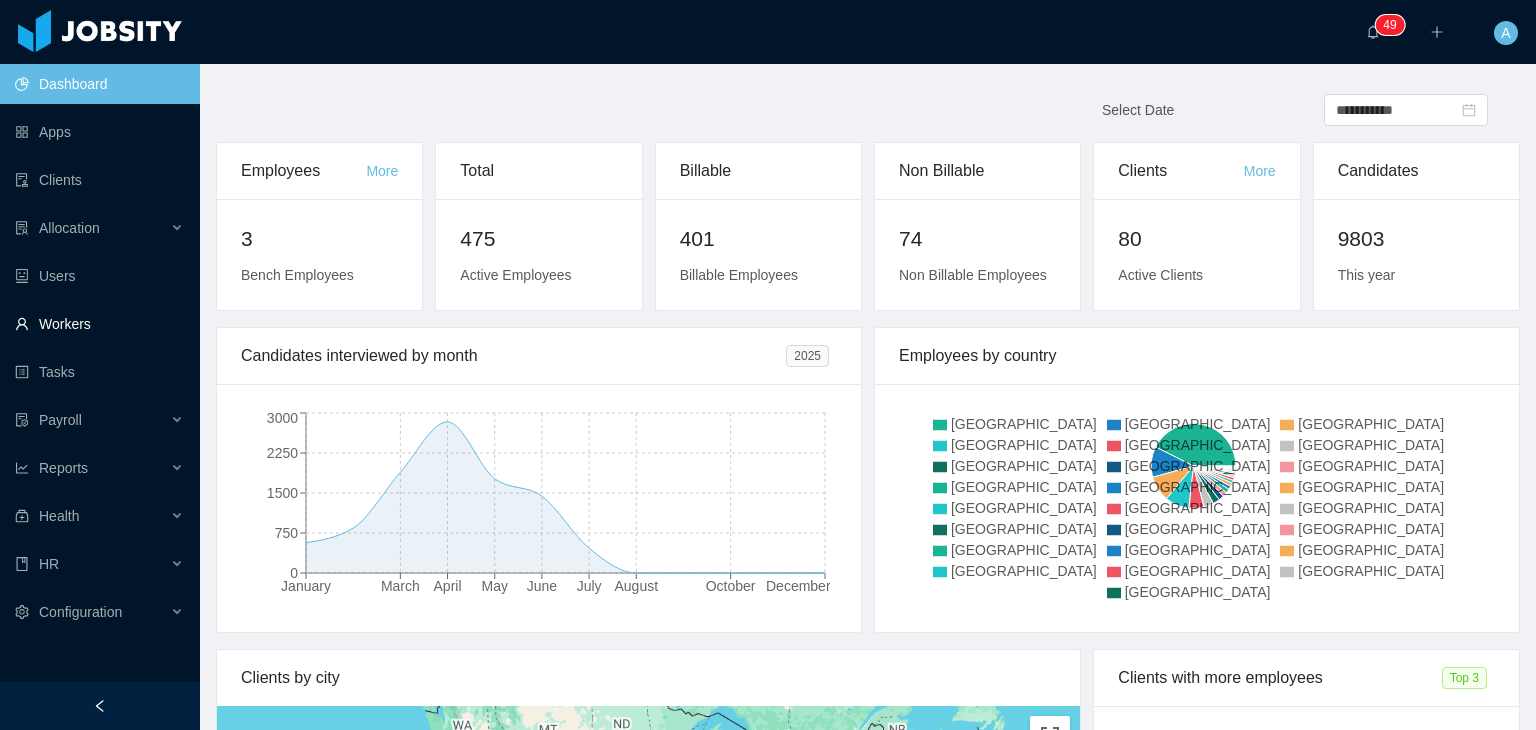 click on "Workers" at bounding box center (99, 324) 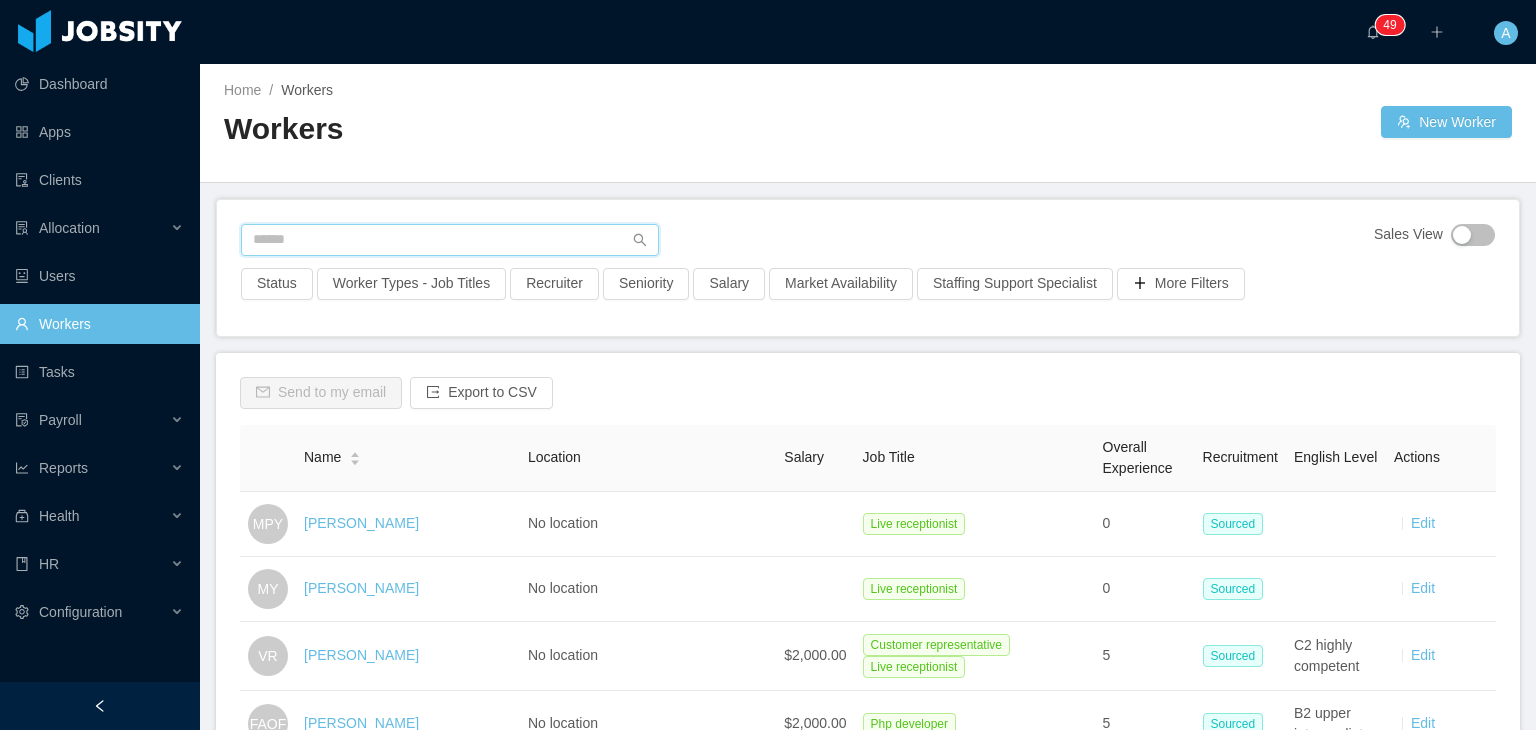 click at bounding box center (450, 240) 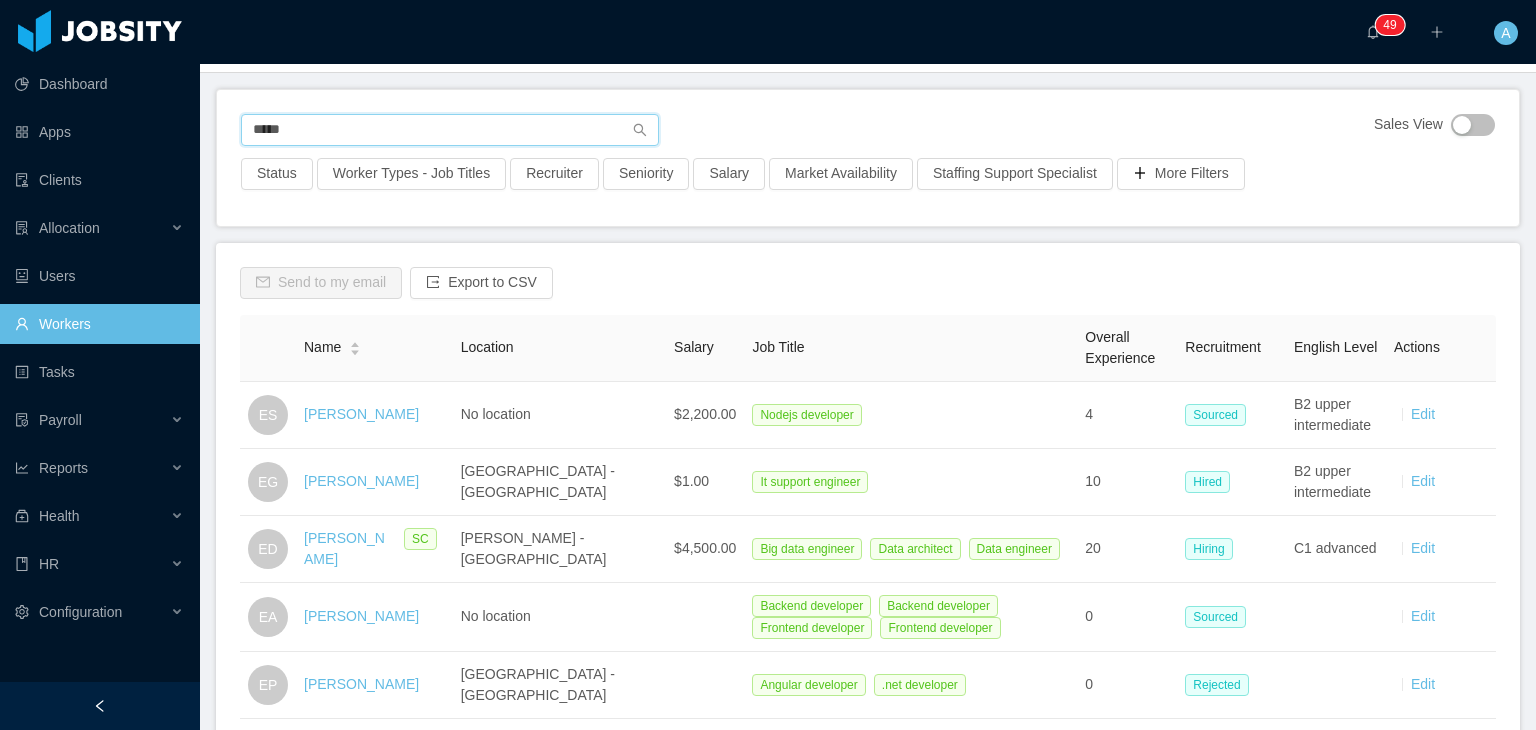 scroll, scrollTop: 111, scrollLeft: 0, axis: vertical 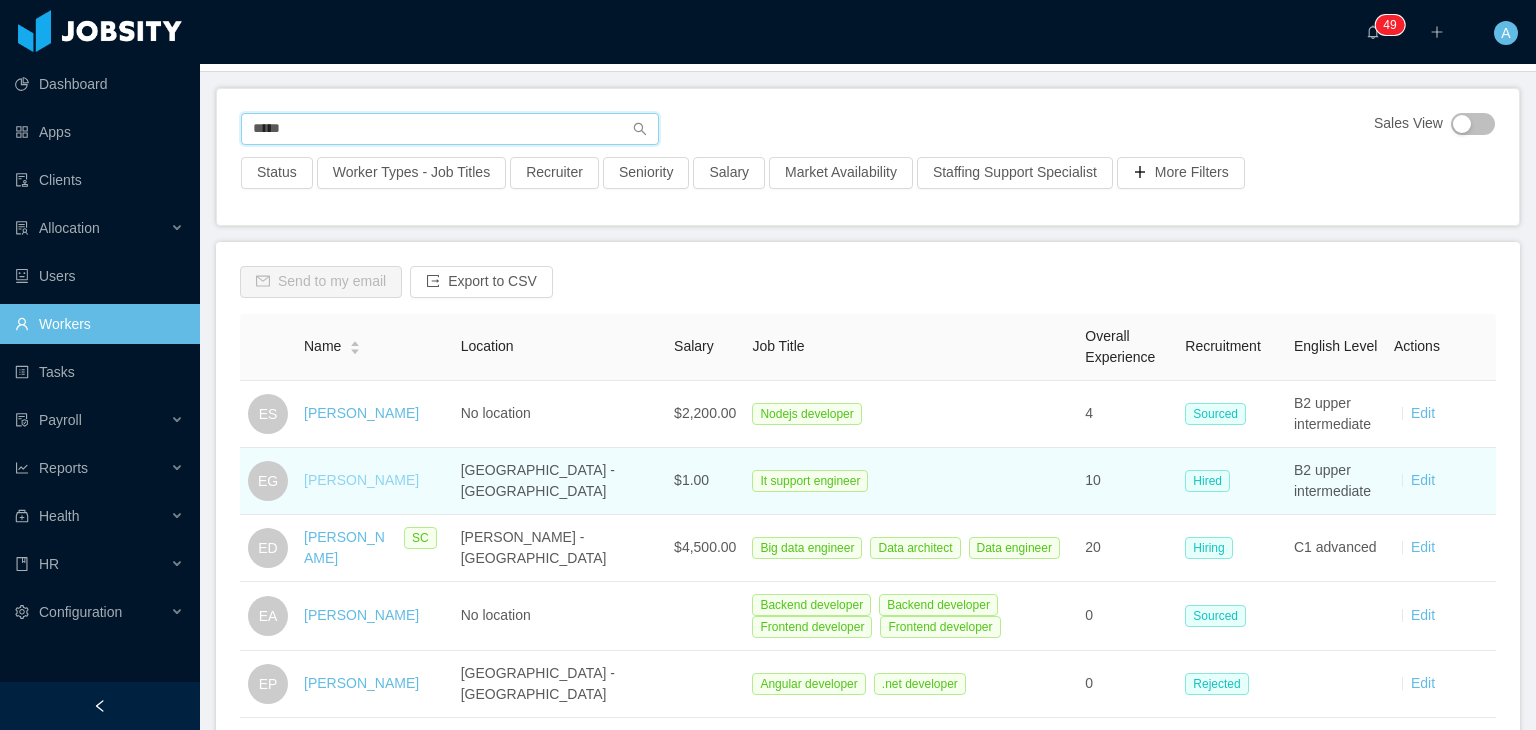type on "*****" 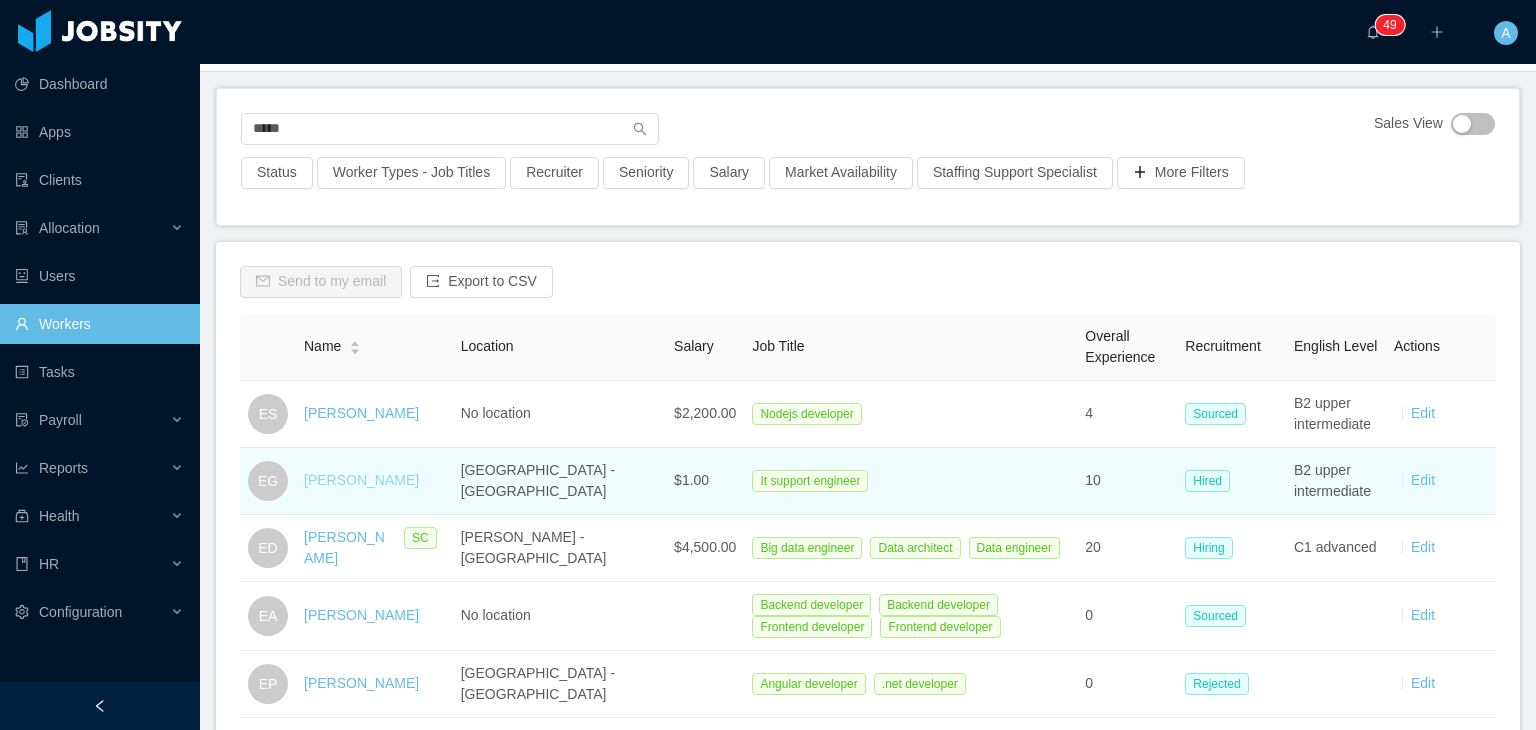 click on "[PERSON_NAME]" at bounding box center (361, 480) 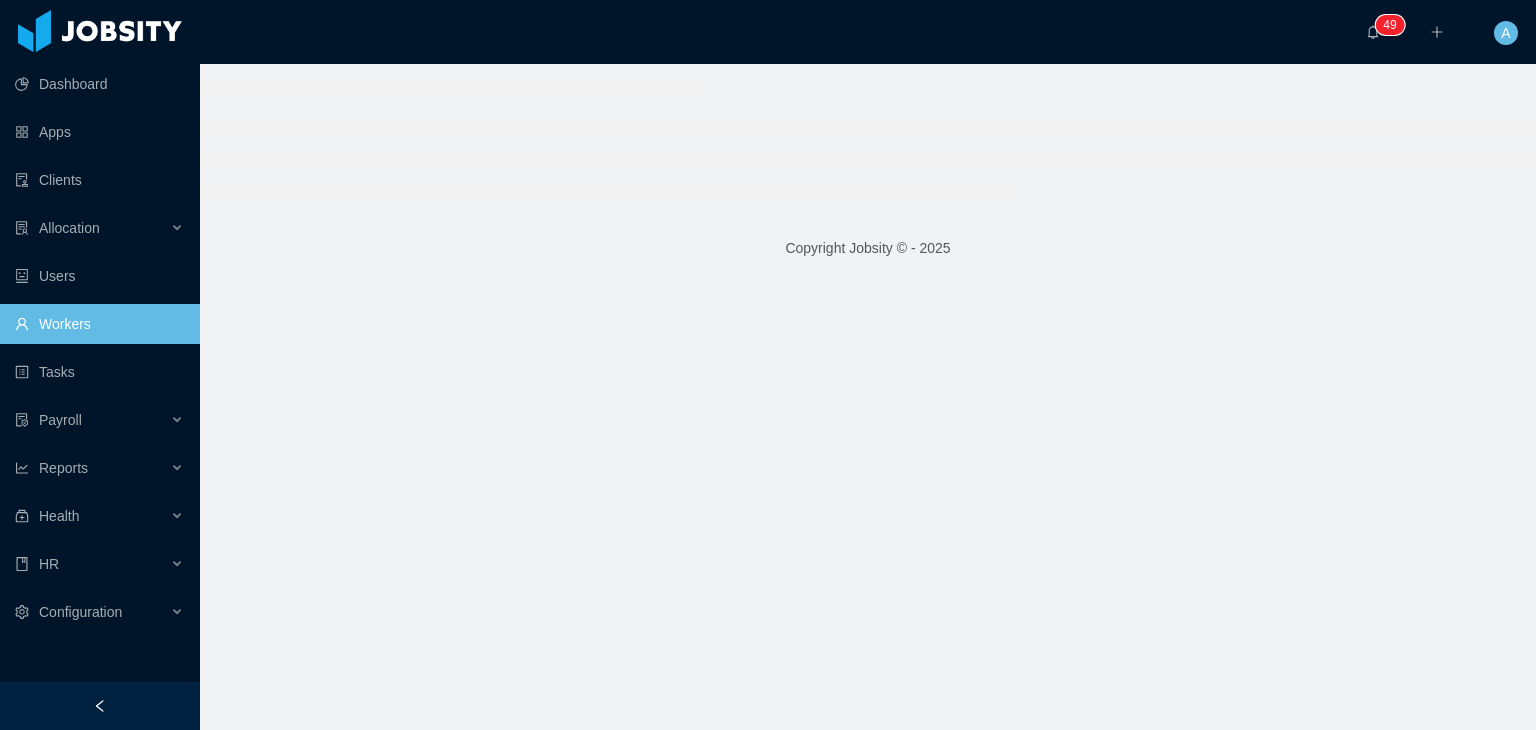 scroll, scrollTop: 0, scrollLeft: 0, axis: both 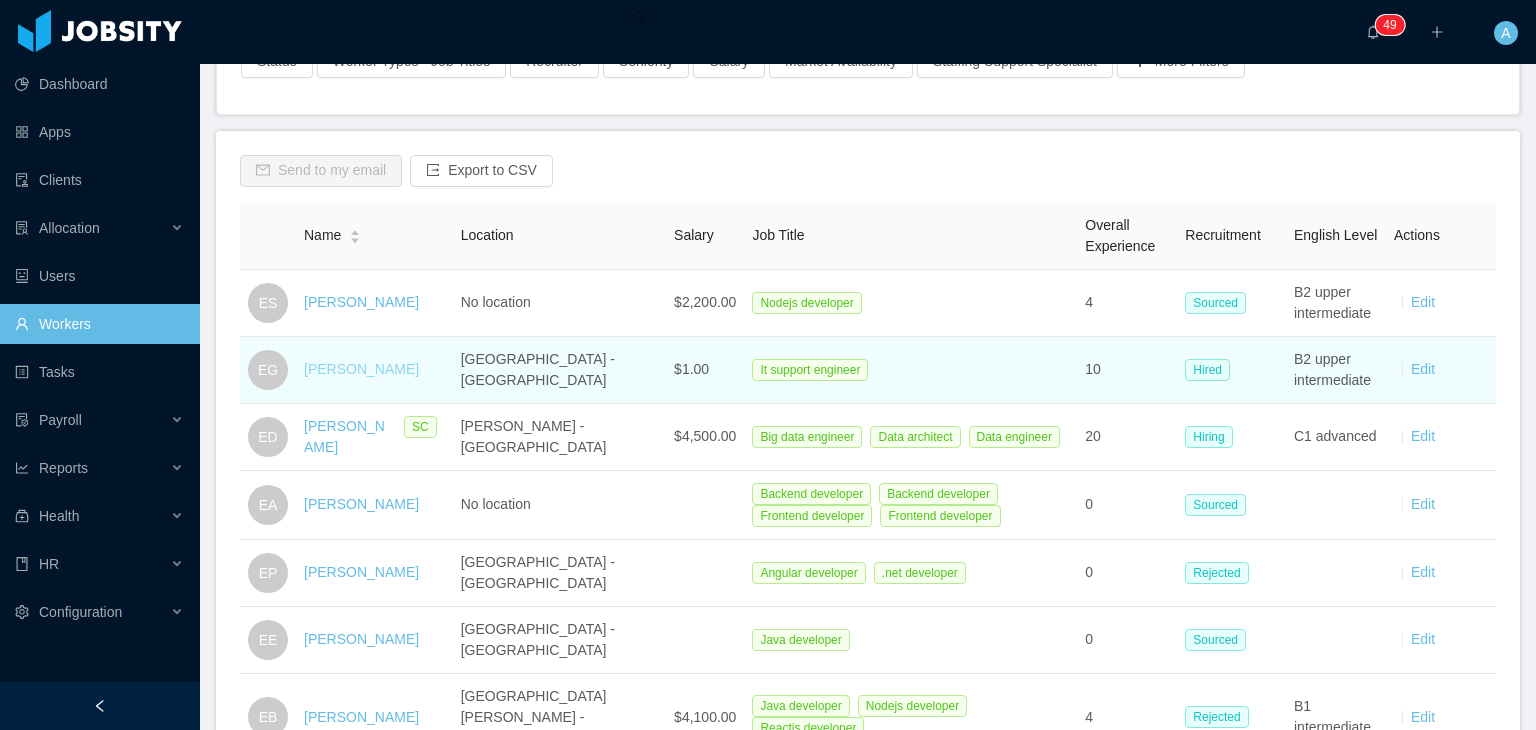click on "[PERSON_NAME]" at bounding box center [361, 369] 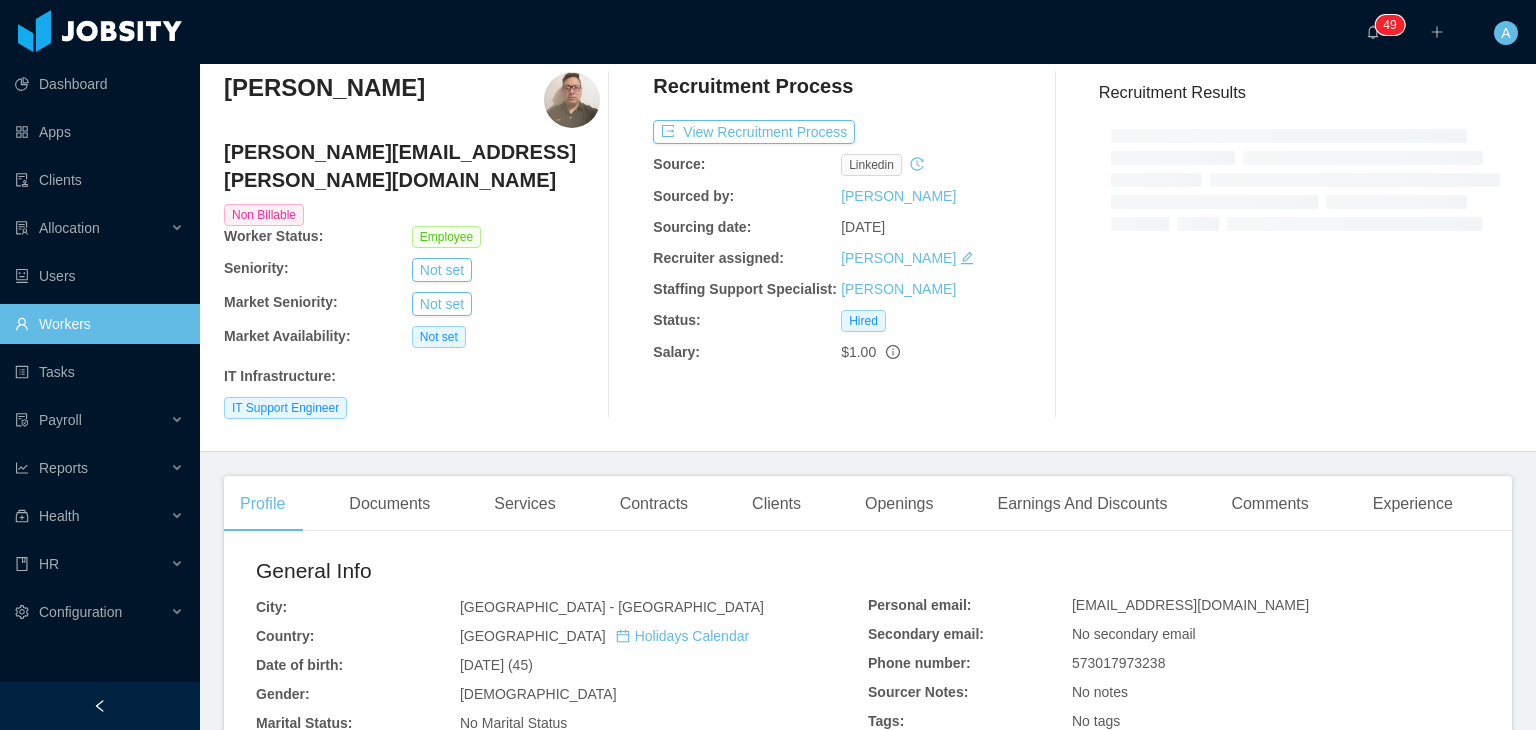 scroll, scrollTop: 0, scrollLeft: 0, axis: both 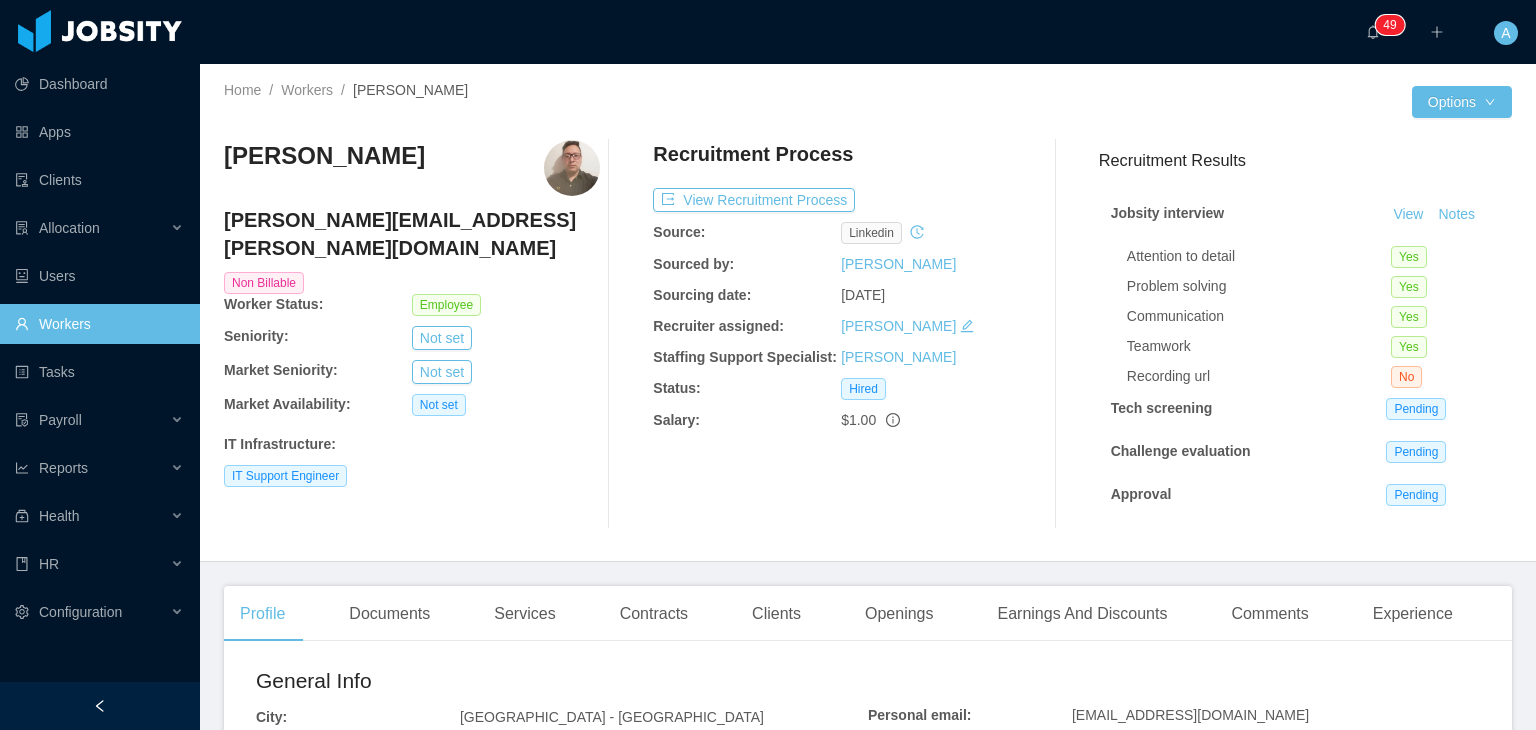 click at bounding box center (572, 168) 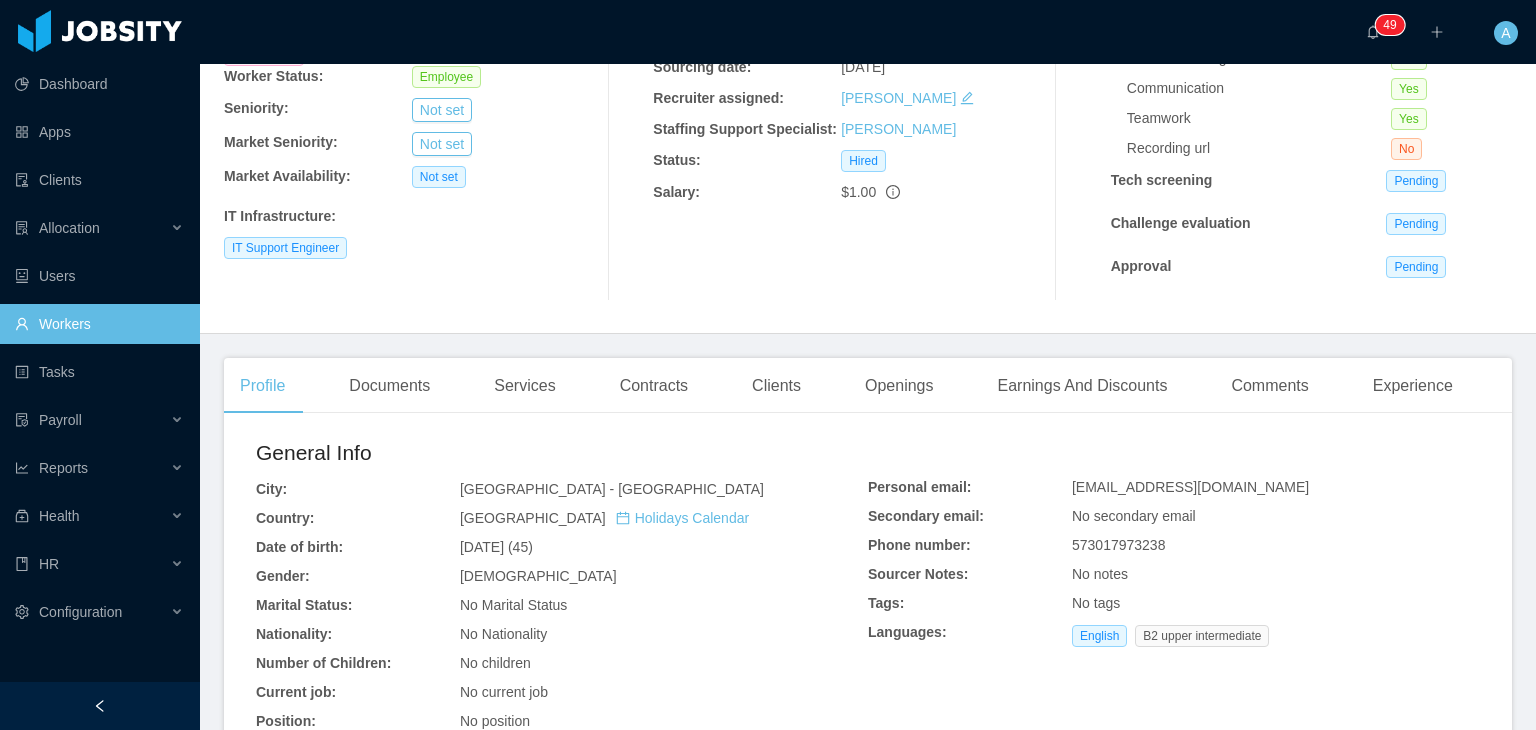scroll, scrollTop: 323, scrollLeft: 0, axis: vertical 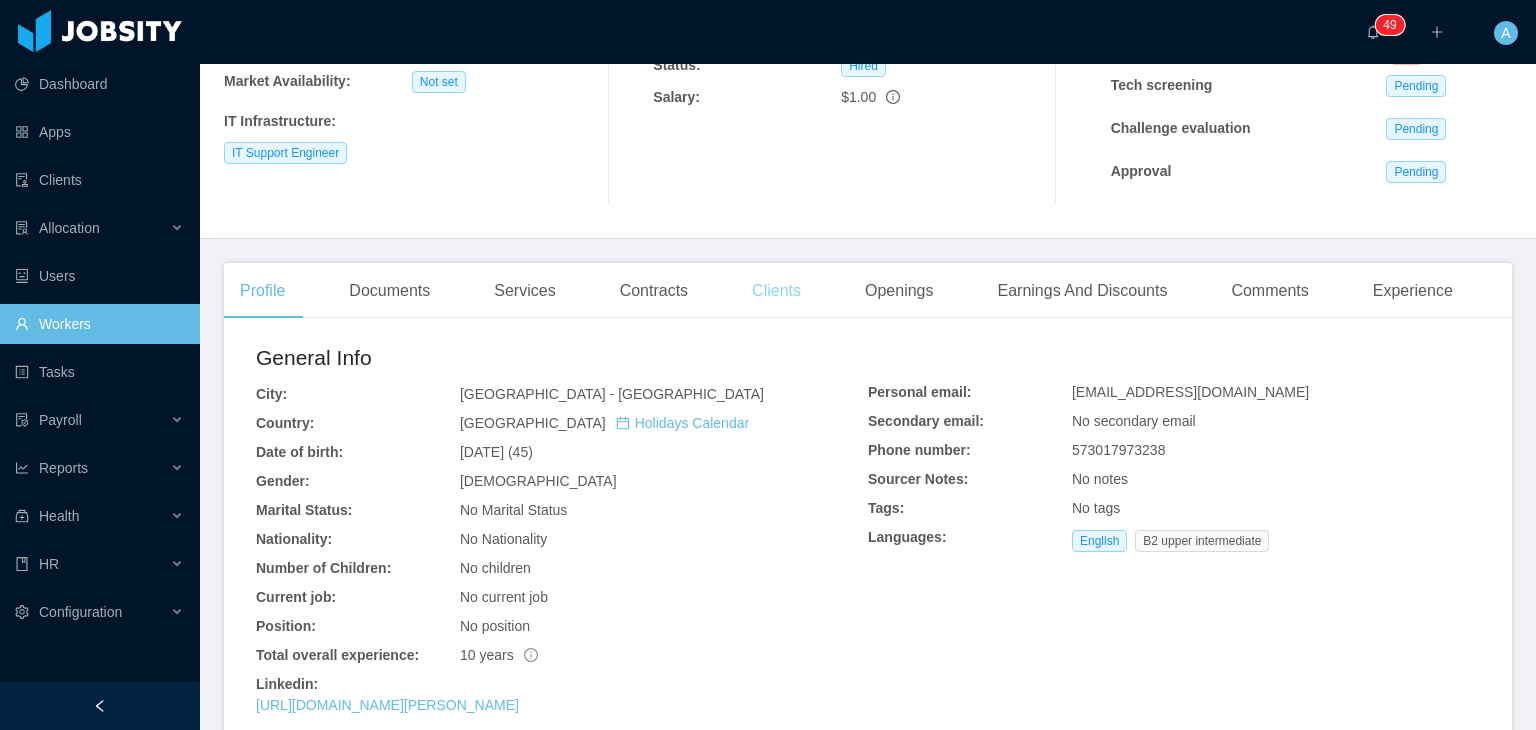 click on "Clients" at bounding box center [776, 291] 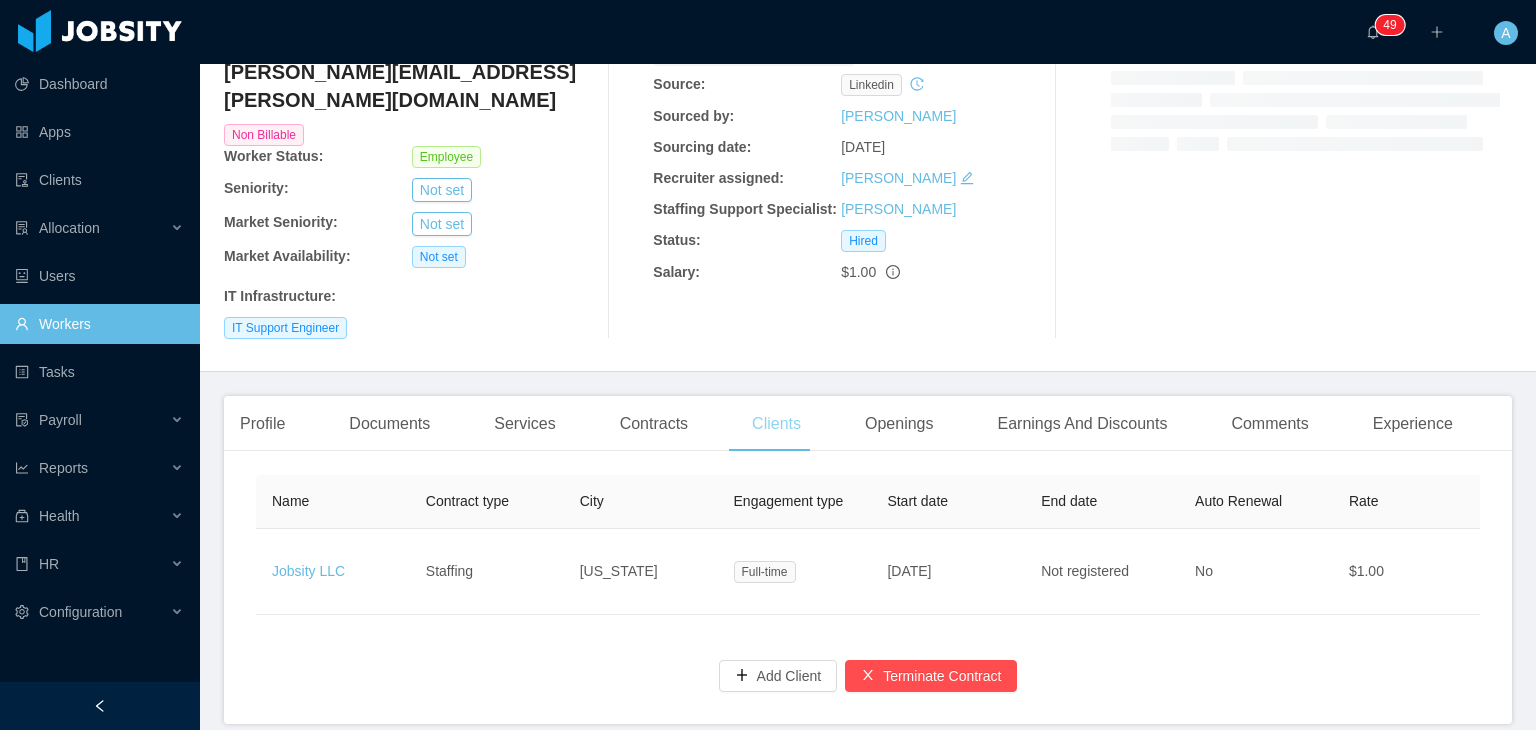 scroll, scrollTop: 212, scrollLeft: 0, axis: vertical 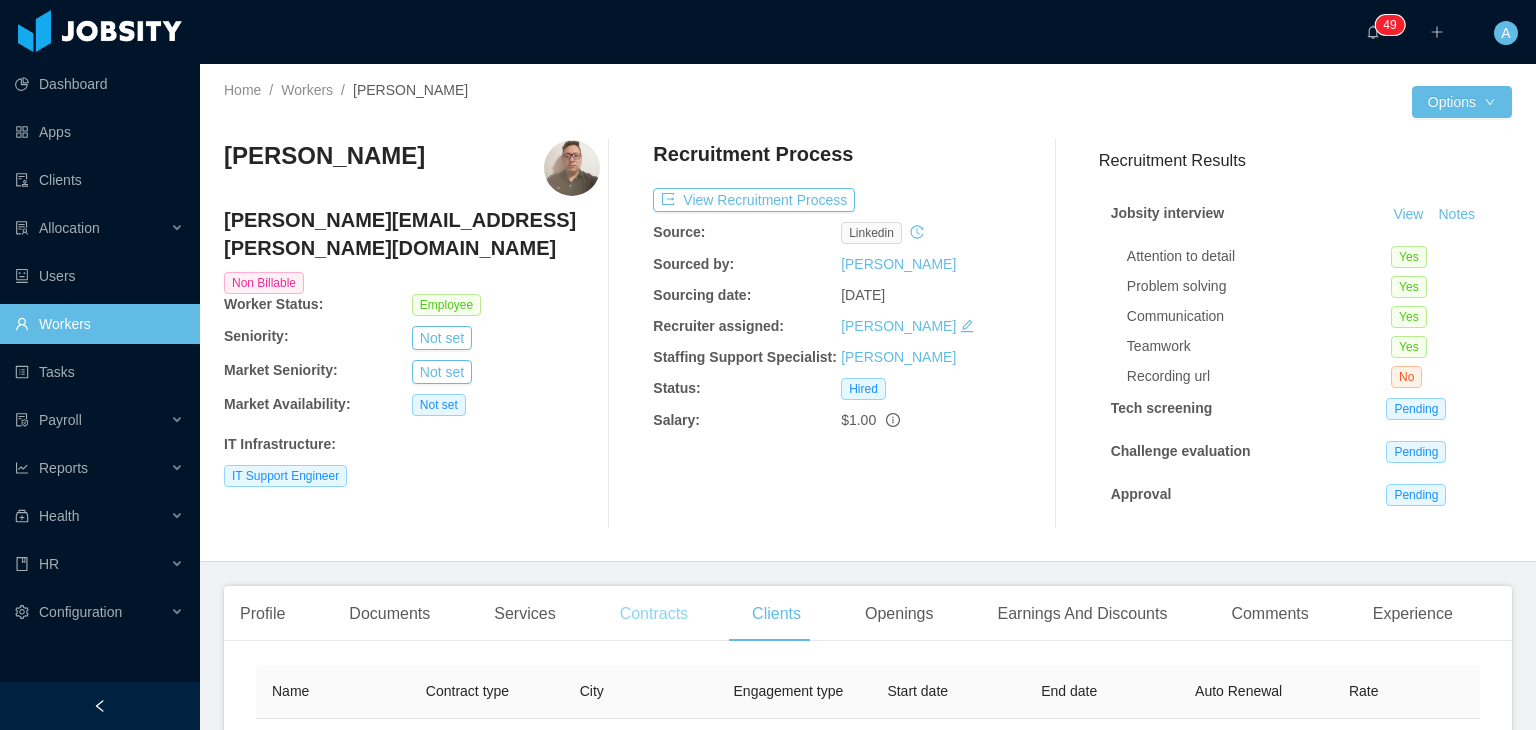 click on "Contracts" at bounding box center [654, 614] 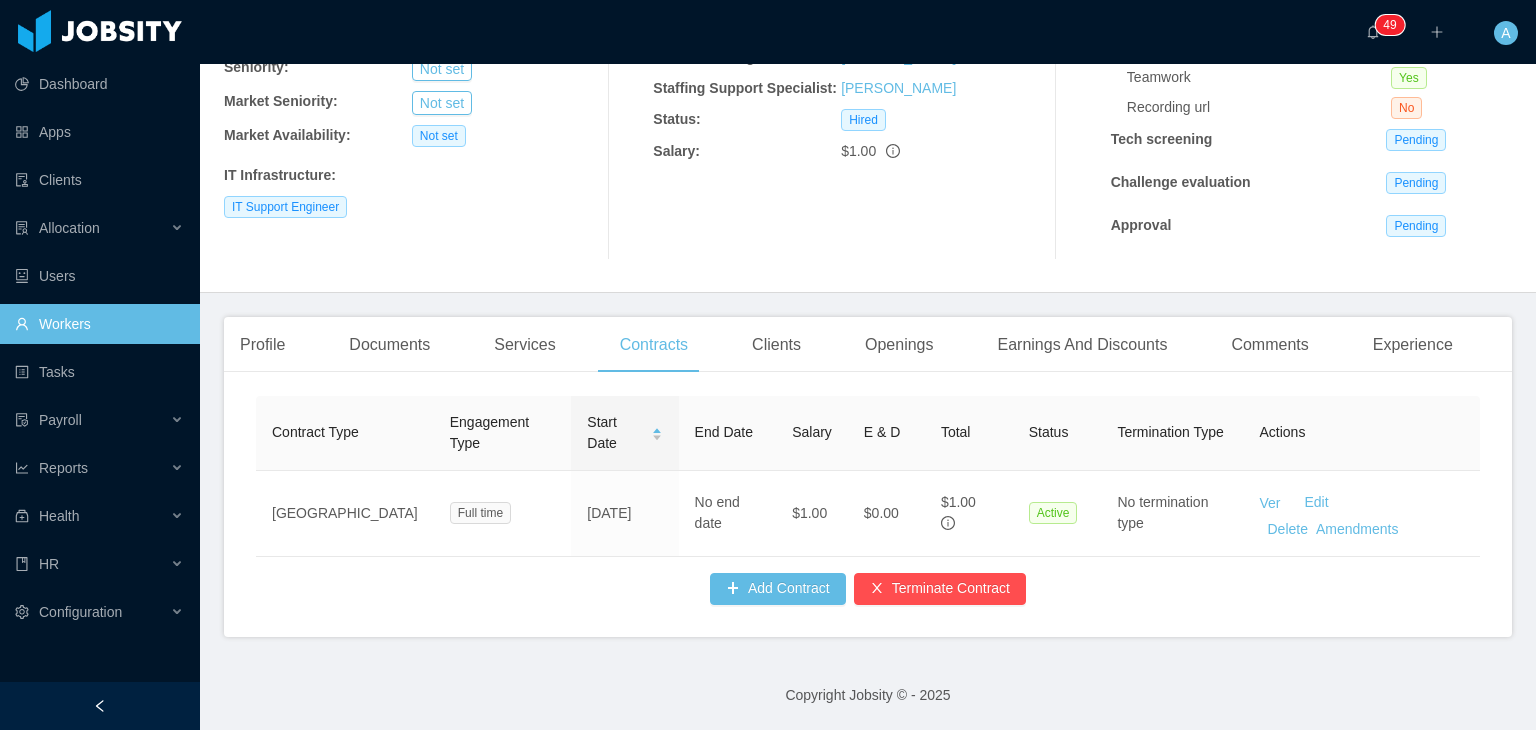 scroll, scrollTop: 284, scrollLeft: 0, axis: vertical 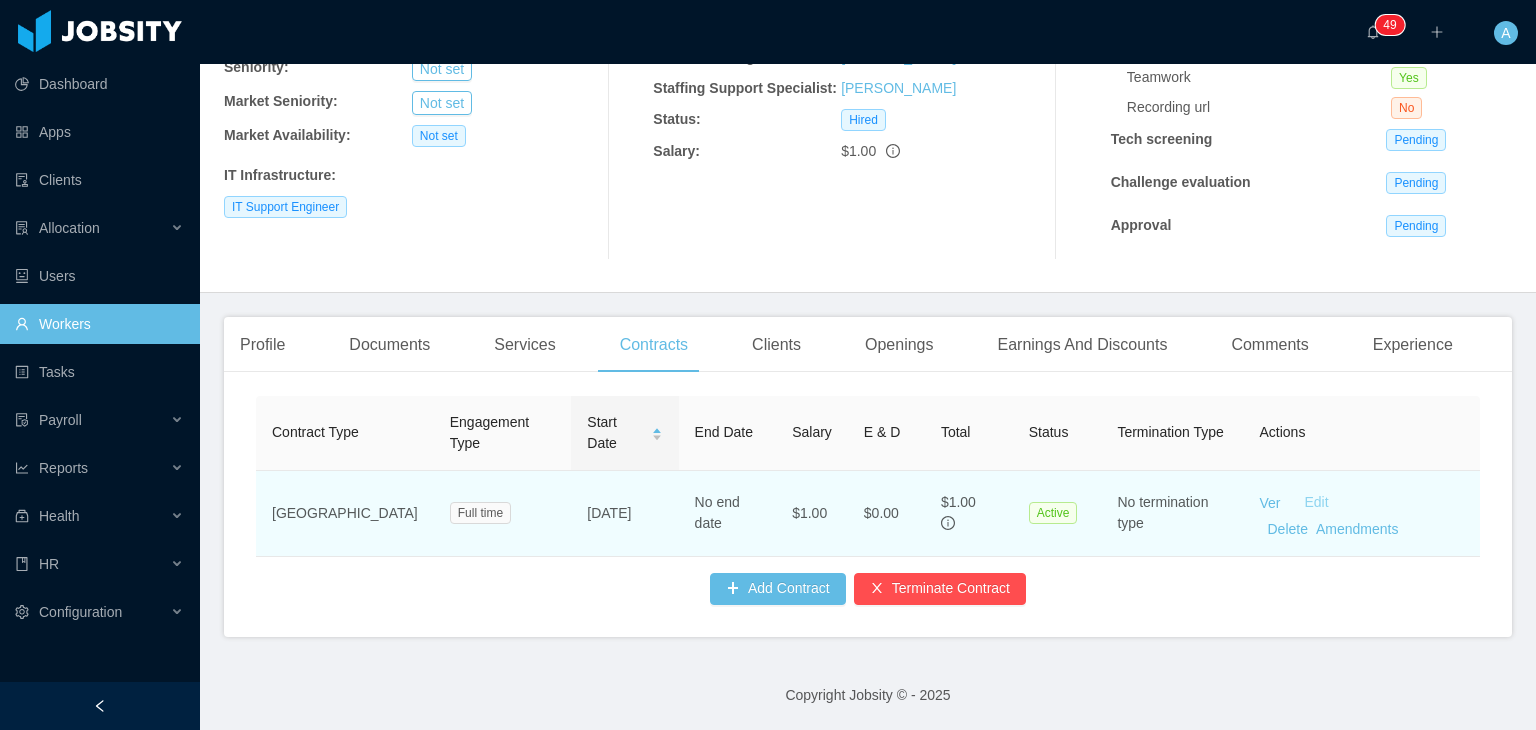 click on "Edit" at bounding box center [1317, 502] 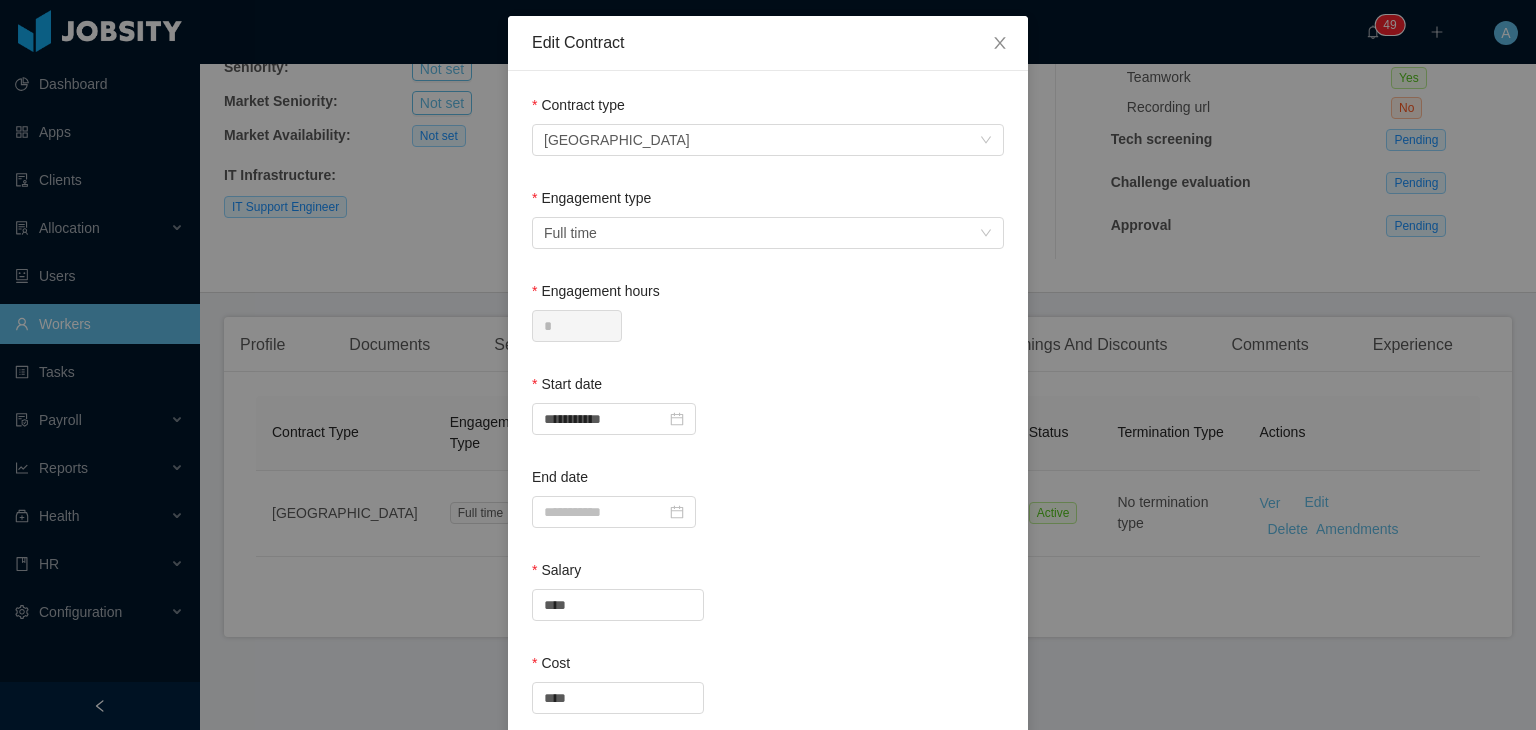 scroll, scrollTop: 86, scrollLeft: 0, axis: vertical 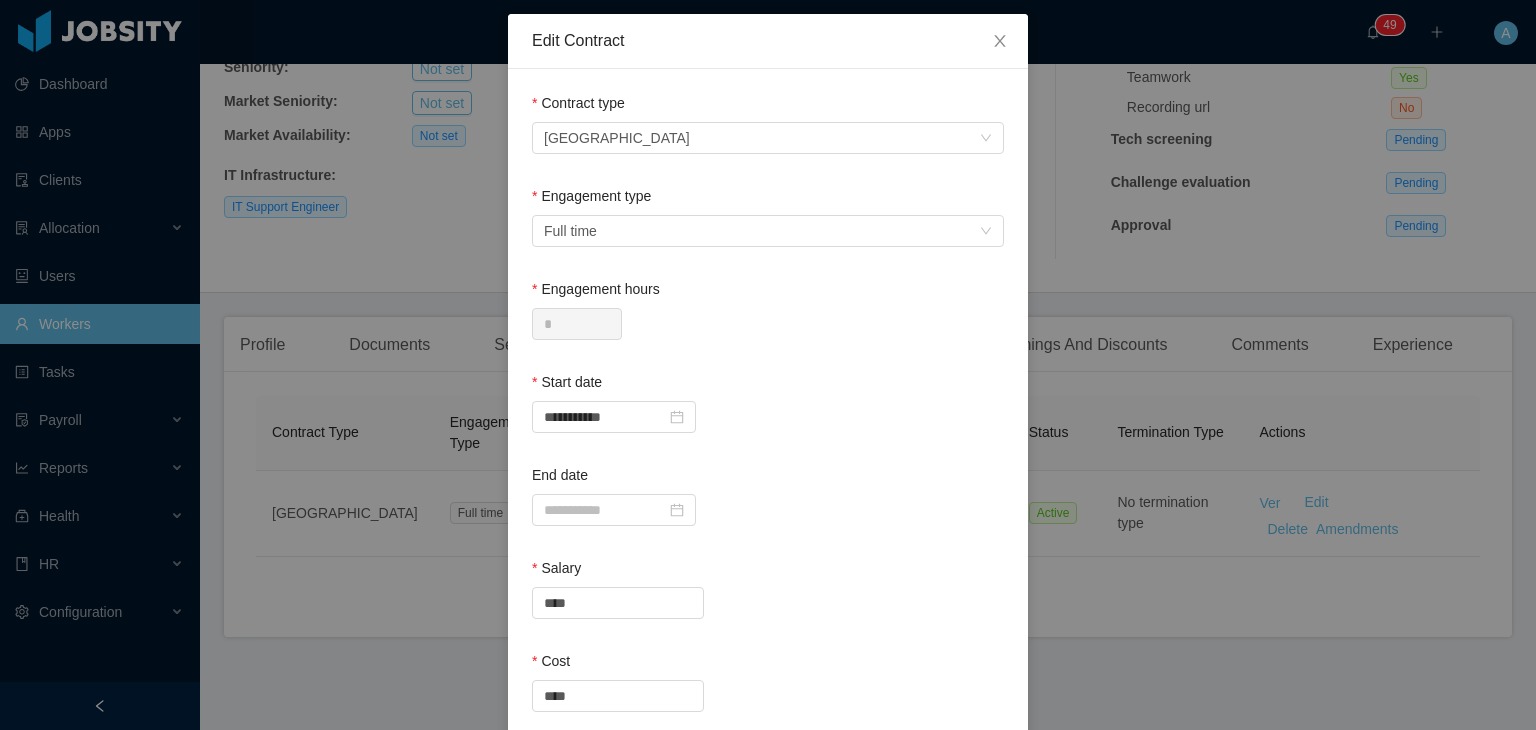 click on "**********" at bounding box center [768, 365] 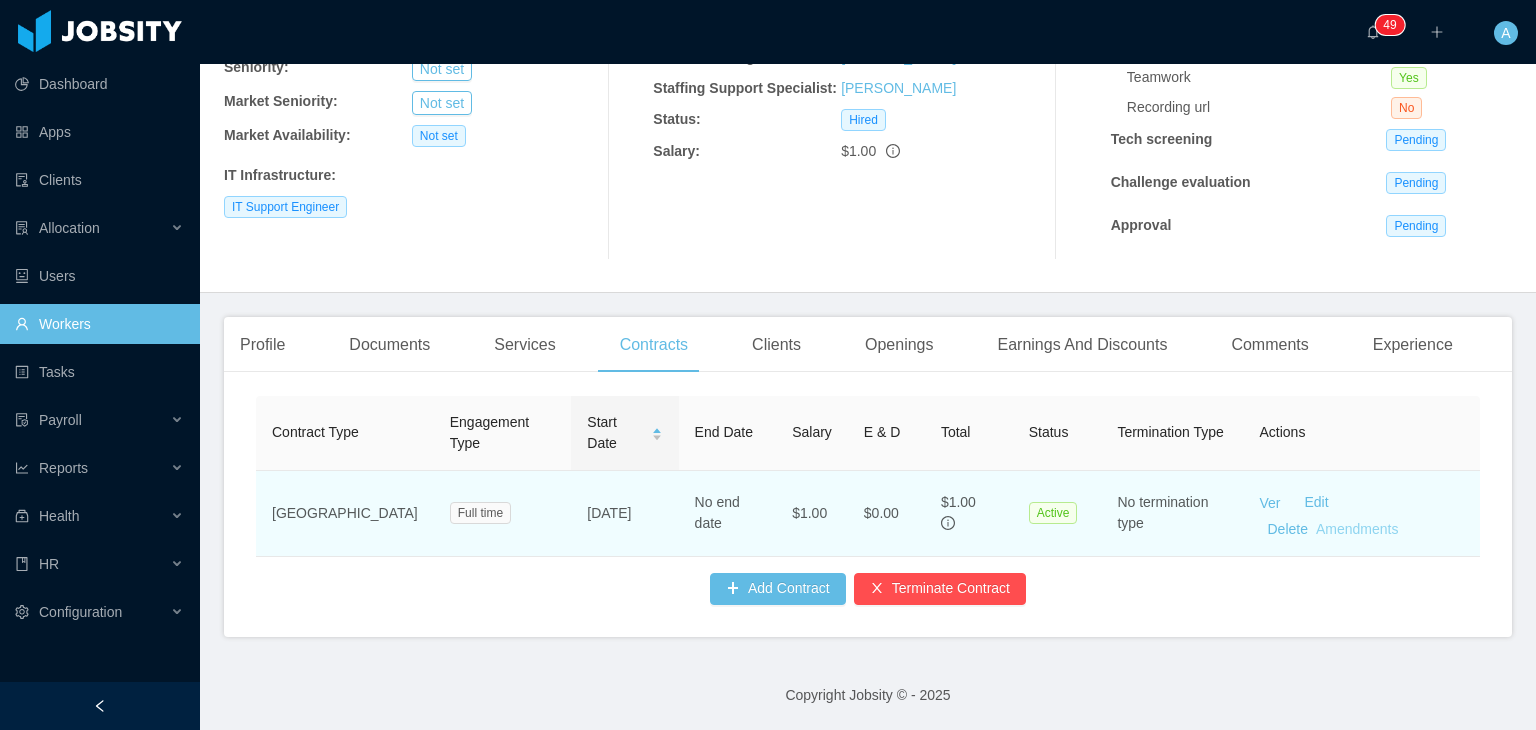 click on "Amendments" at bounding box center (1357, 529) 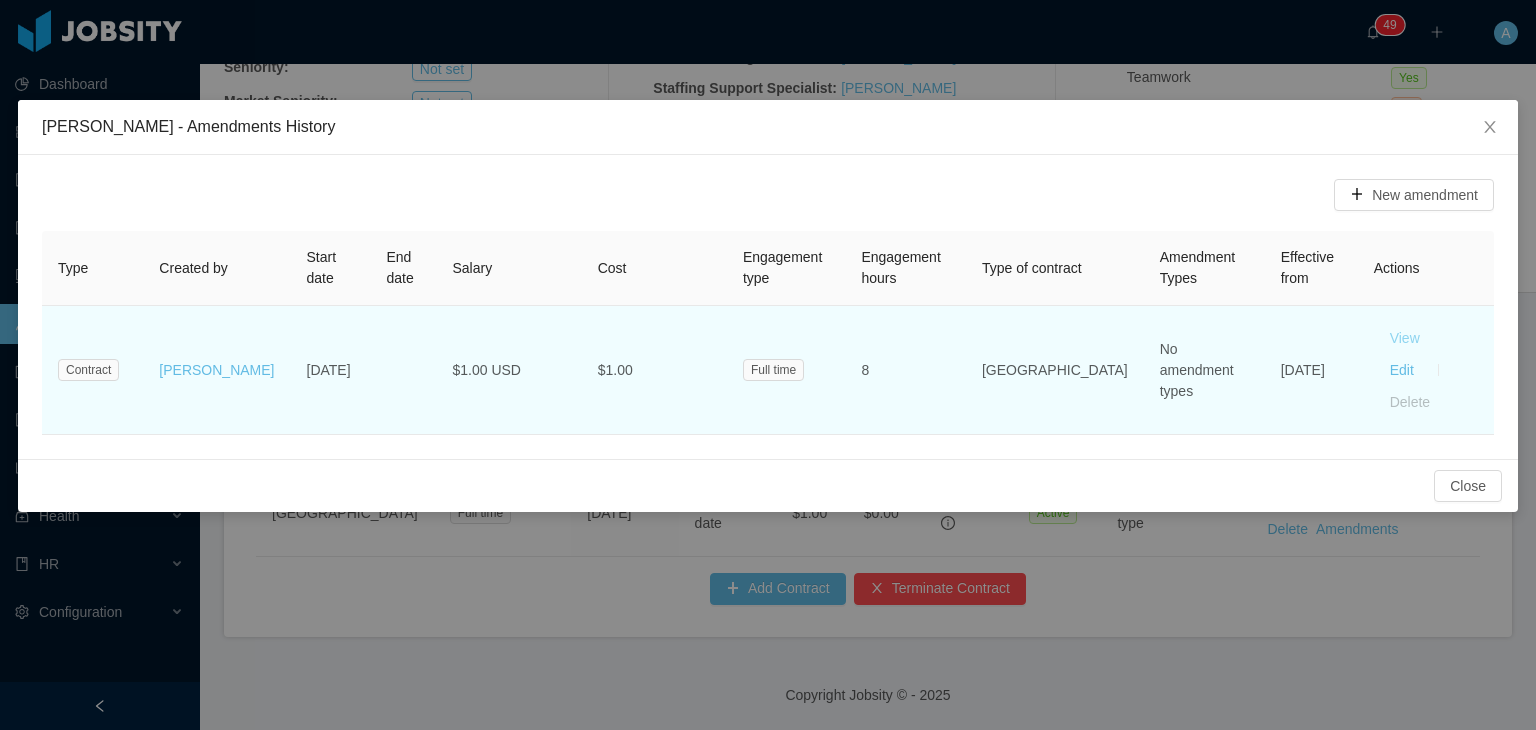 click on "View" at bounding box center [1405, 338] 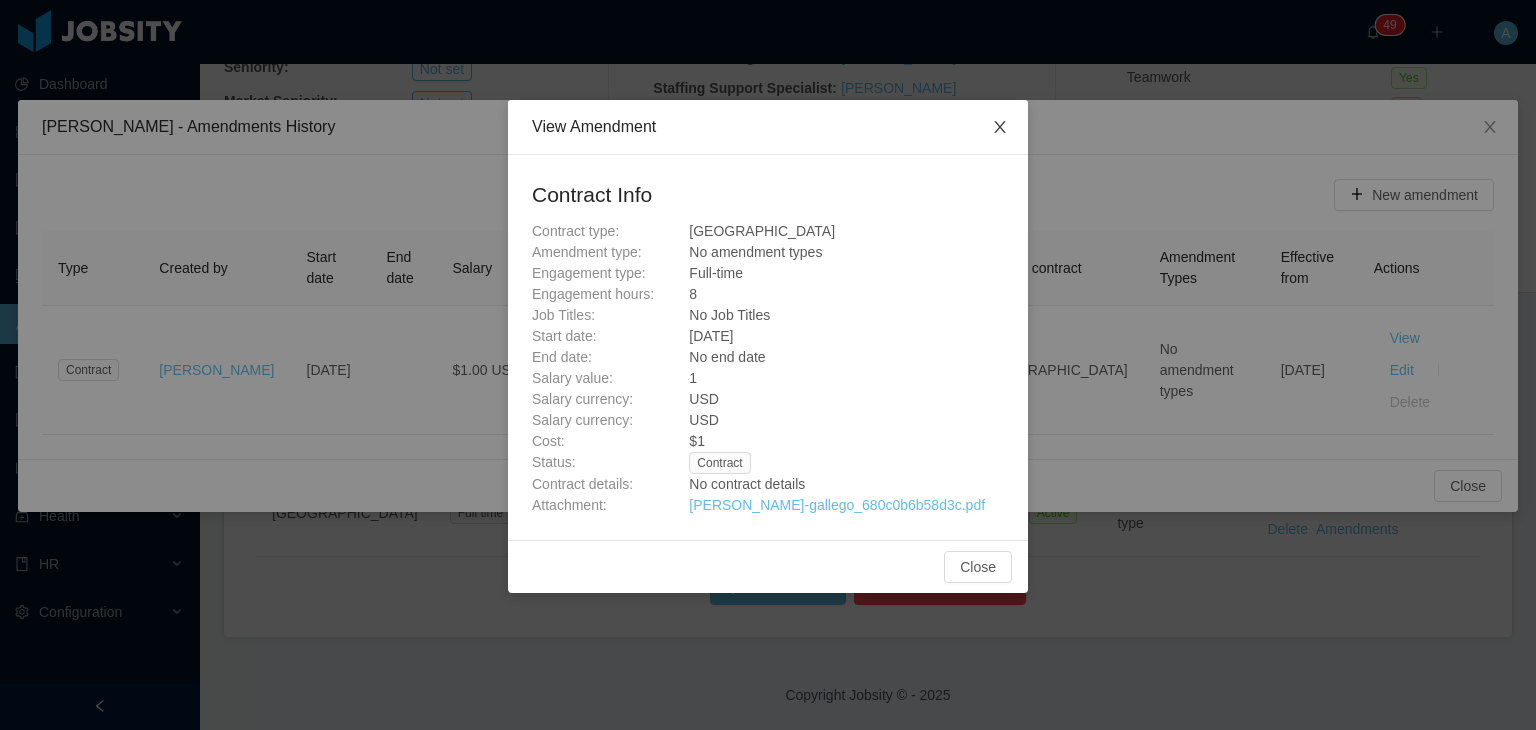 click at bounding box center (1000, 128) 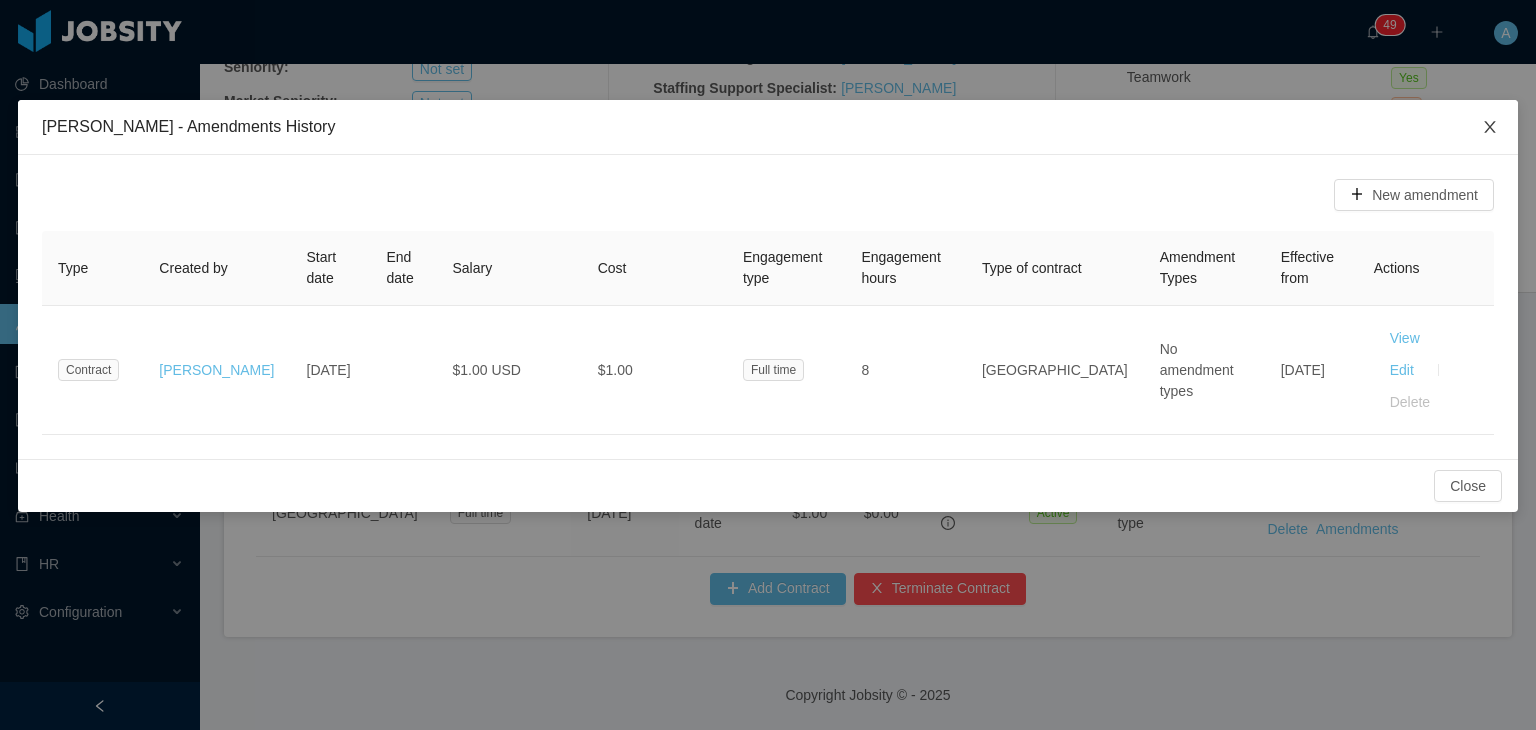 click at bounding box center [1490, 128] 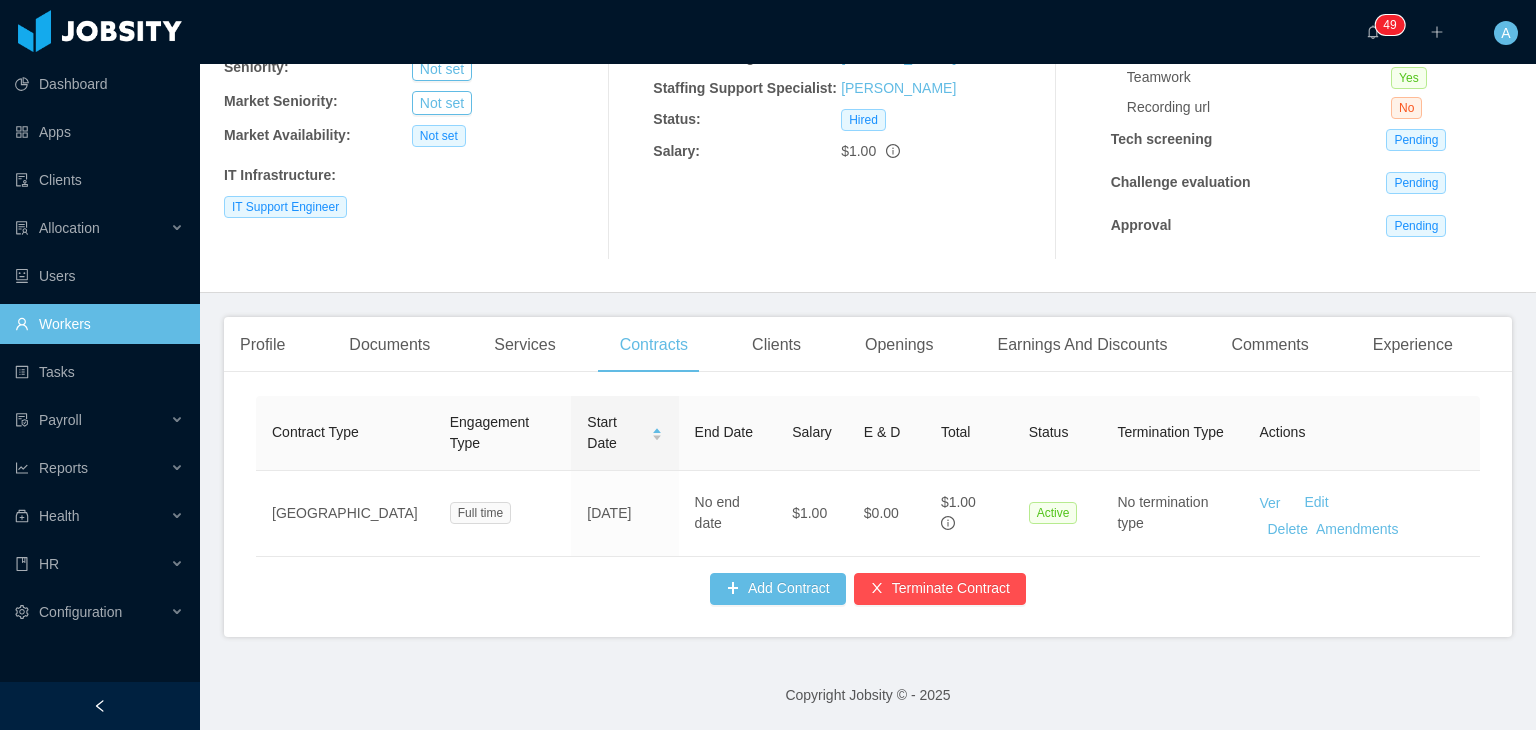 scroll, scrollTop: 0, scrollLeft: 0, axis: both 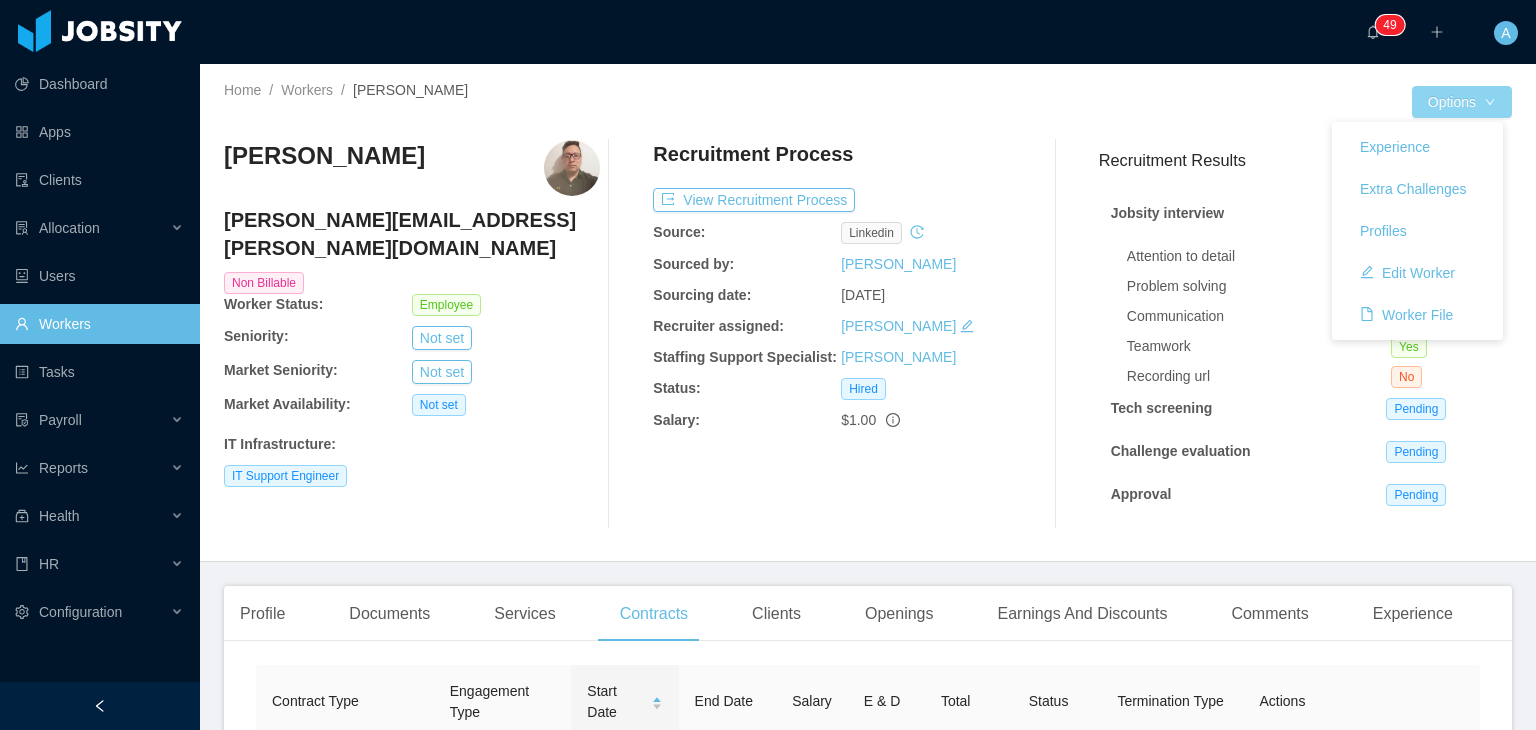 click on "Options" at bounding box center (1462, 102) 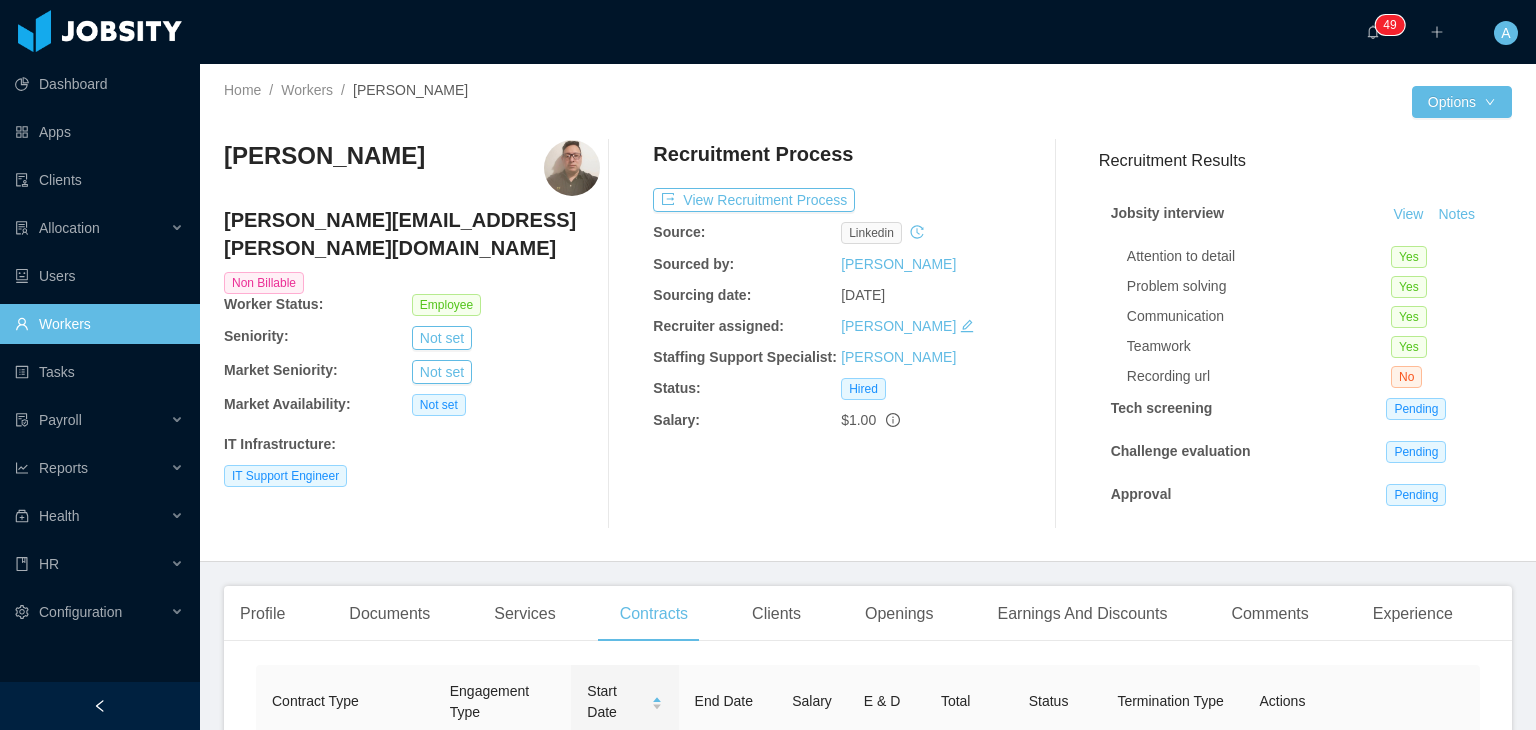 click on "Attention to detail Yes Problem solving Yes Communication Yes Teamwork Yes Recording url No" at bounding box center (1313, 313) 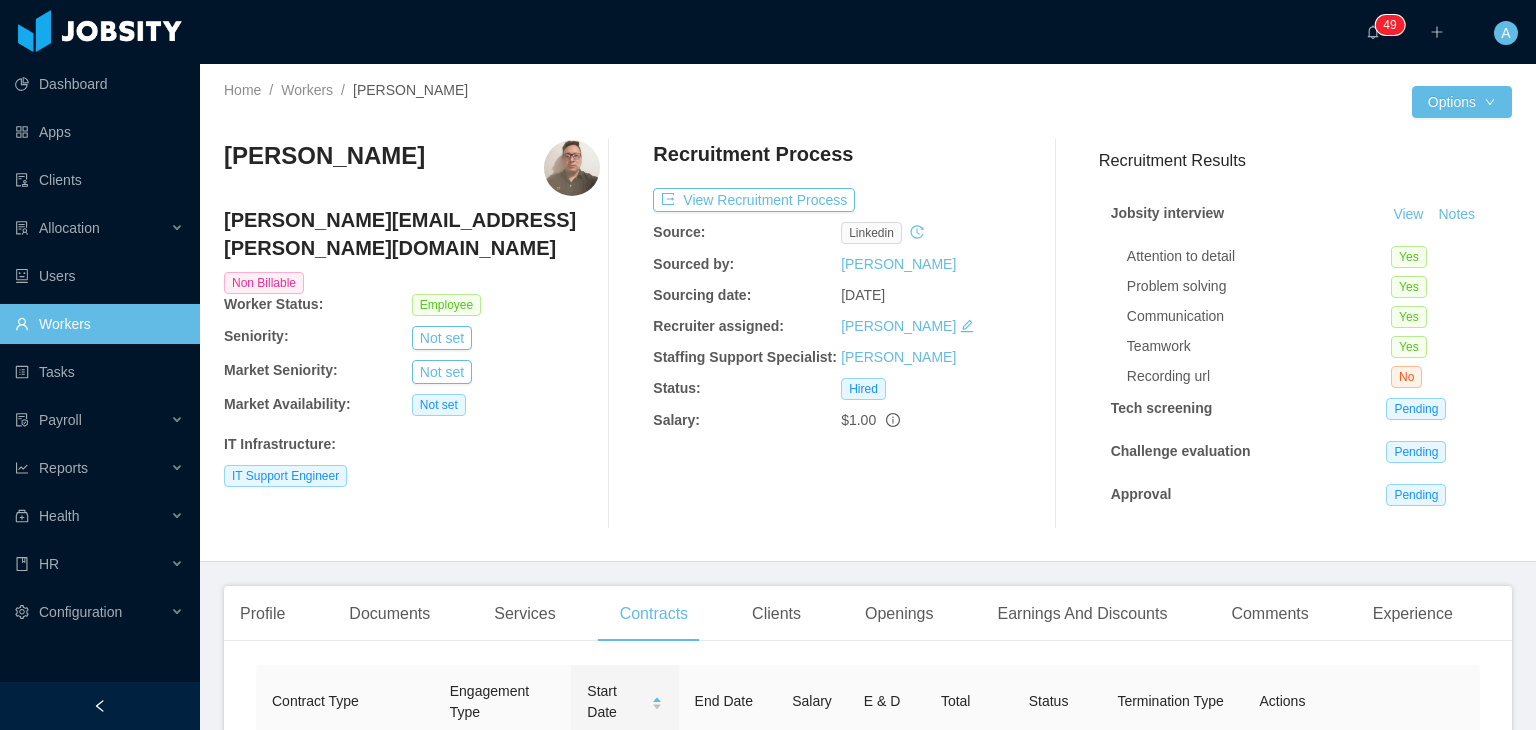 scroll, scrollTop: 0, scrollLeft: 0, axis: both 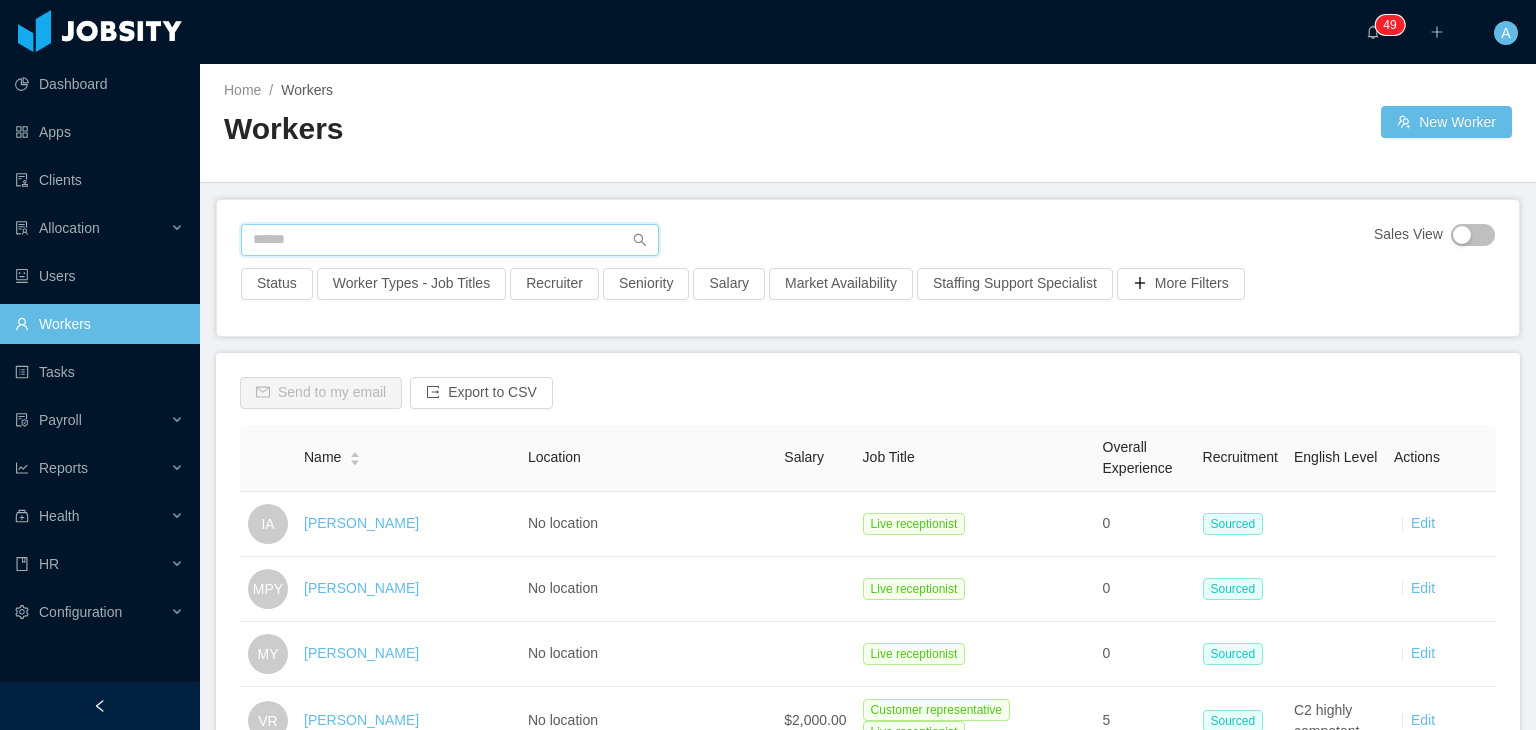 click at bounding box center [450, 240] 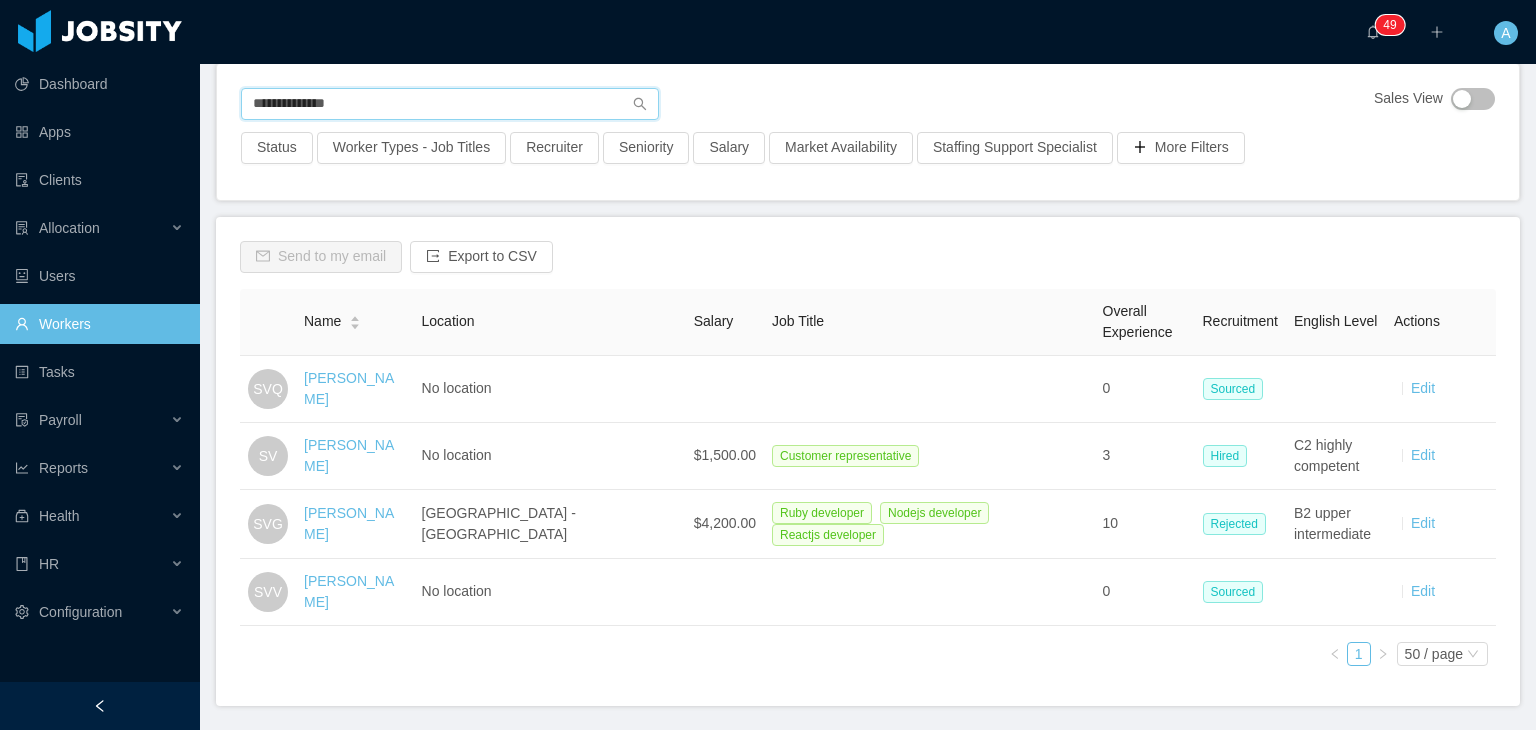 scroll, scrollTop: 151, scrollLeft: 0, axis: vertical 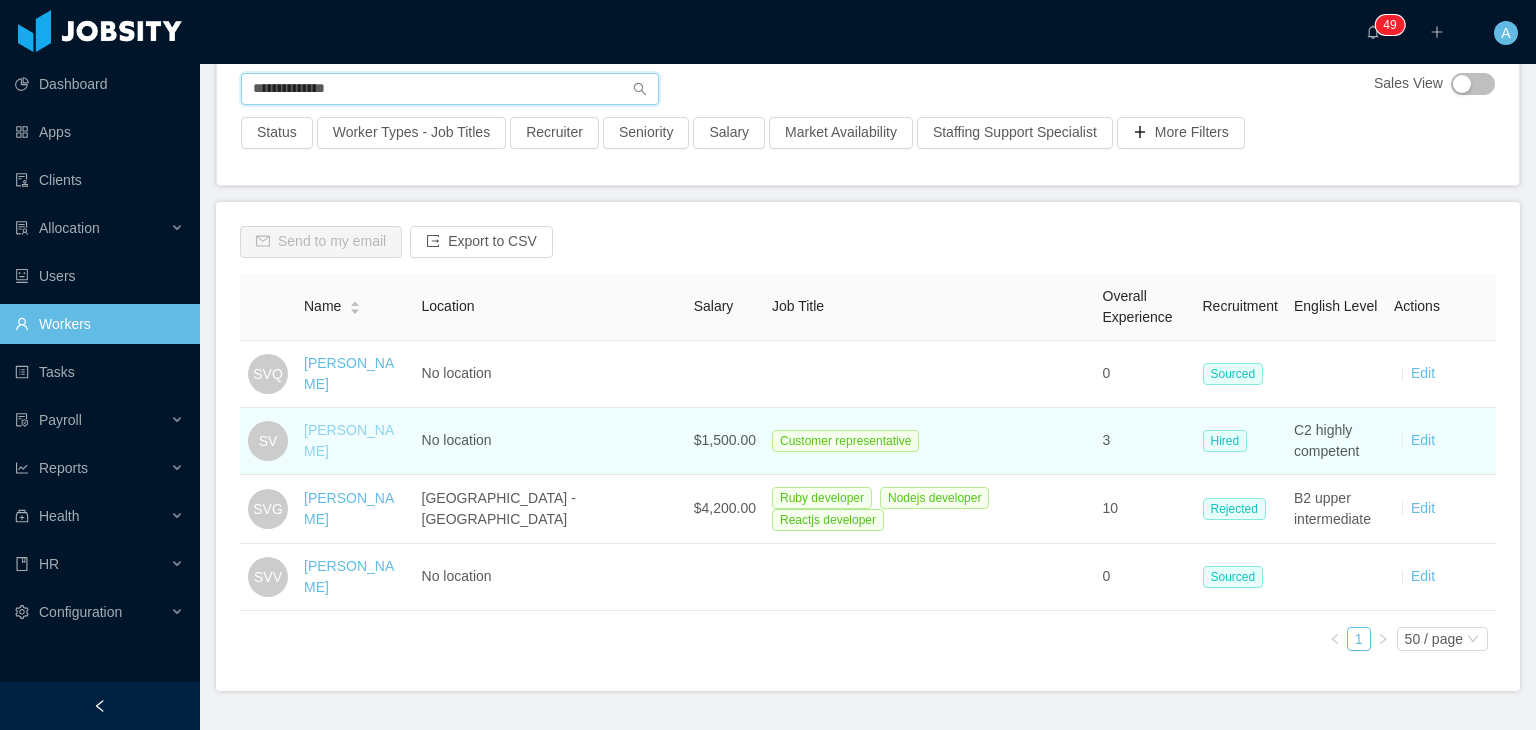 type on "**********" 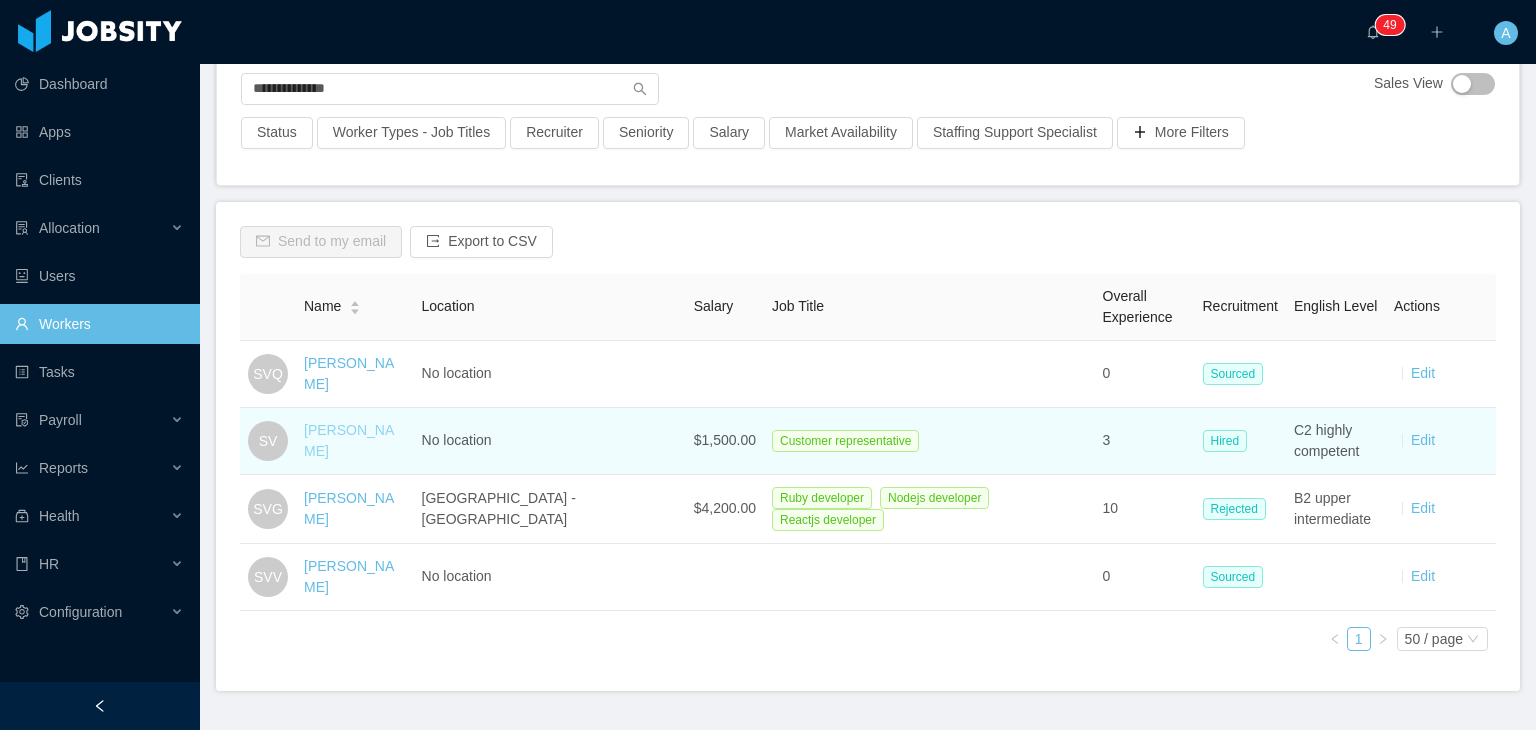 click on "[PERSON_NAME]" at bounding box center (349, 440) 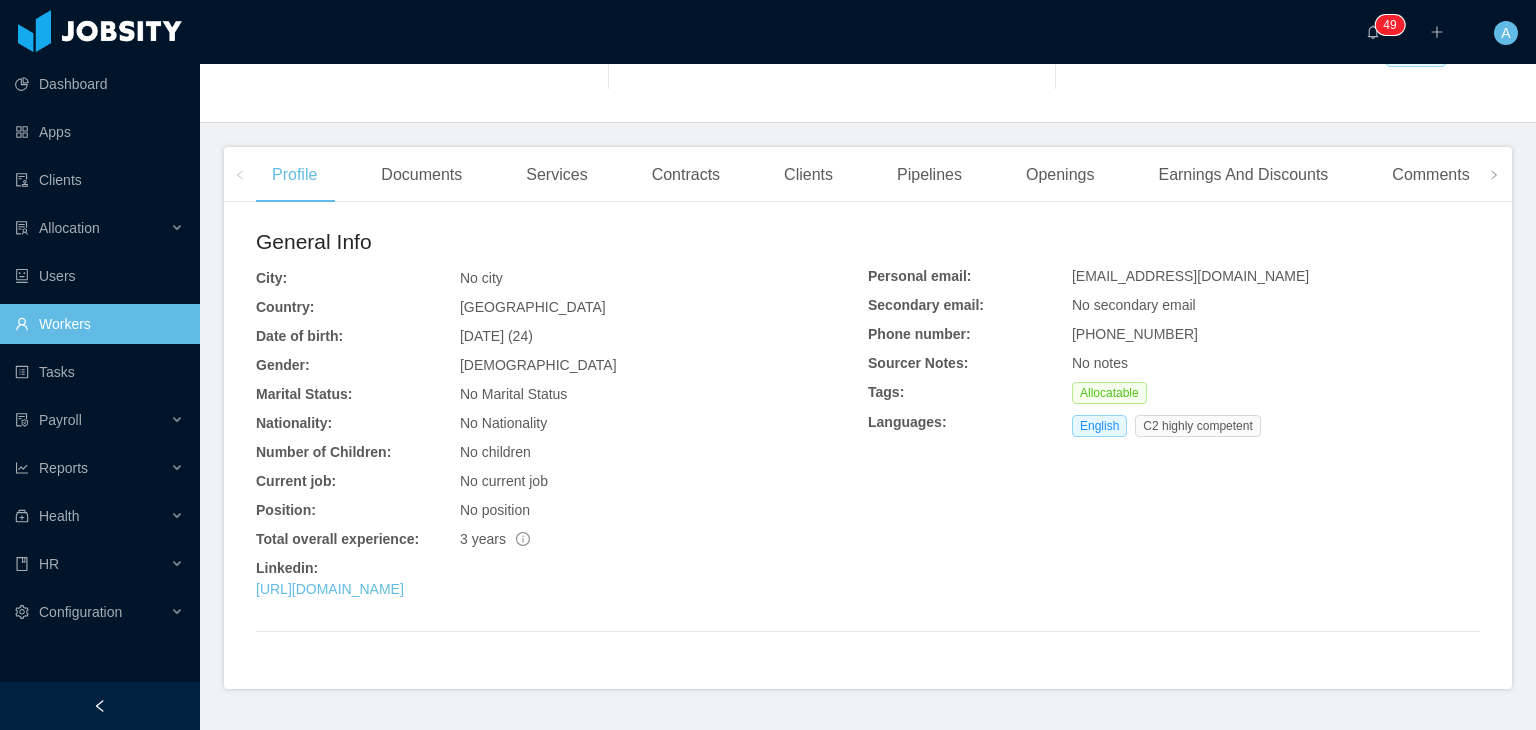 scroll, scrollTop: 0, scrollLeft: 0, axis: both 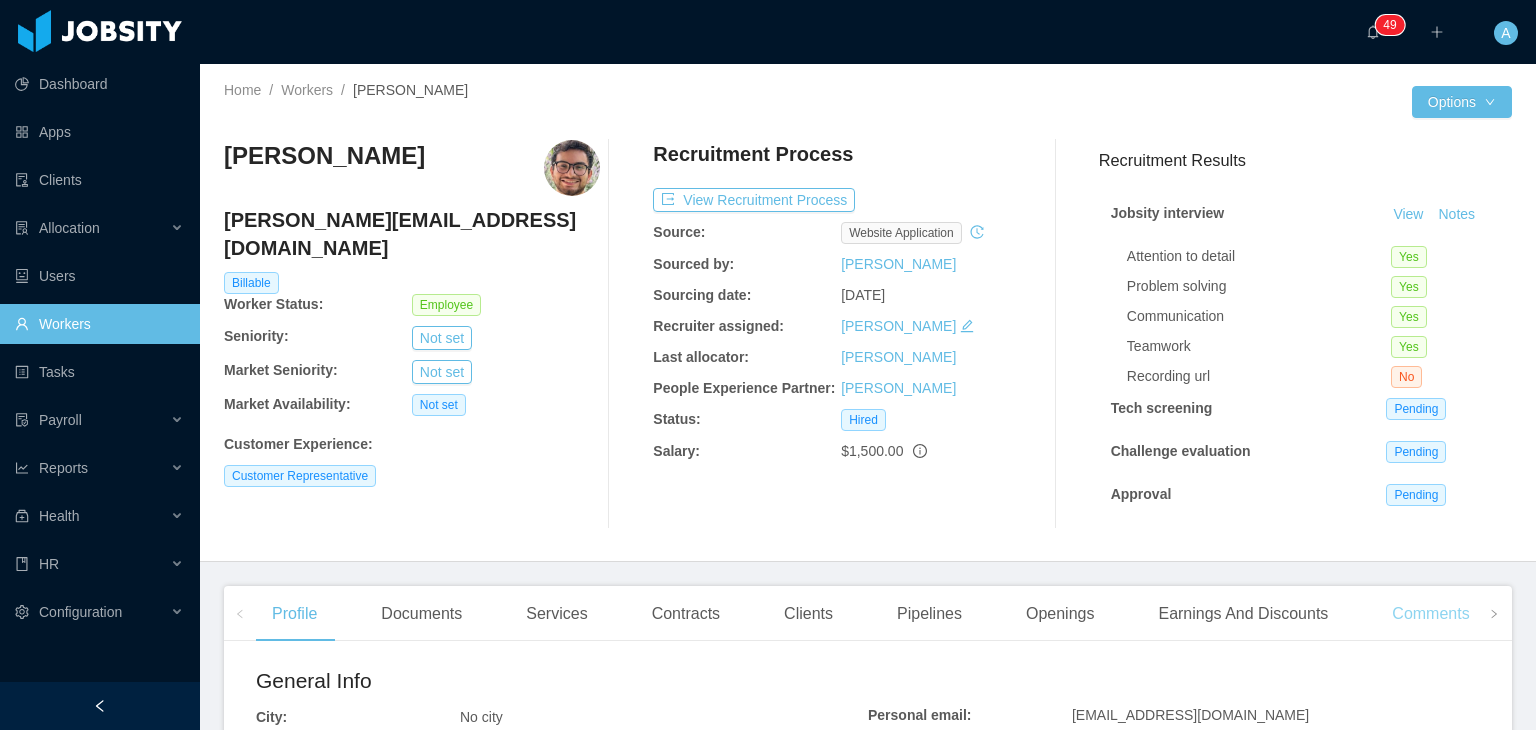 click on "Comments" at bounding box center [1430, 614] 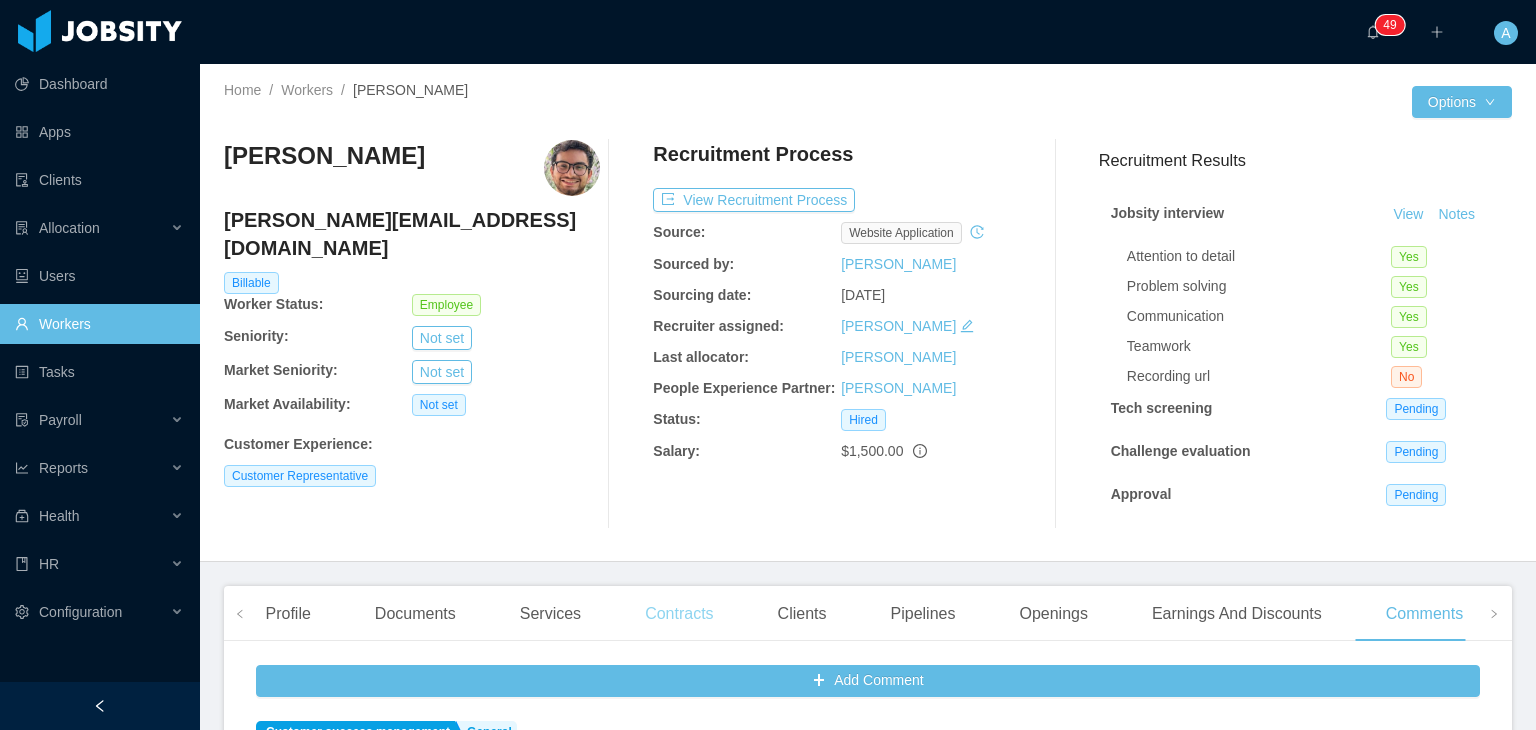 click on "Contracts" at bounding box center [679, 614] 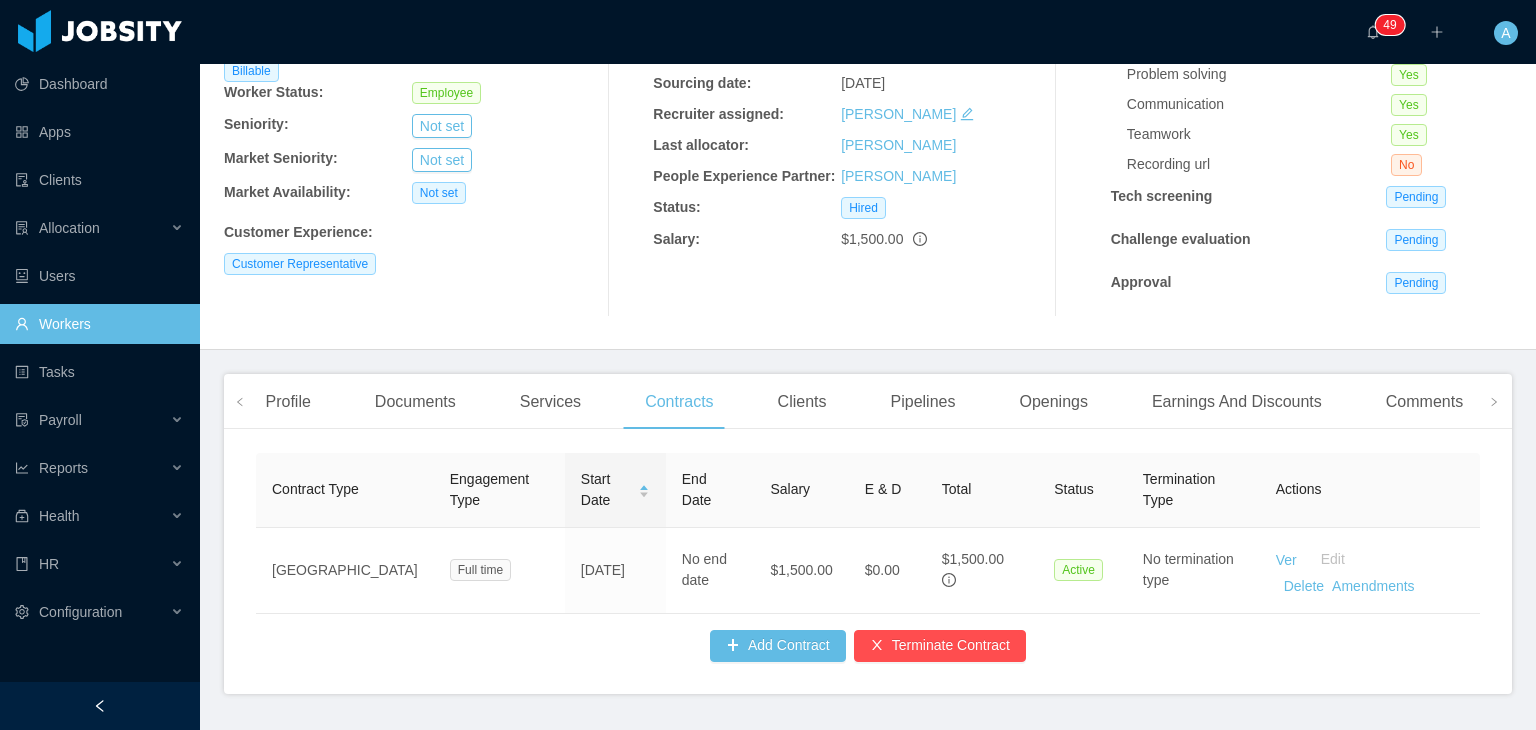 scroll, scrollTop: 264, scrollLeft: 0, axis: vertical 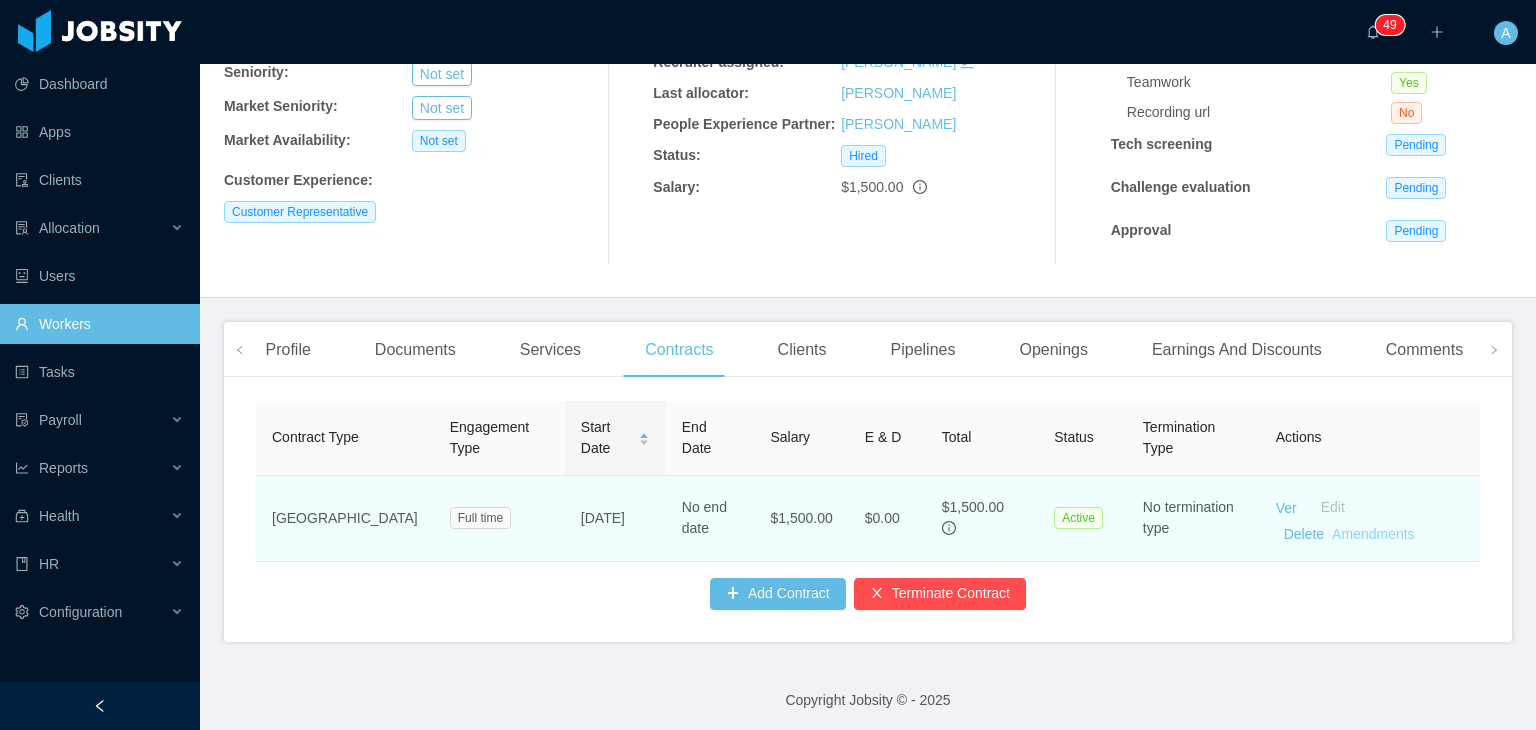 click on "Amendments" at bounding box center [1373, 534] 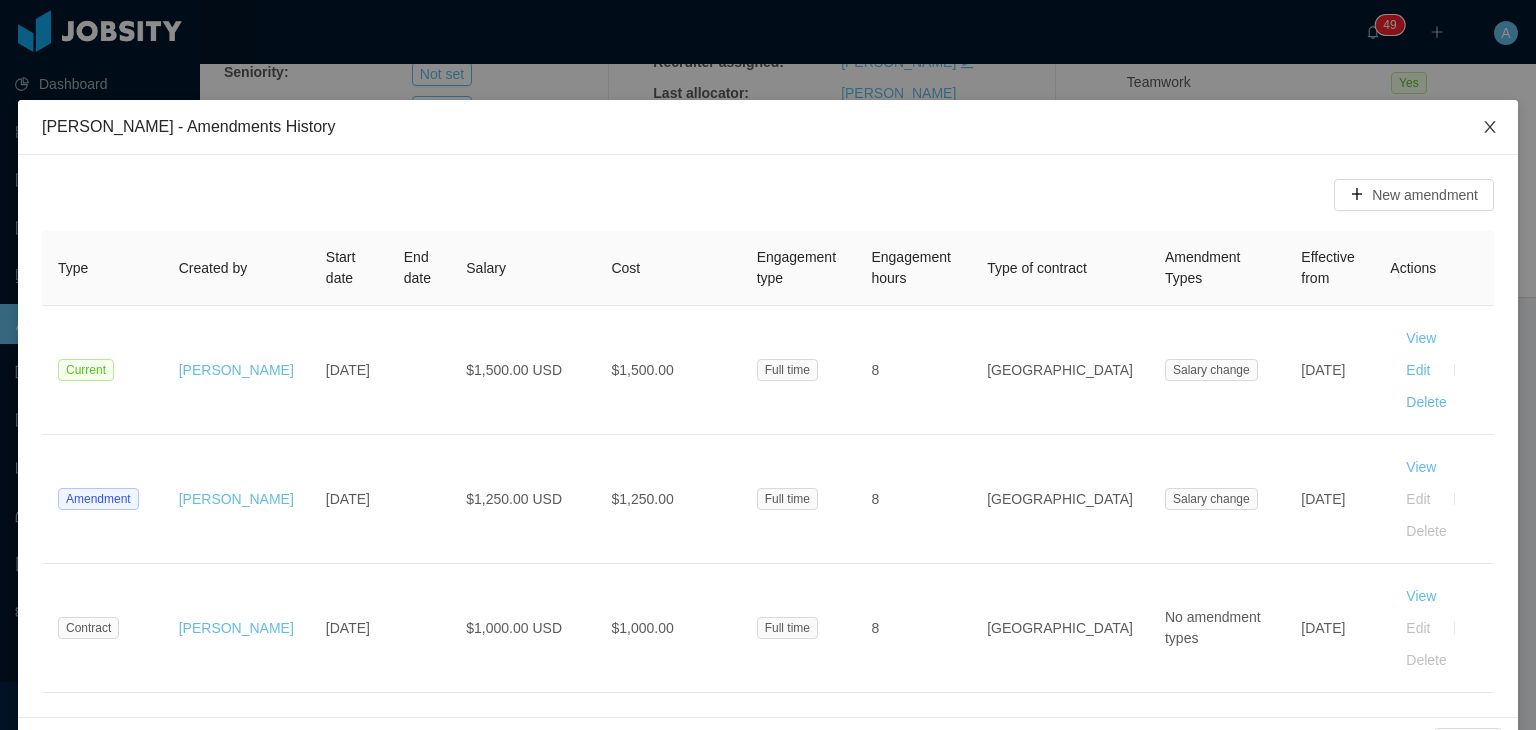 click 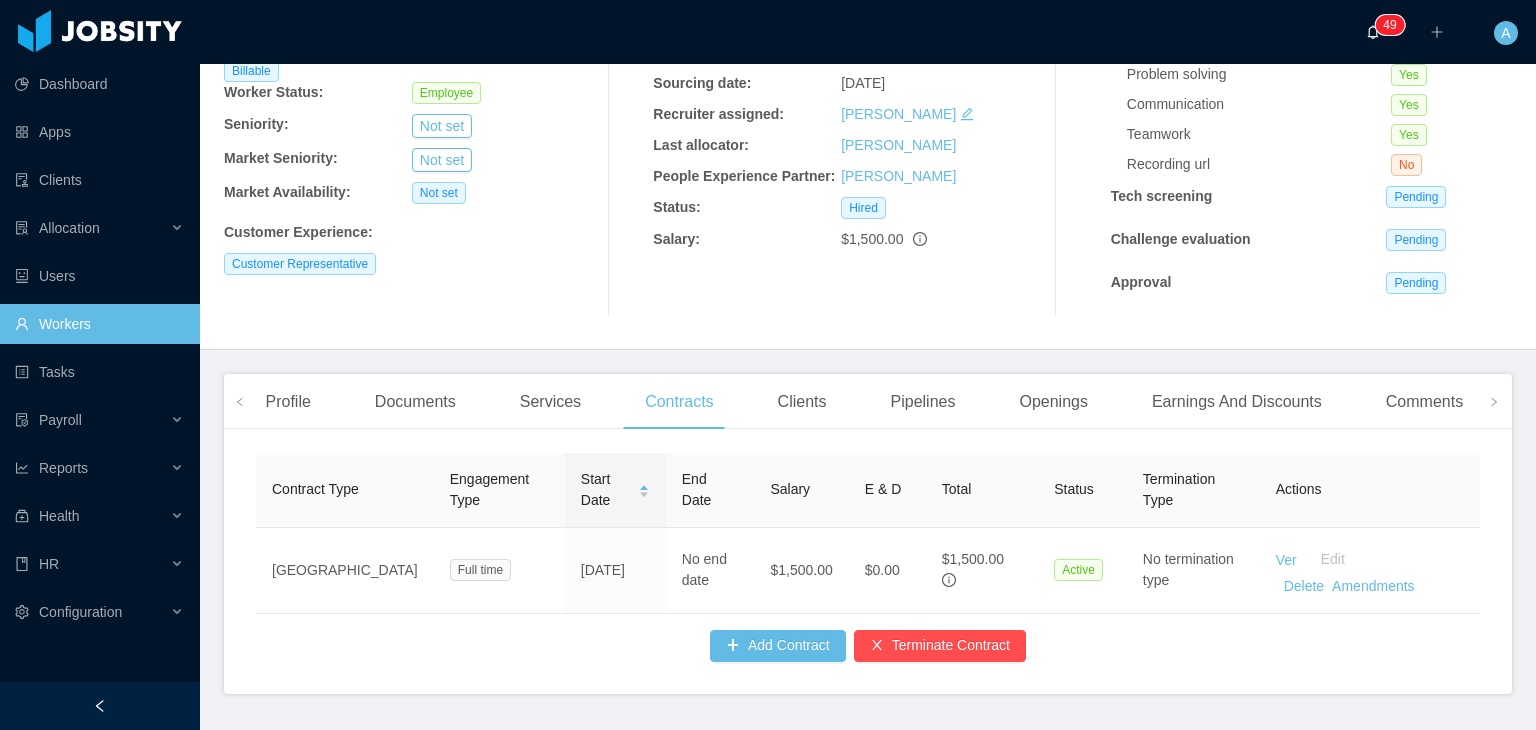 scroll, scrollTop: 264, scrollLeft: 0, axis: vertical 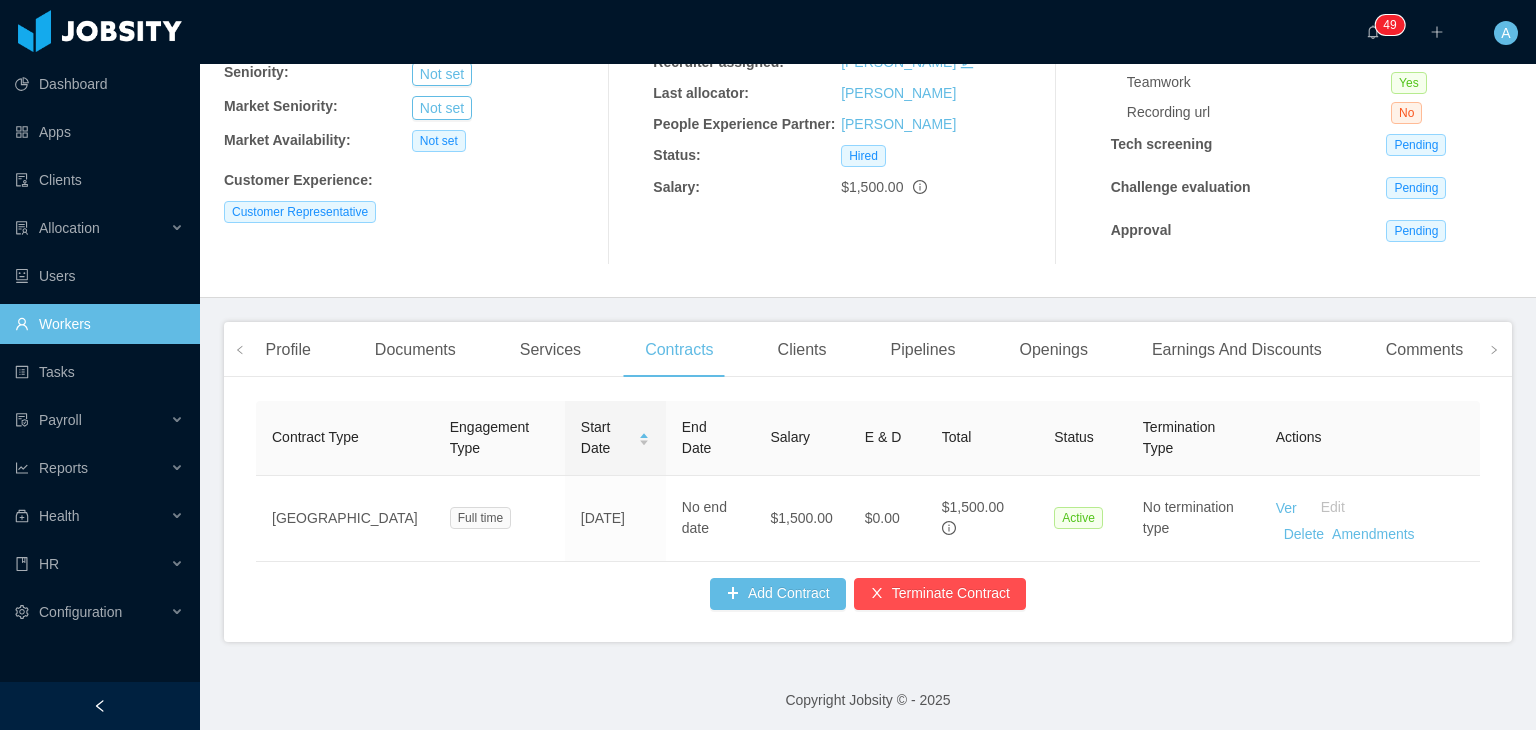 click on "Workers" at bounding box center [99, 324] 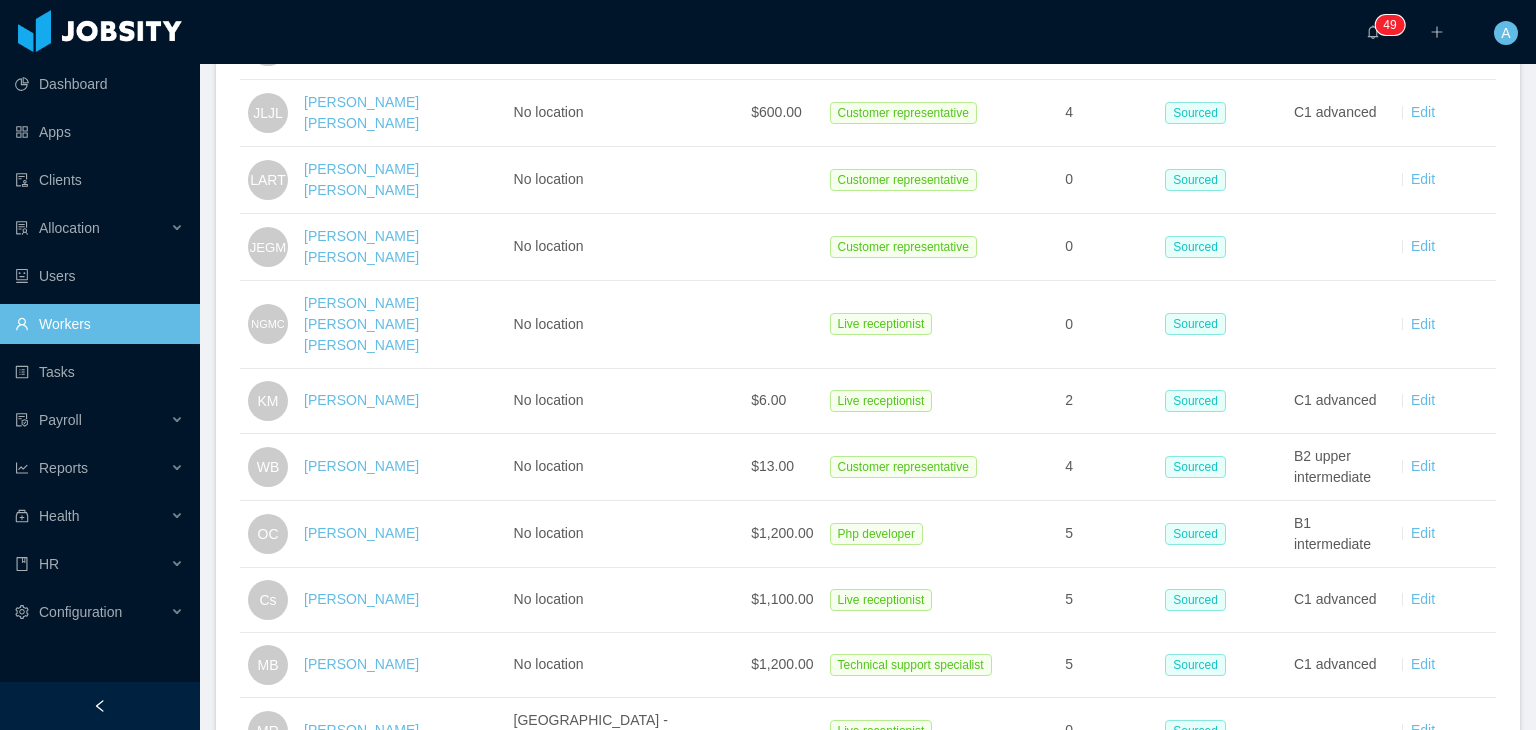 scroll, scrollTop: 0, scrollLeft: 0, axis: both 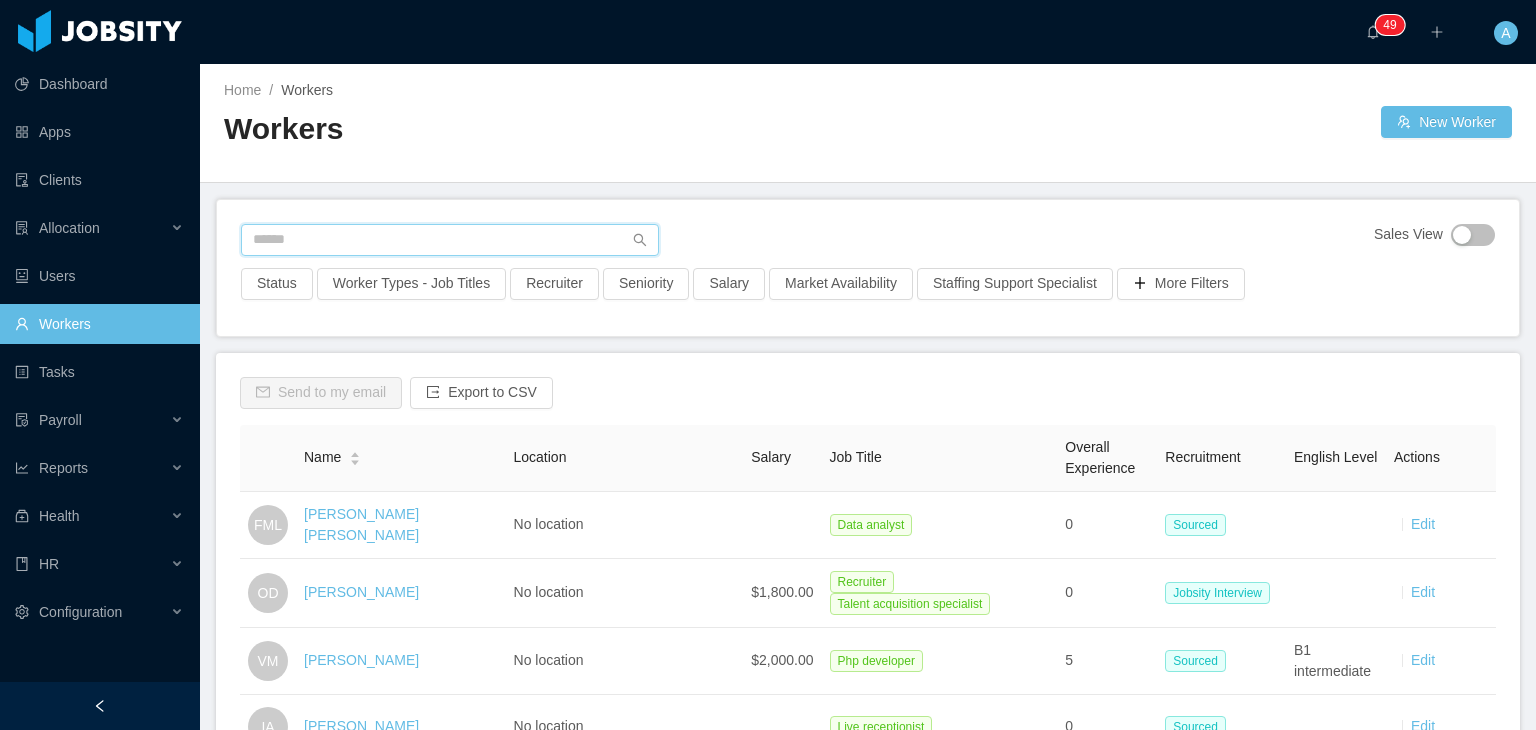 click at bounding box center [450, 240] 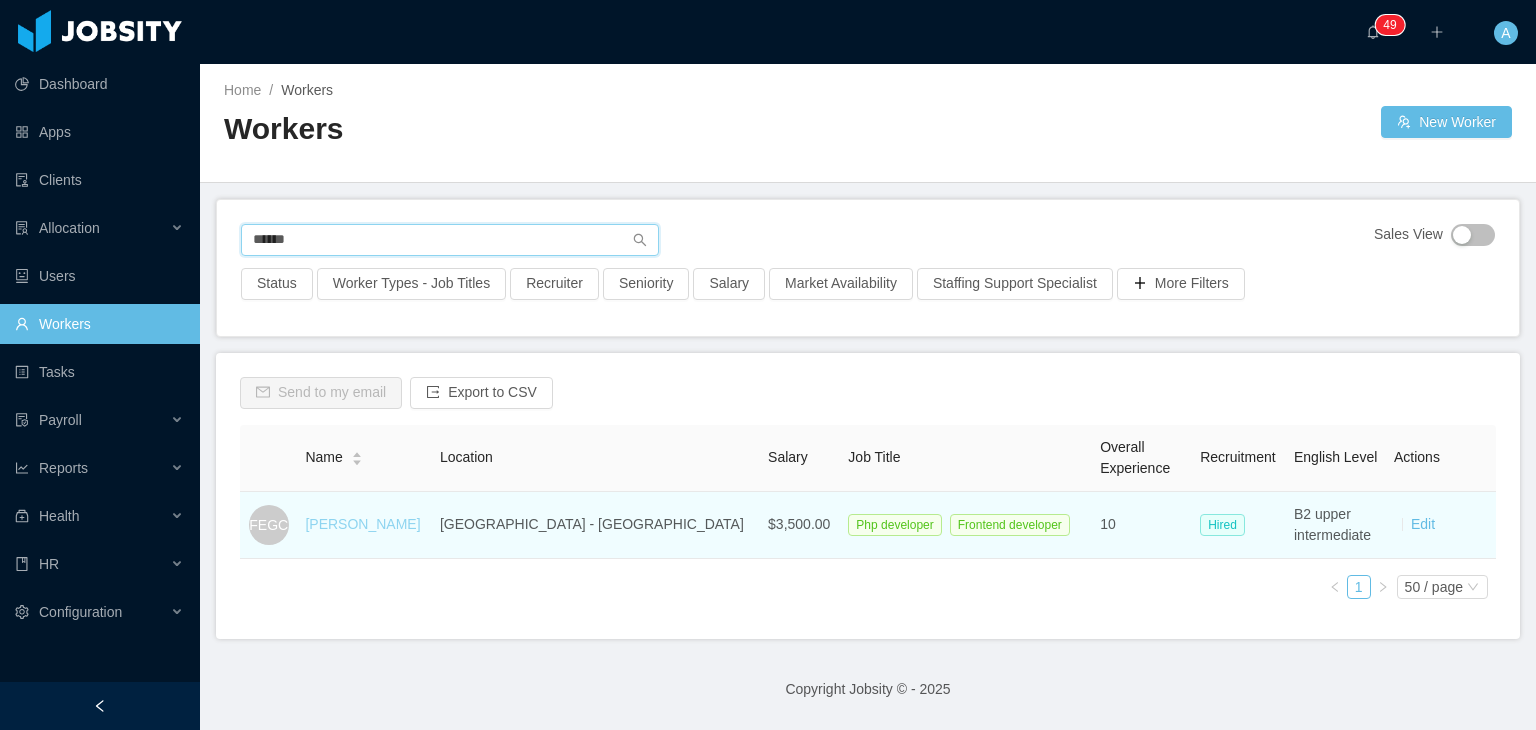 type on "*****" 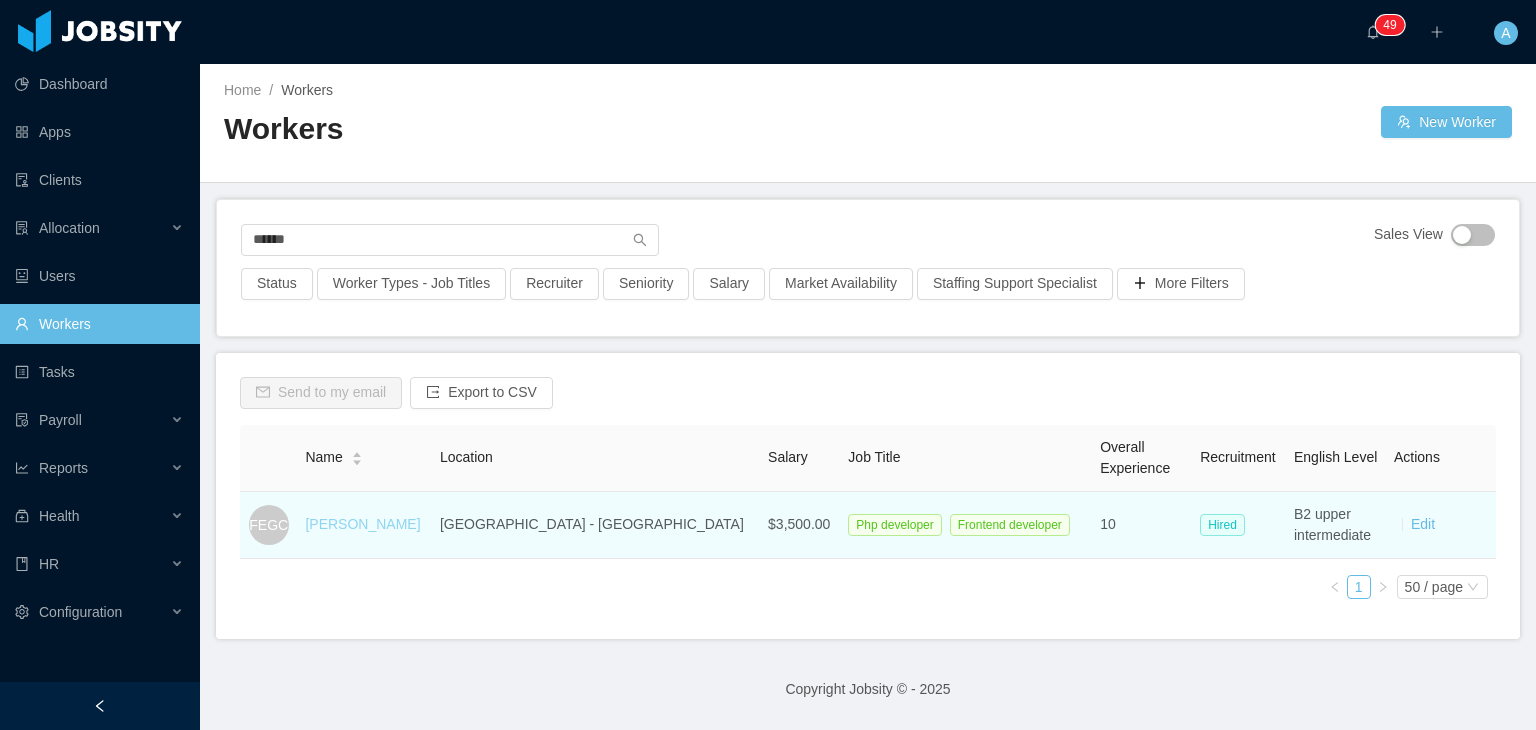 click on "[PERSON_NAME]" at bounding box center [362, 524] 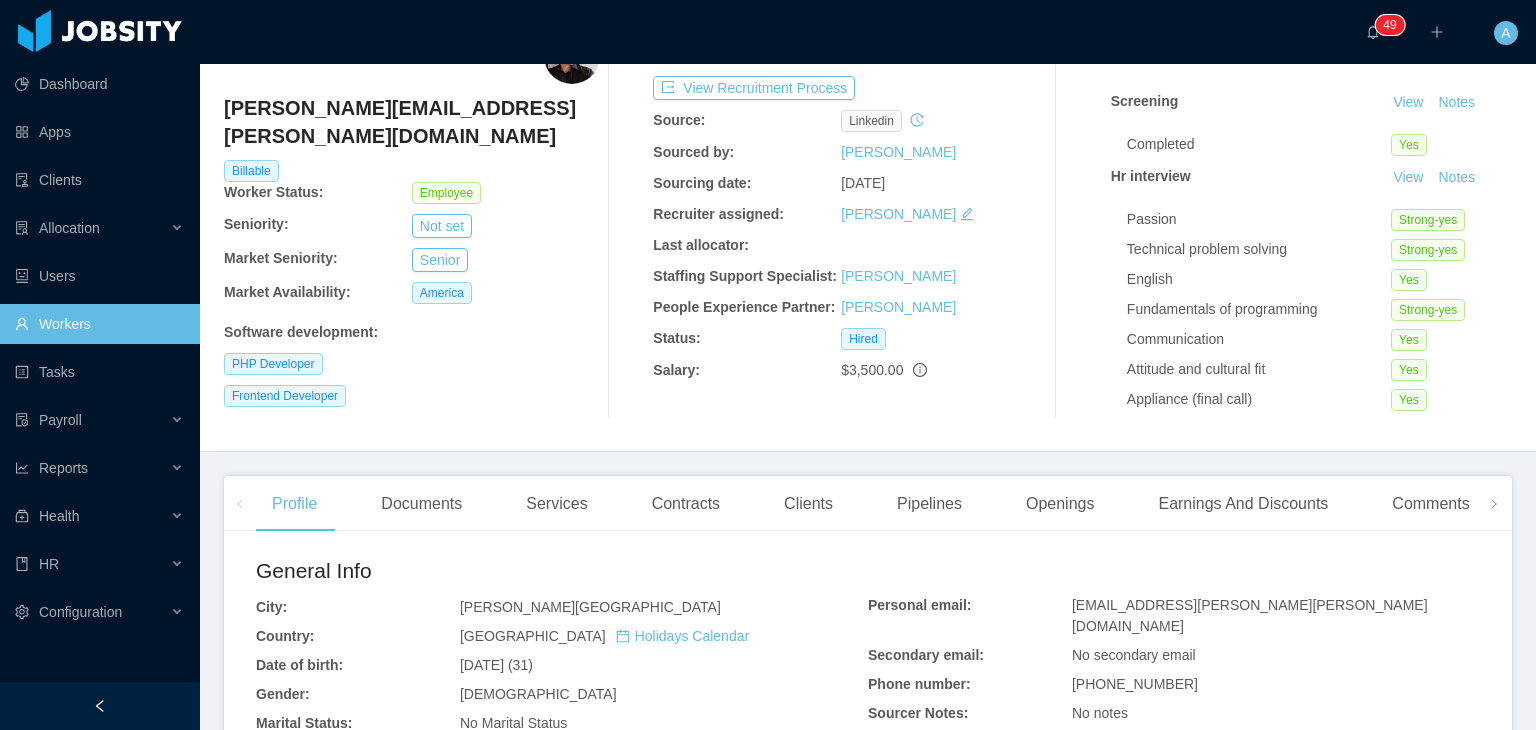 scroll, scrollTop: 0, scrollLeft: 0, axis: both 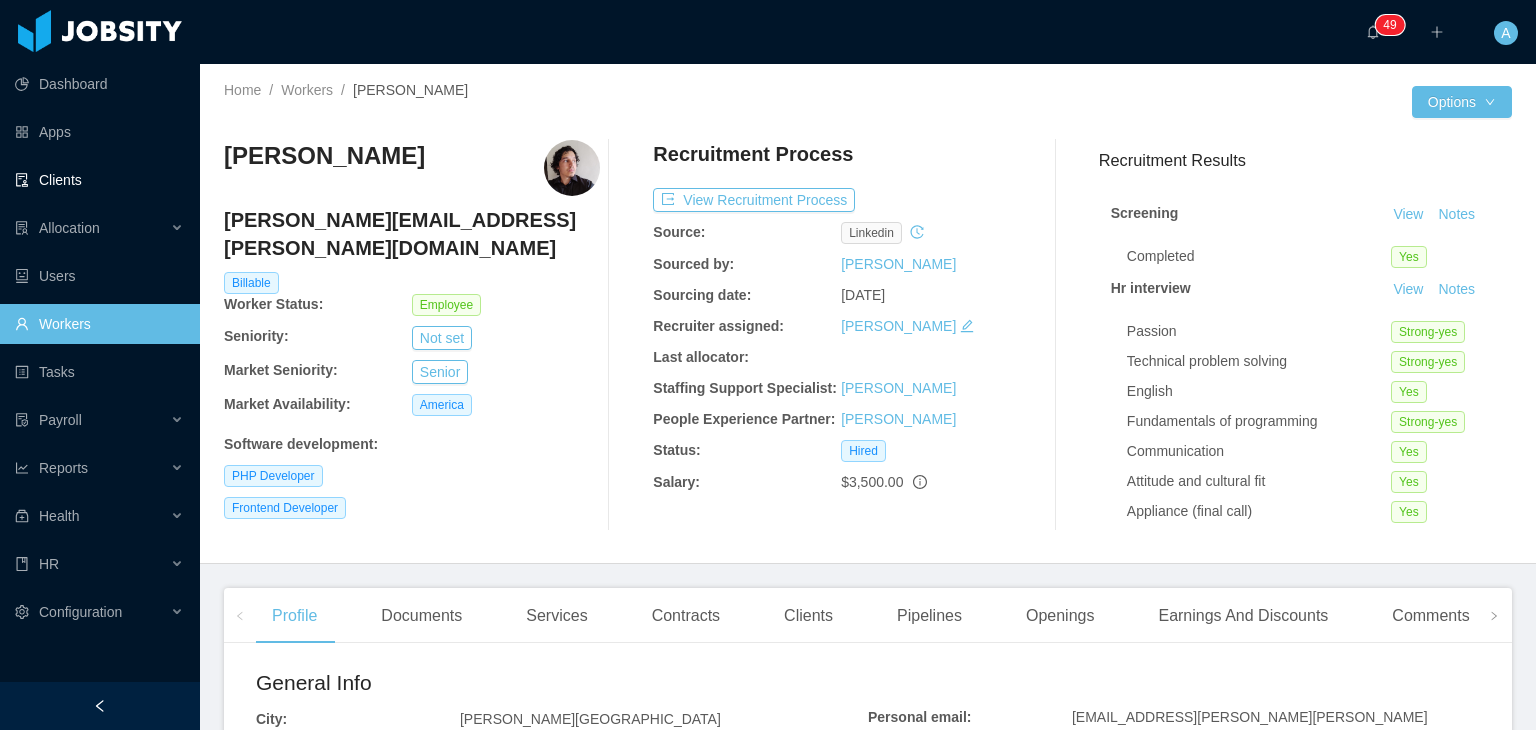 click on "Clients" at bounding box center (99, 180) 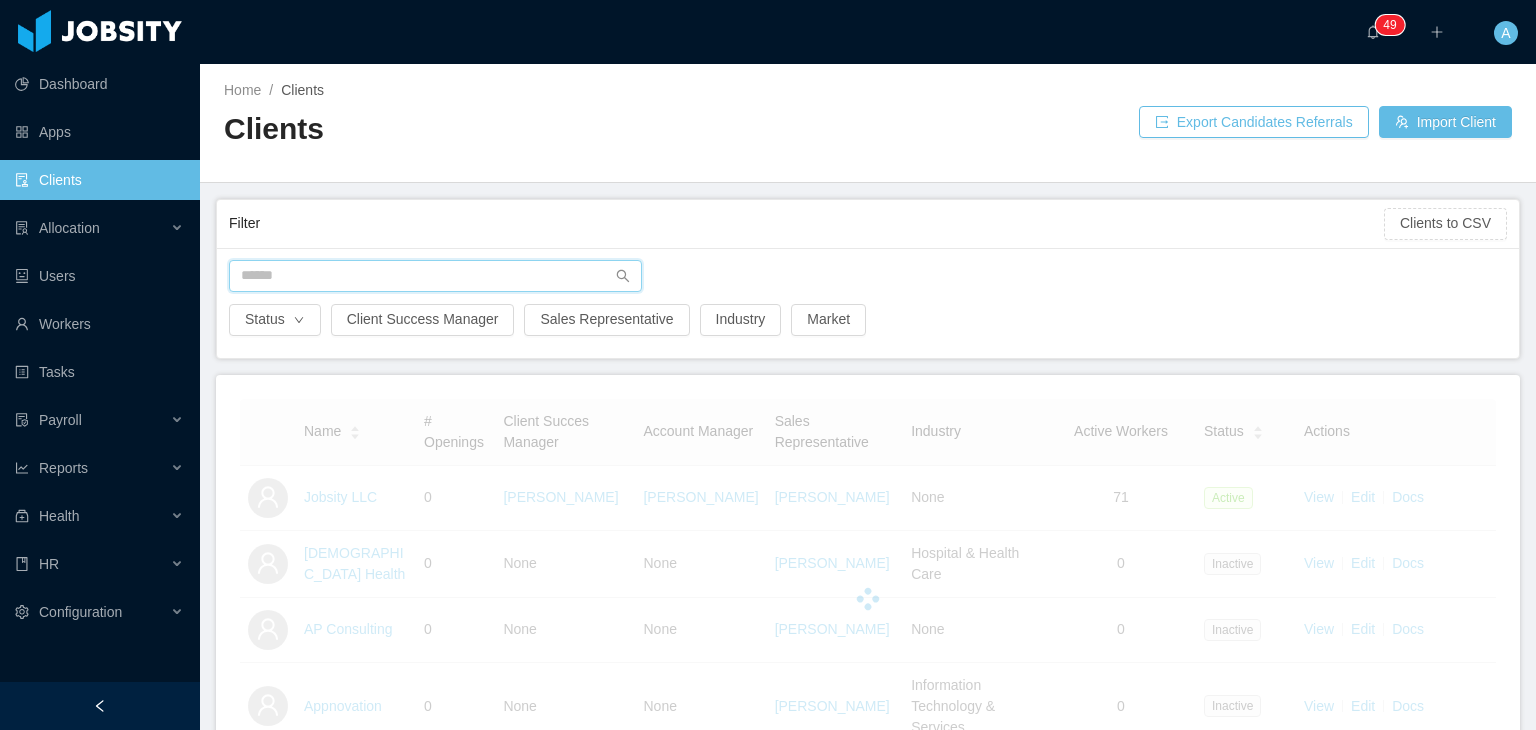 click at bounding box center [435, 276] 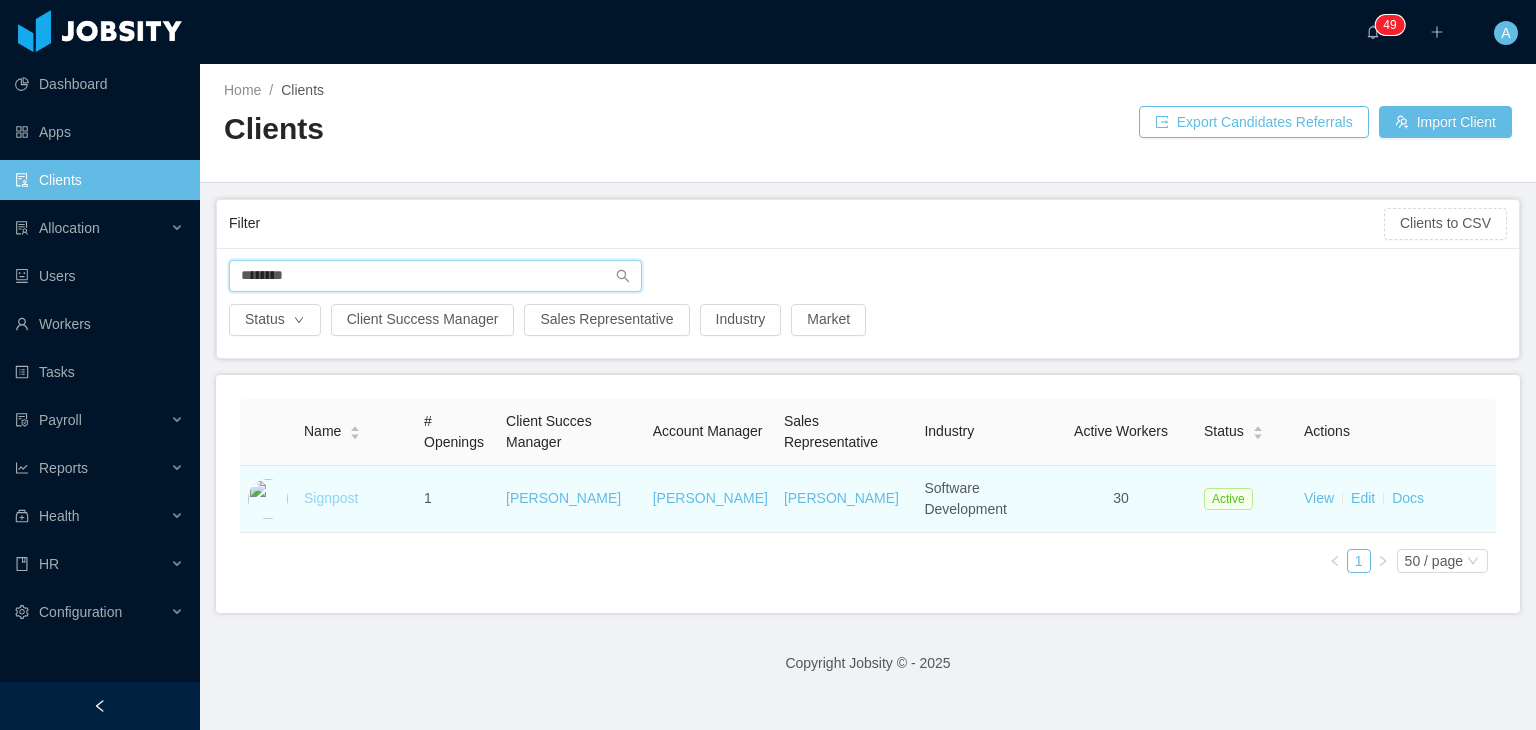 type on "********" 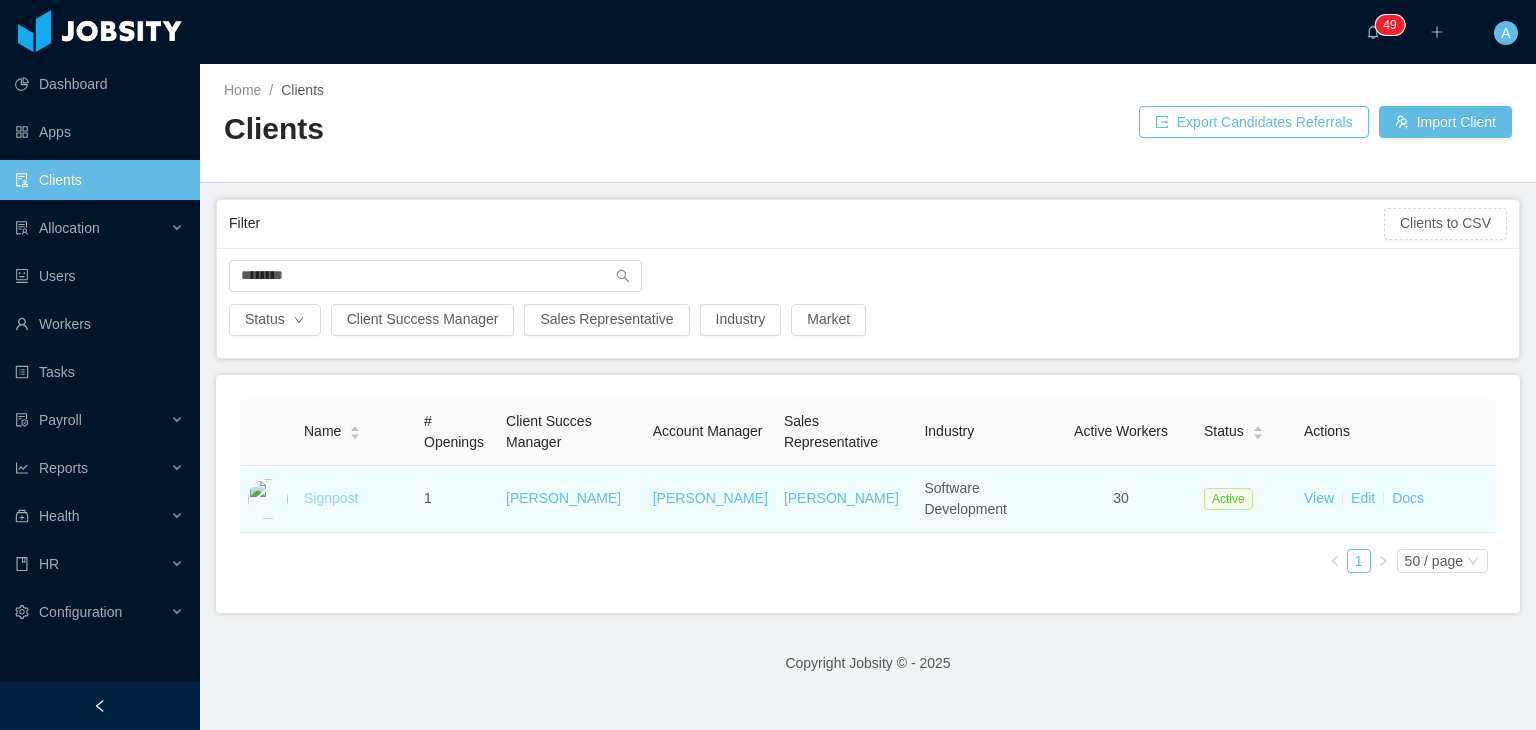 click on "Signpost" at bounding box center [331, 498] 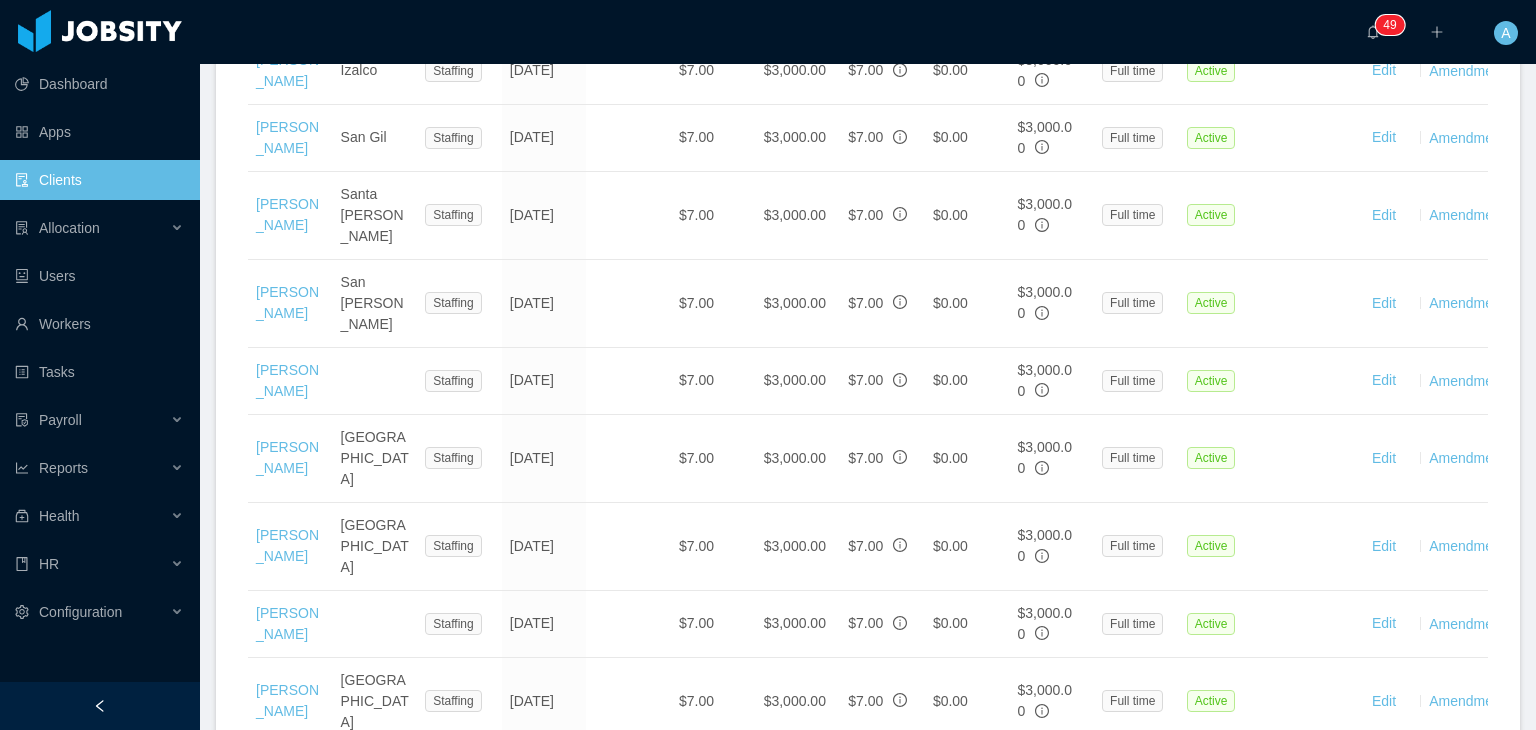 scroll, scrollTop: 2393, scrollLeft: 0, axis: vertical 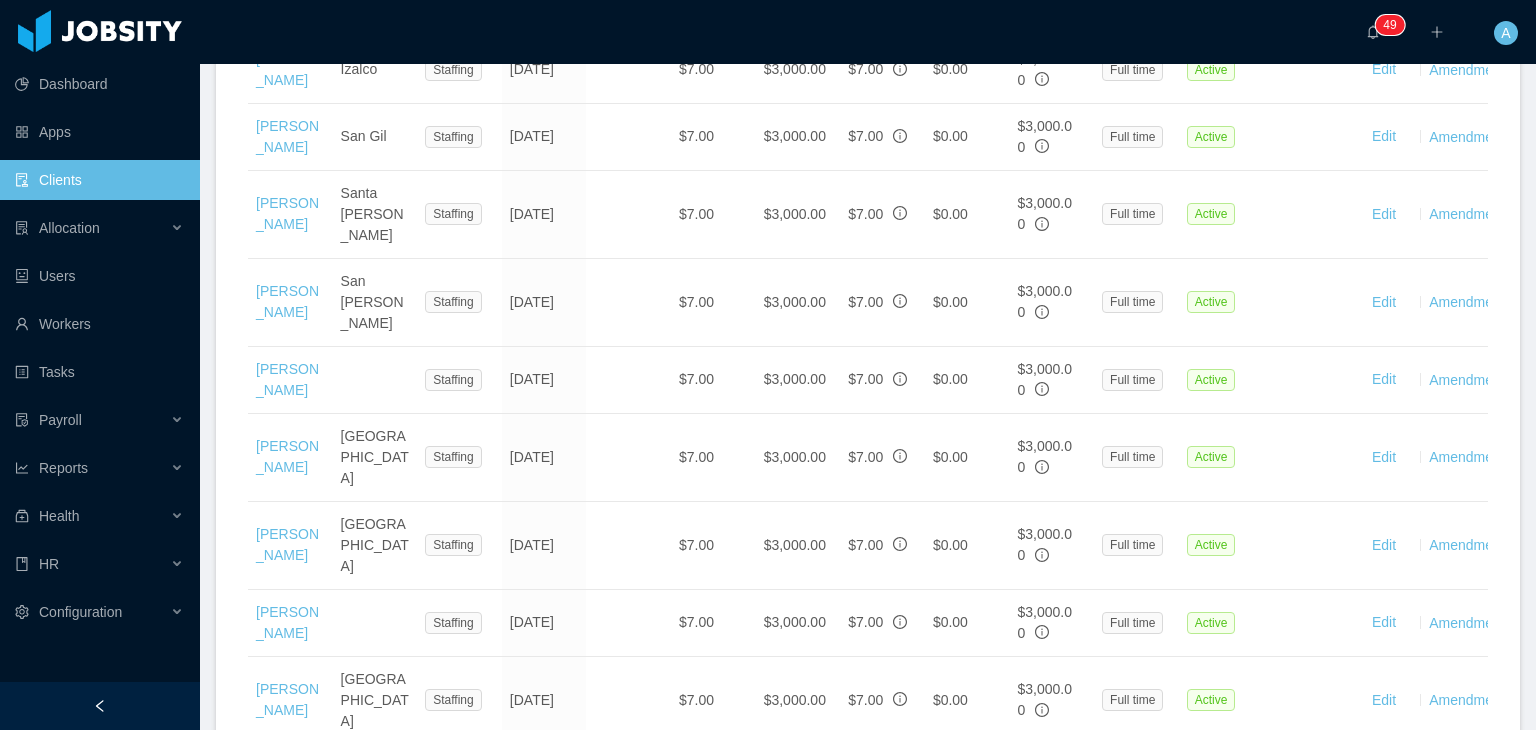 click on "[DATE]" at bounding box center [544, 898] 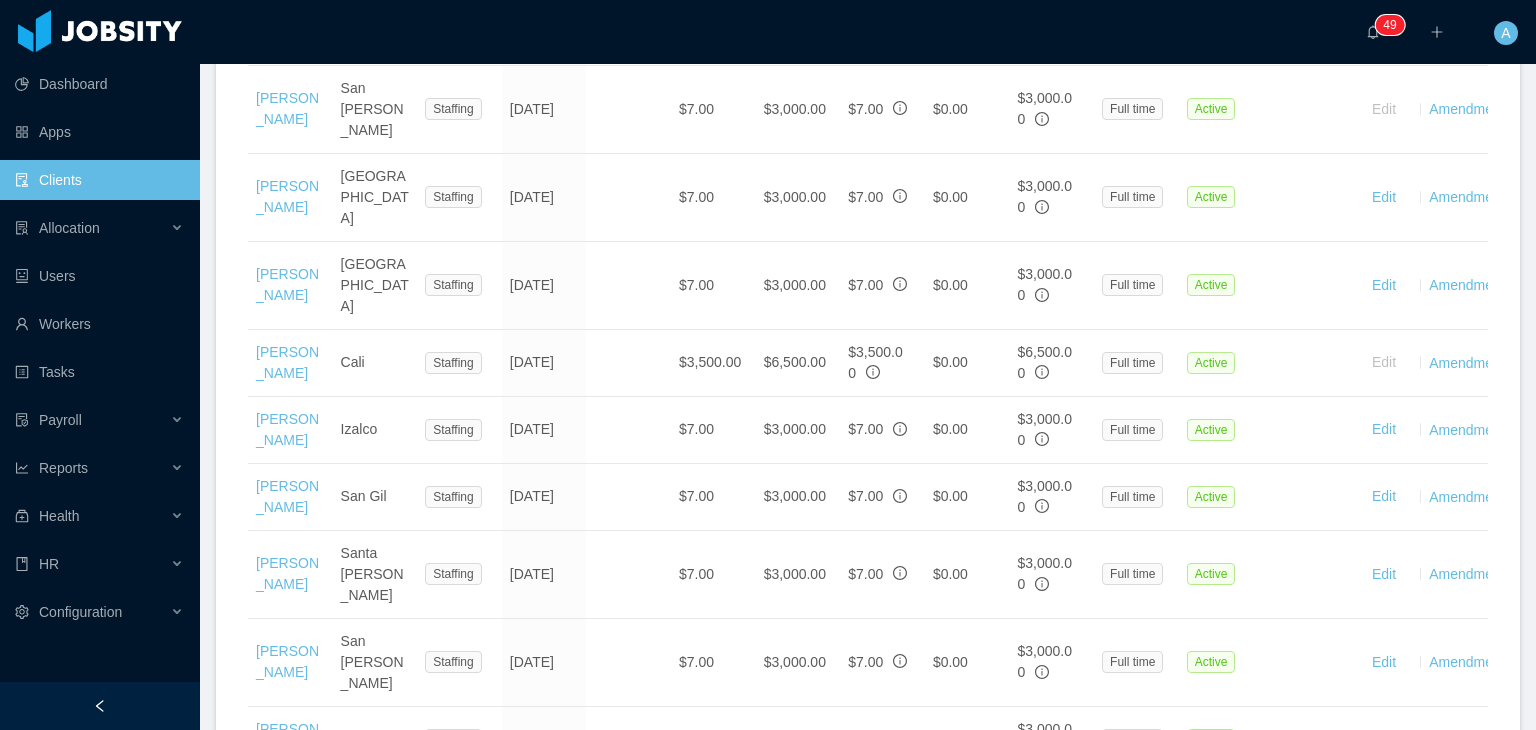 scroll, scrollTop: 2032, scrollLeft: 0, axis: vertical 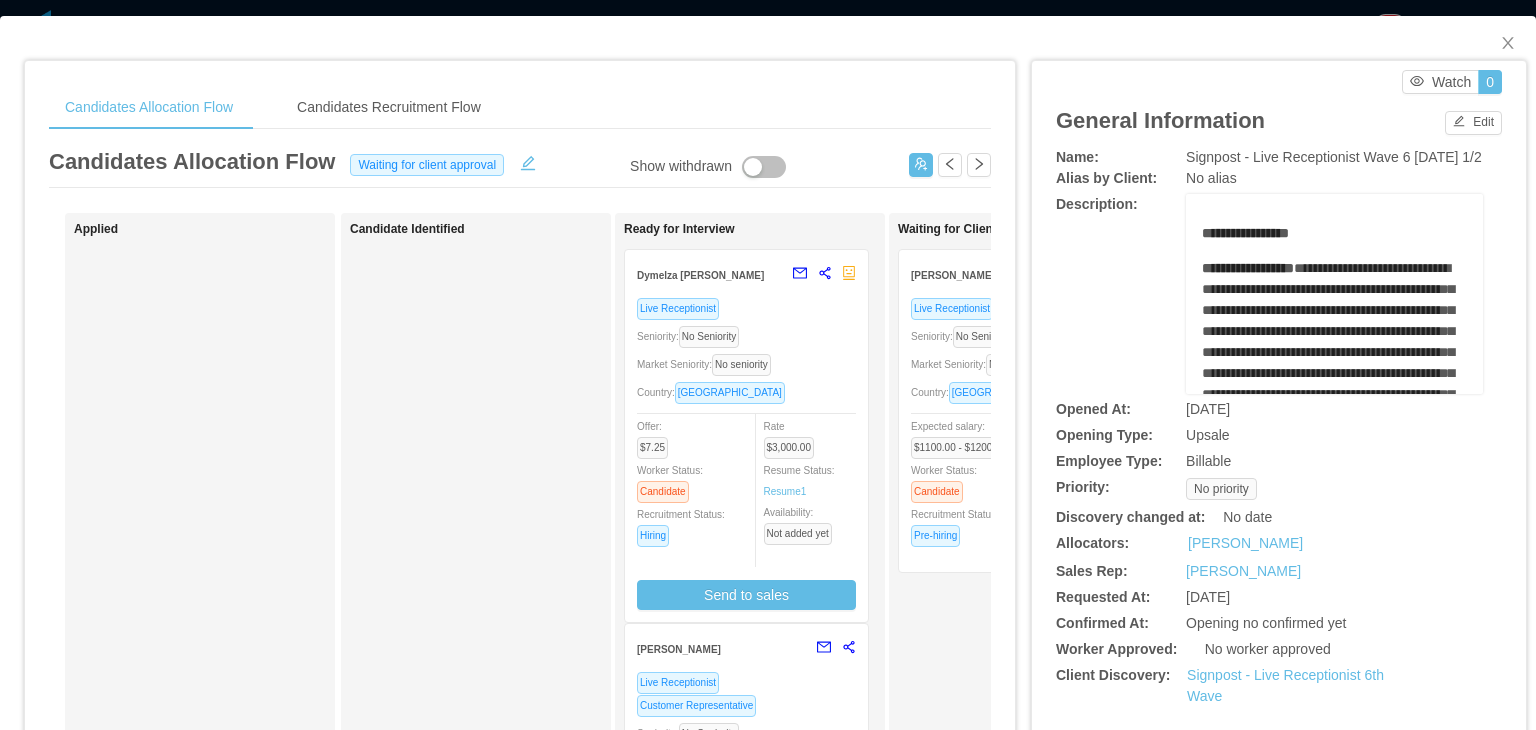 click on "Country:   El Salvador" at bounding box center [746, 392] 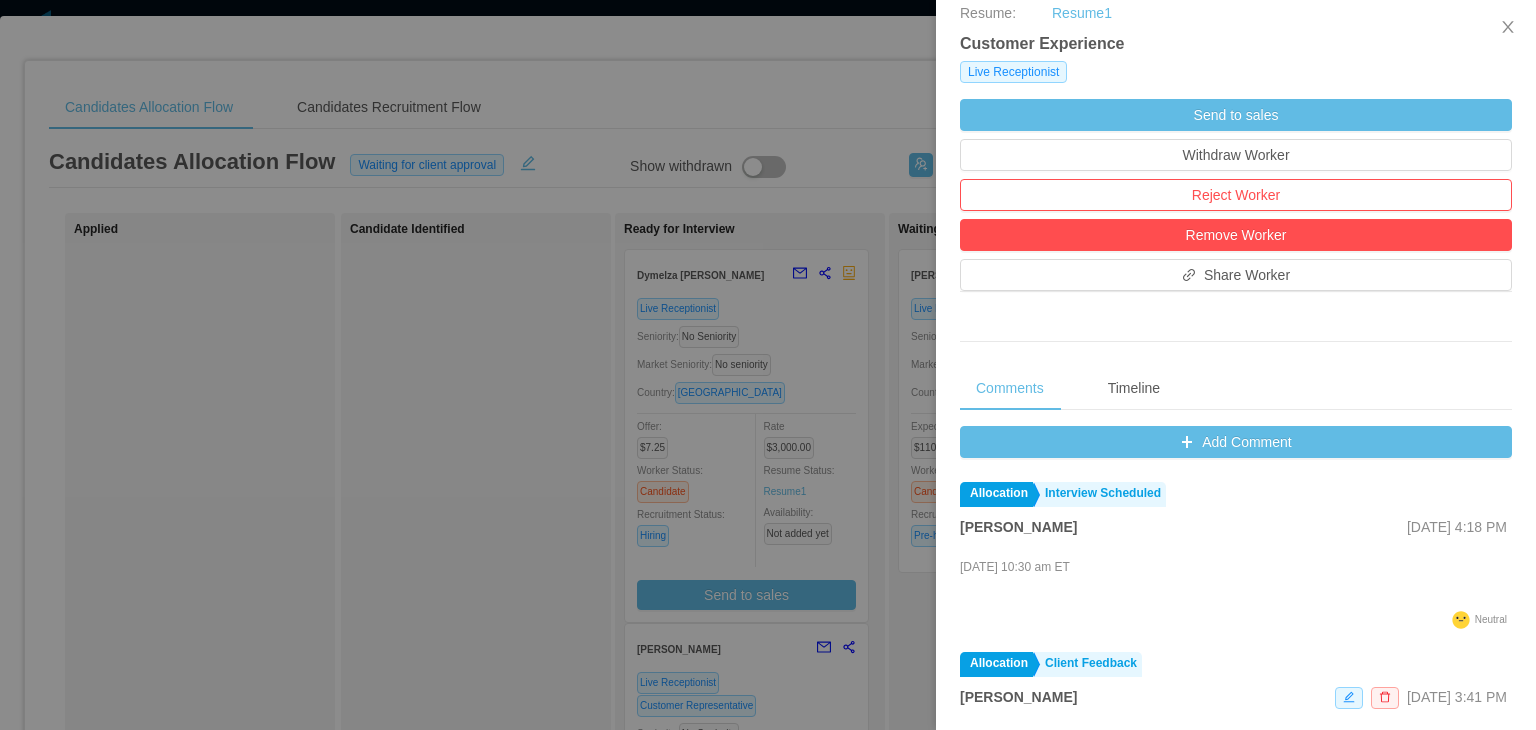 scroll, scrollTop: 494, scrollLeft: 0, axis: vertical 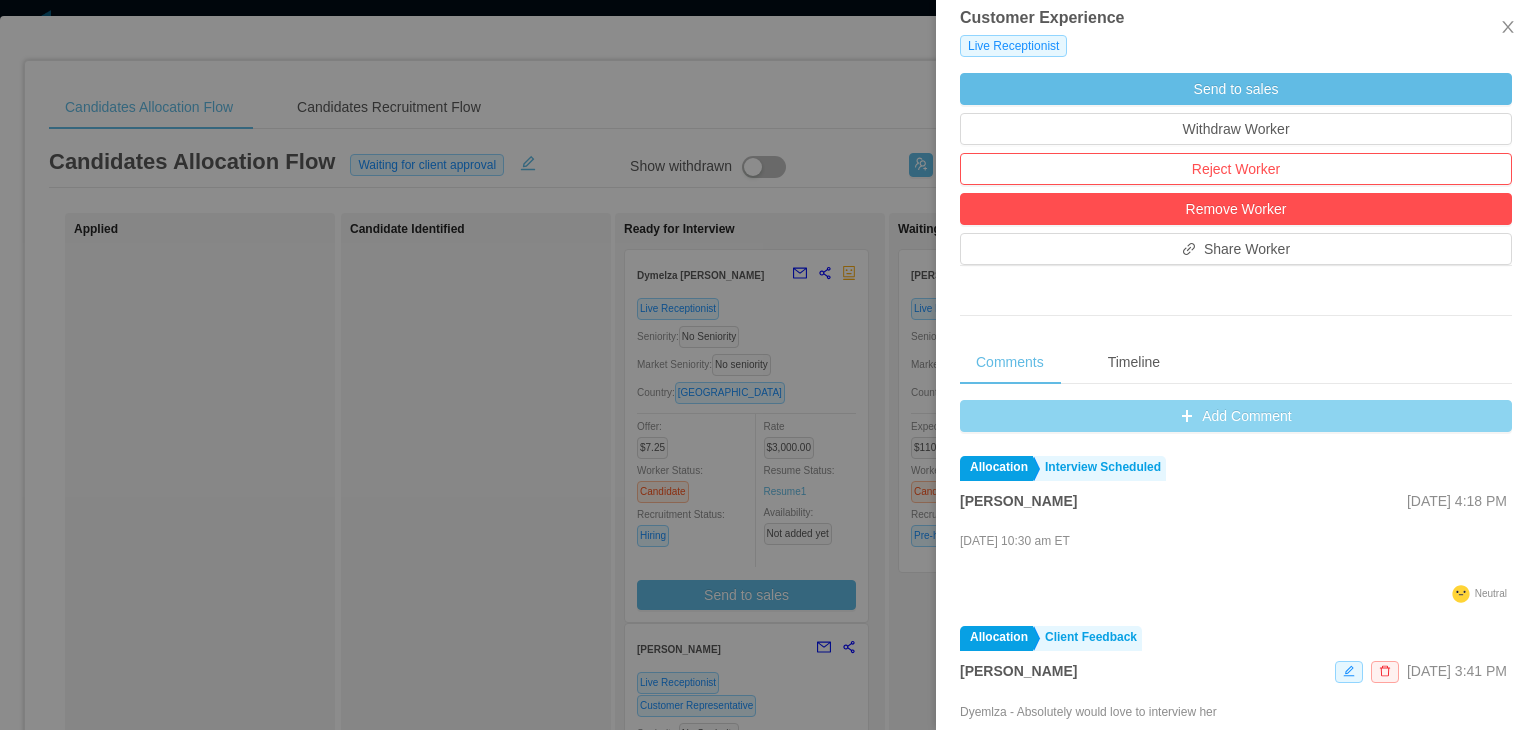 click on "Add Comment" at bounding box center [1236, 416] 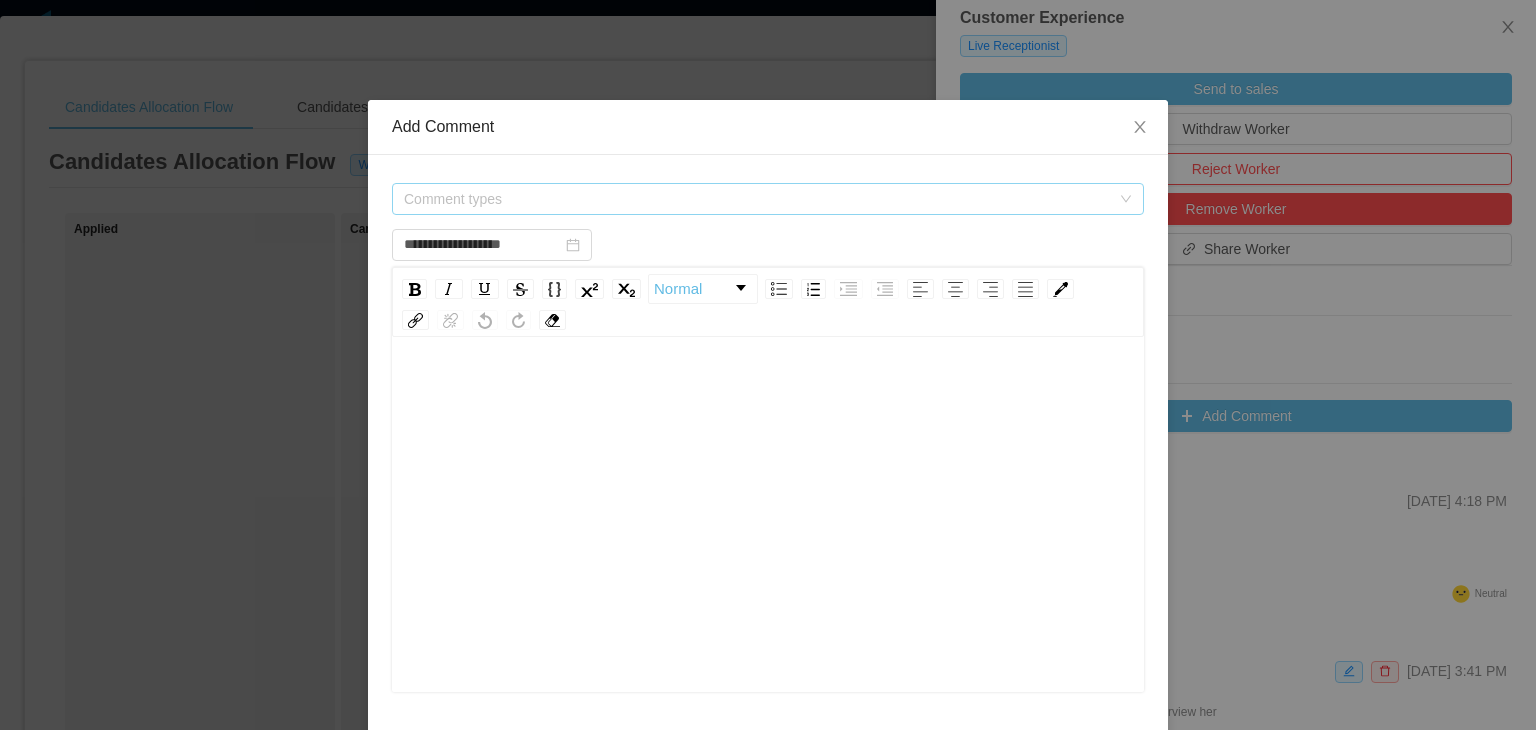 click on "Comment types" at bounding box center (757, 199) 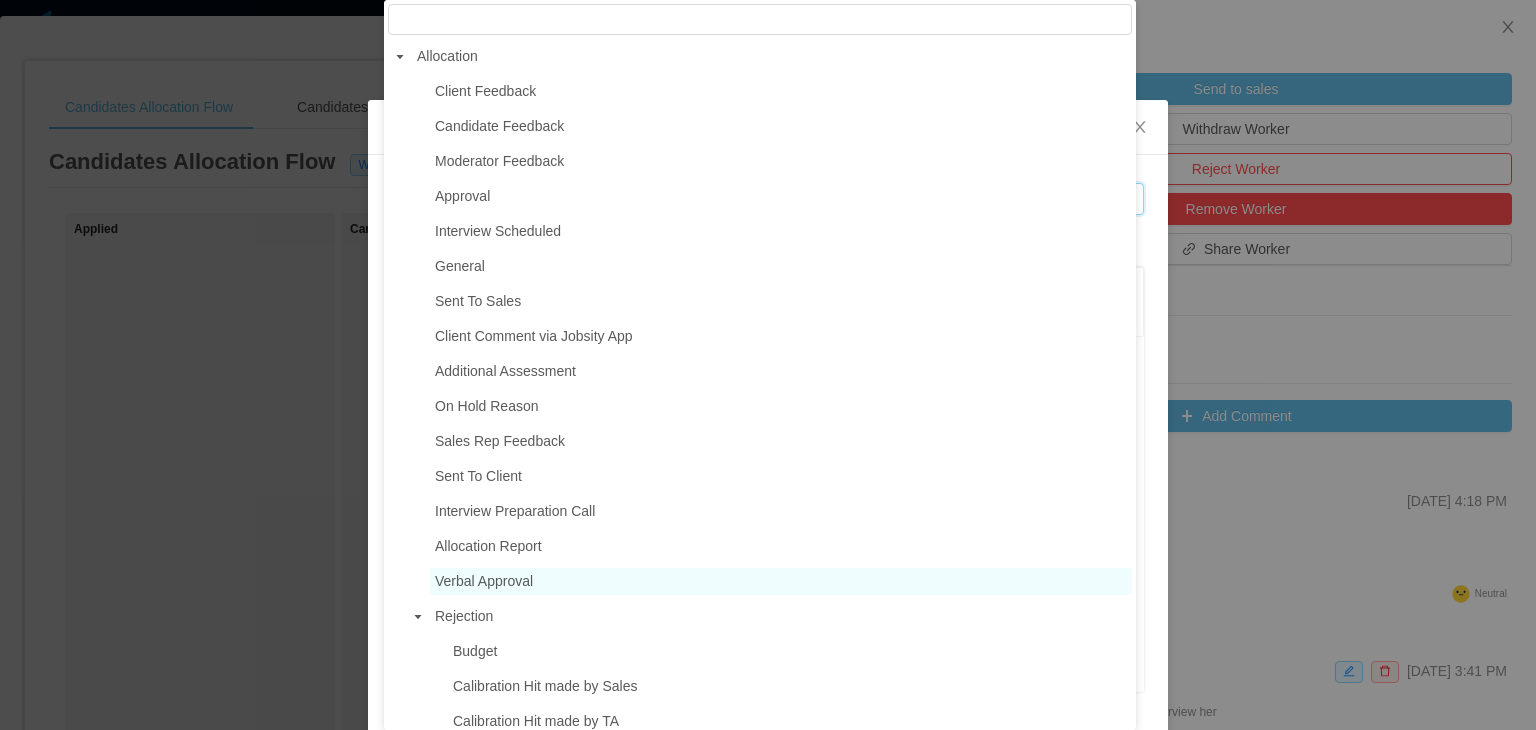 click on "Verbal Approval" at bounding box center [484, 581] 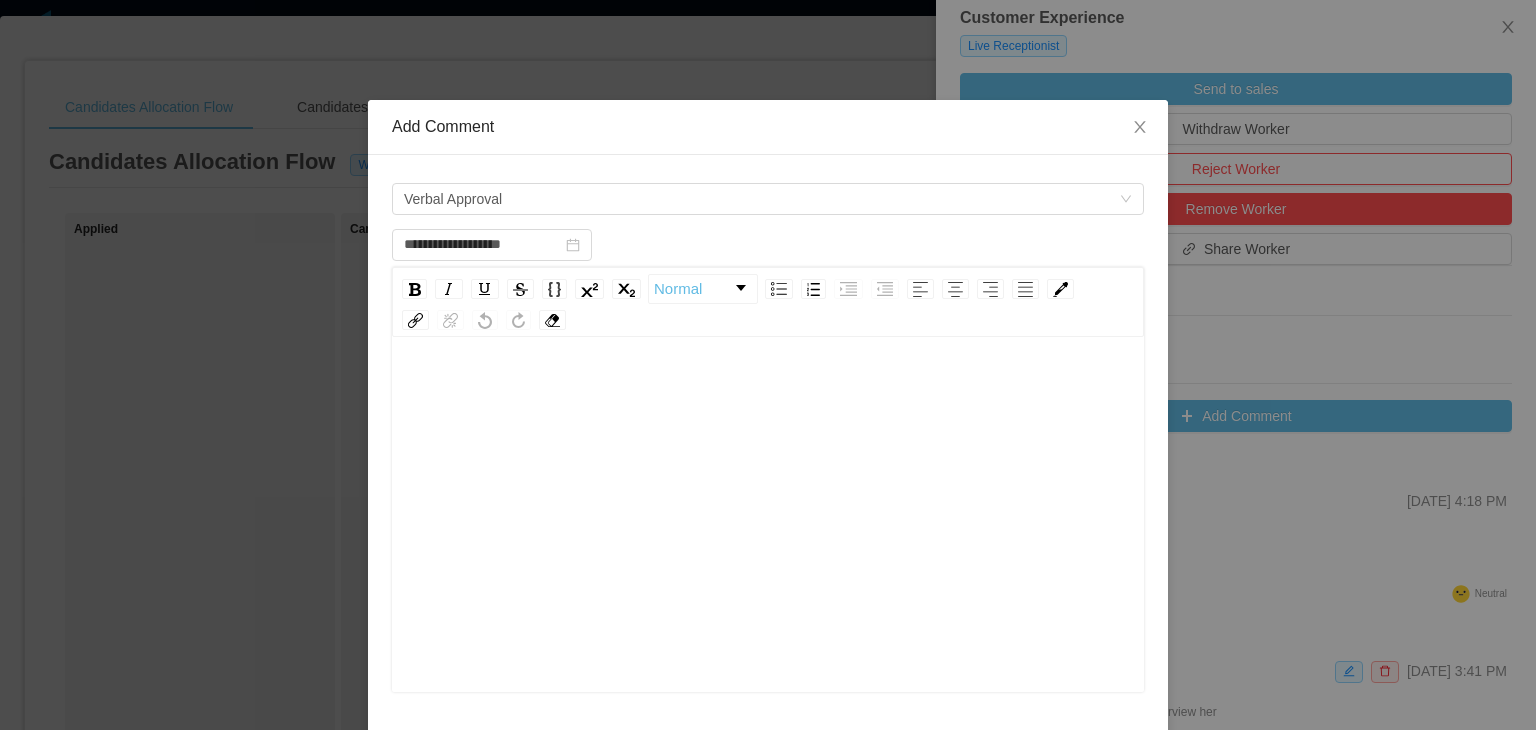 click at bounding box center [768, 546] 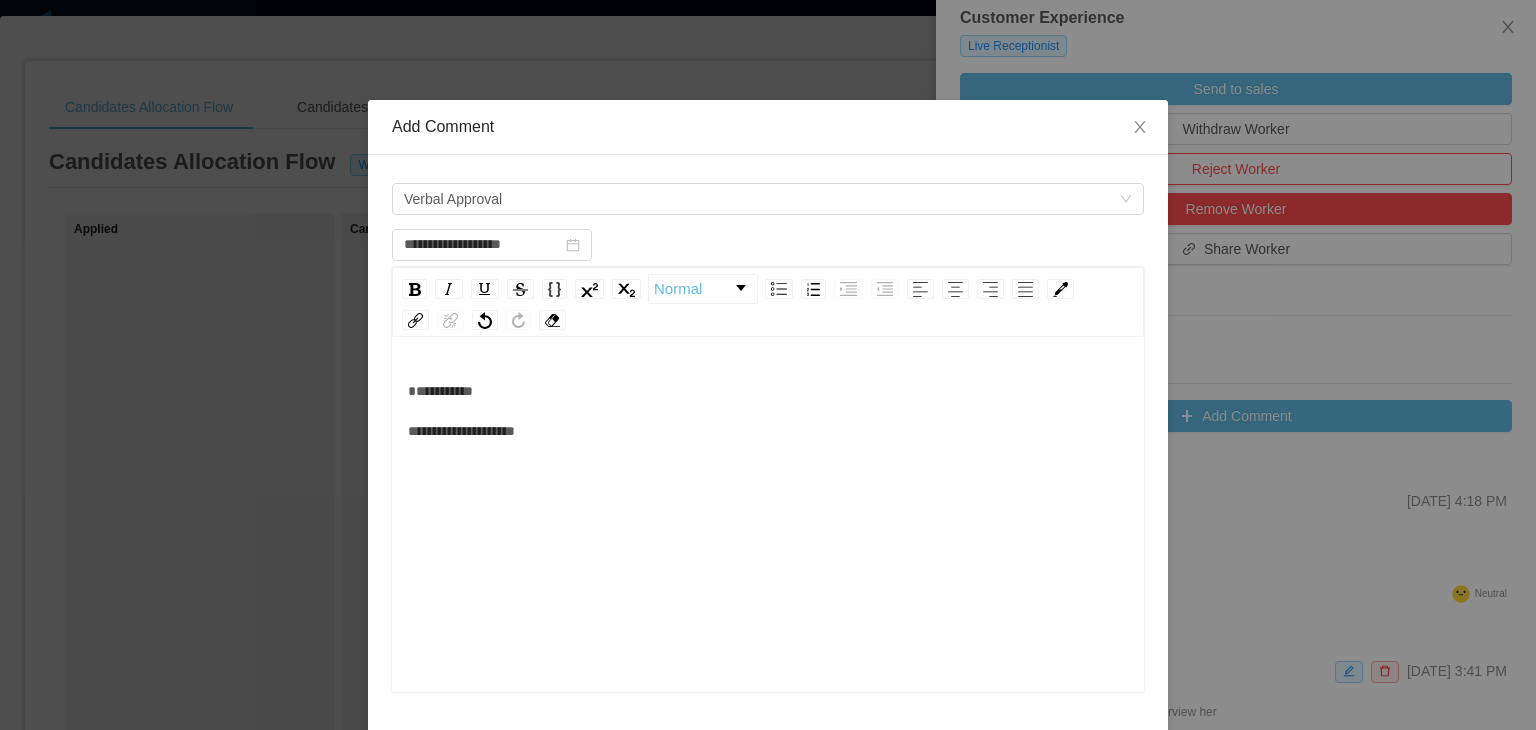 click on "**********" at bounding box center (768, 411) 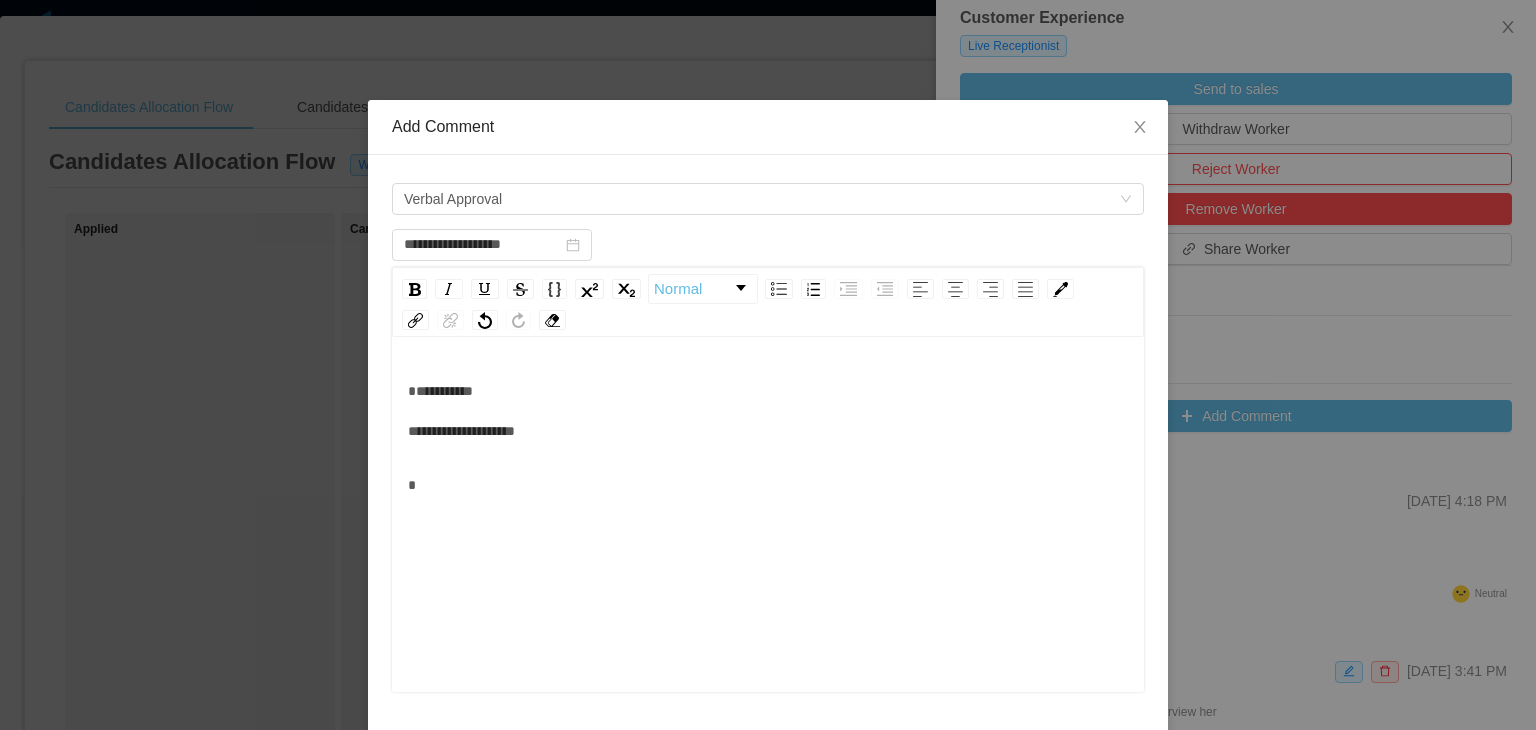type 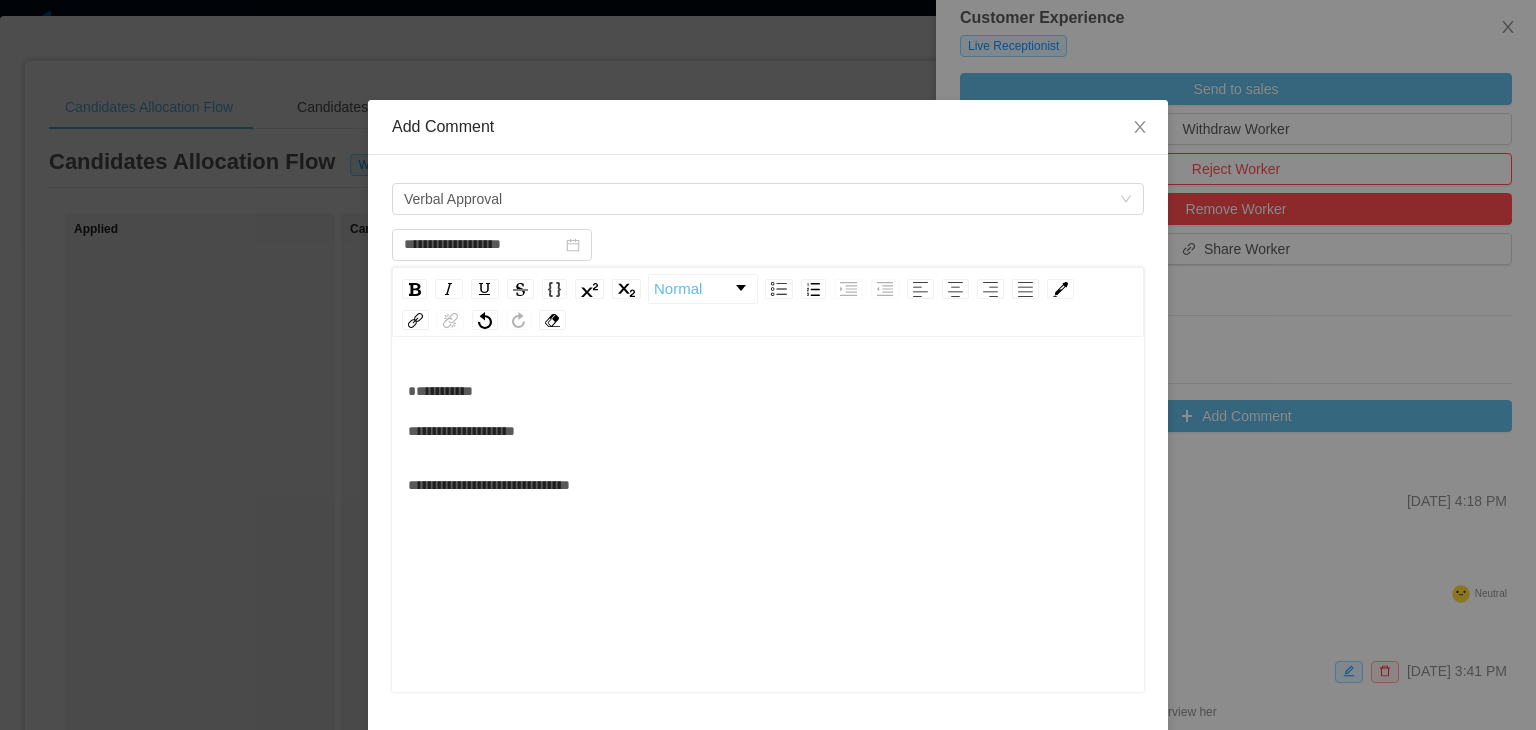 scroll, scrollTop: 44, scrollLeft: 0, axis: vertical 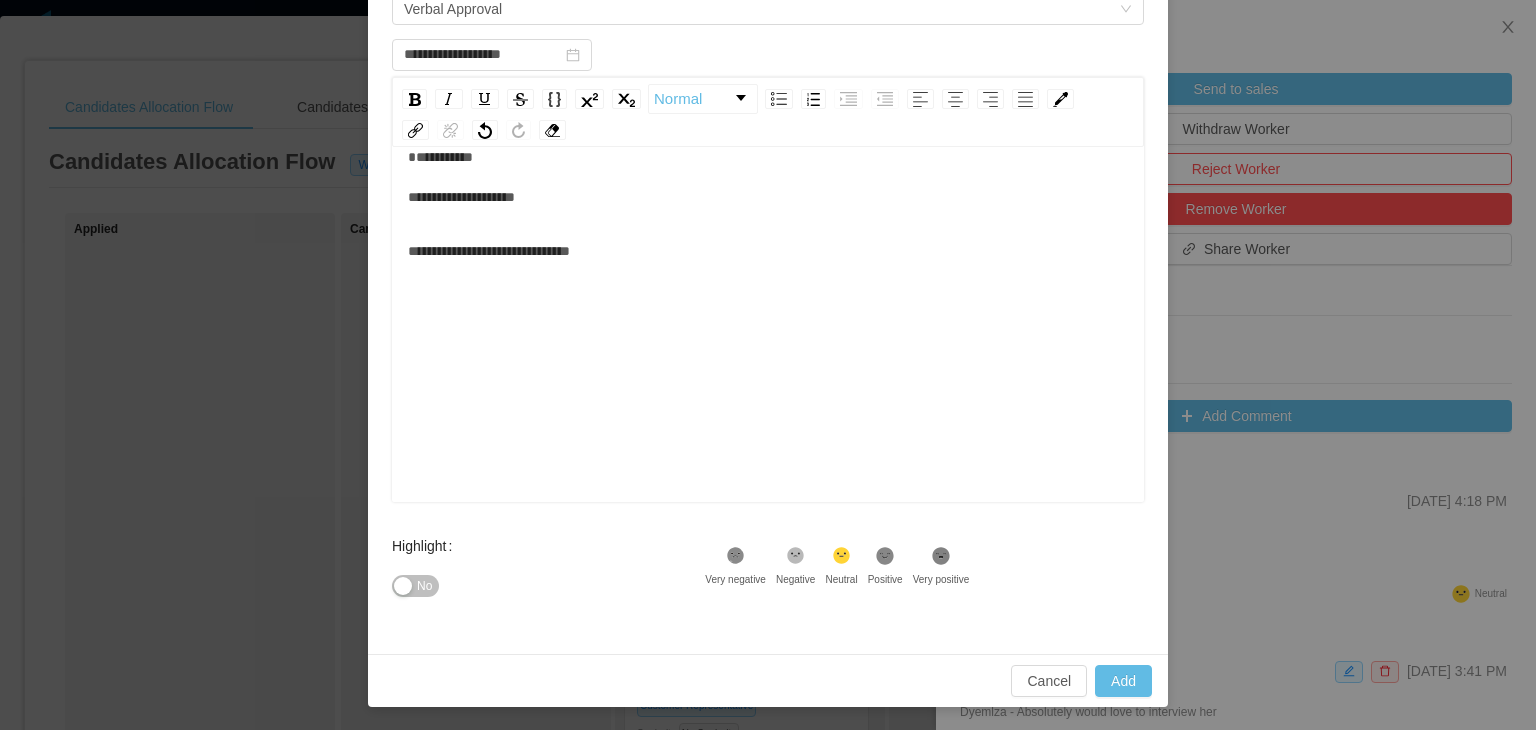 click on ".st1{fill:#232323}" at bounding box center (885, 559) 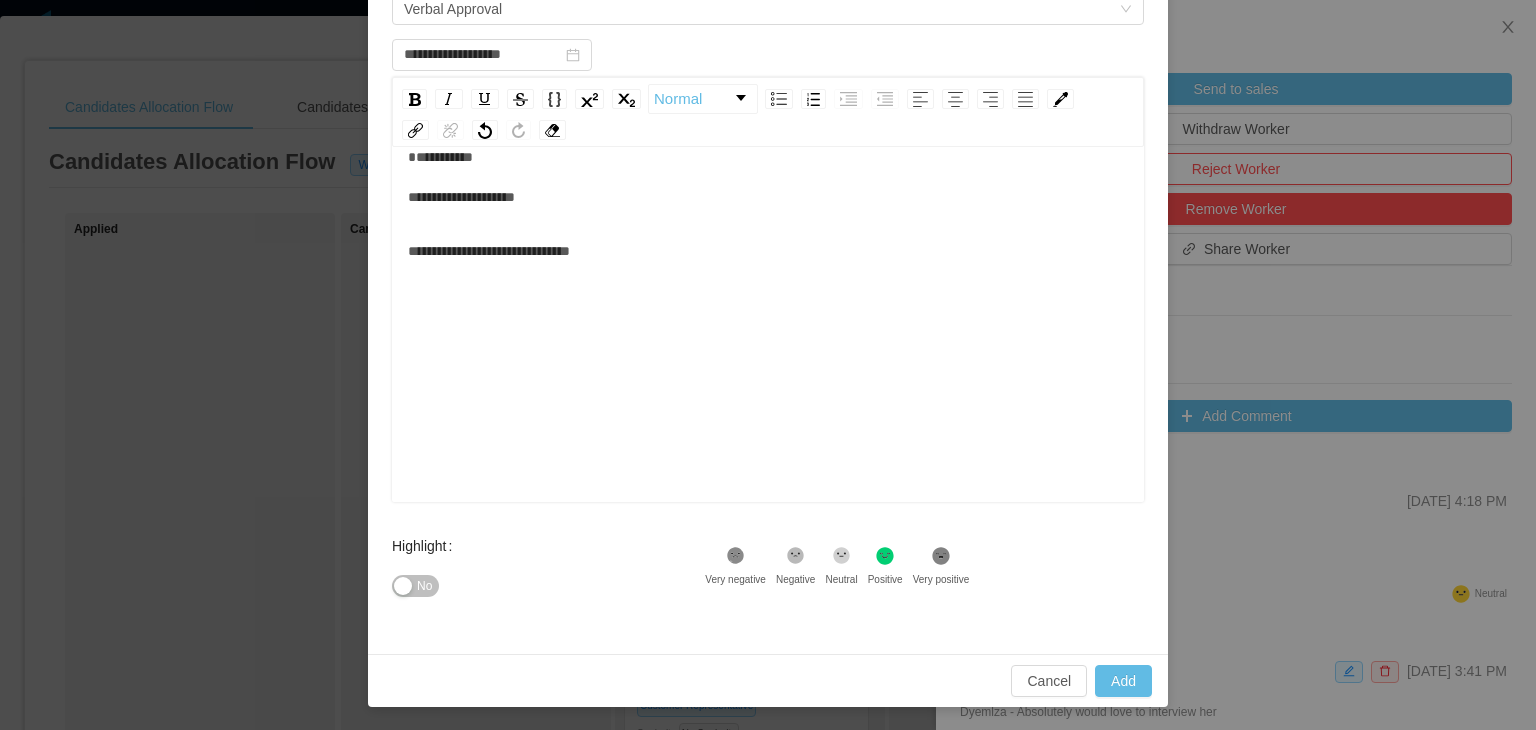 scroll, scrollTop: 0, scrollLeft: 0, axis: both 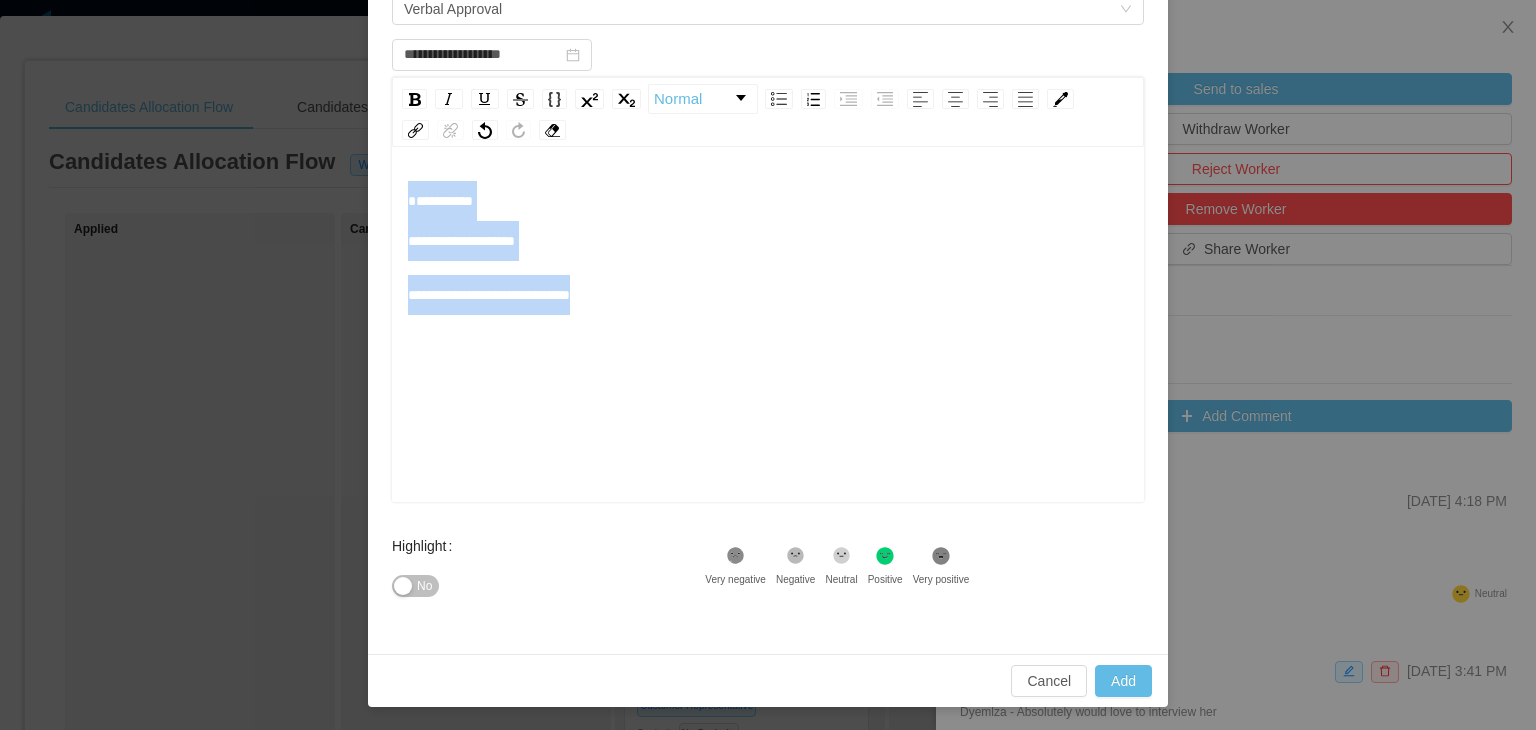 drag, startPoint x: 620, startPoint y: 293, endPoint x: 328, endPoint y: 187, distance: 310.6445 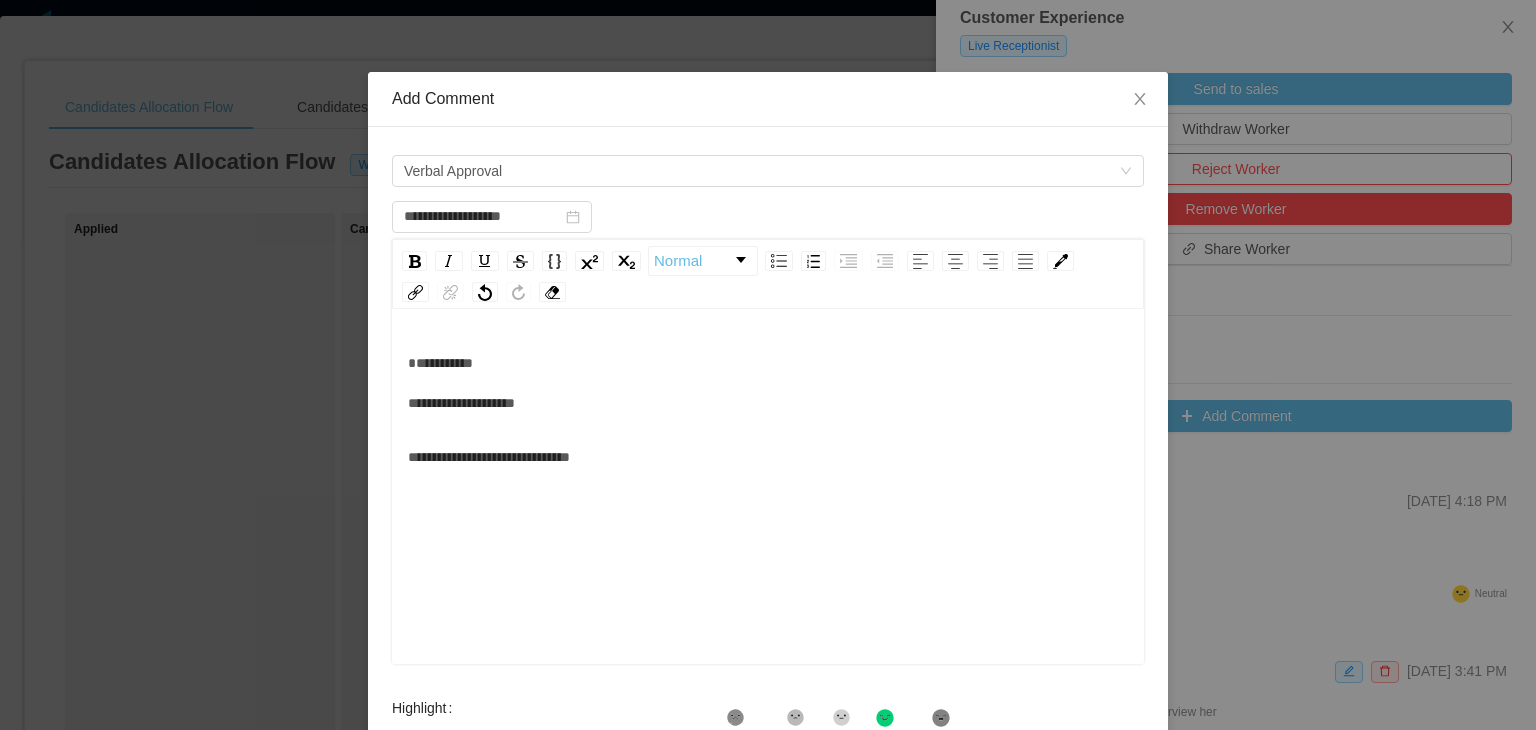 scroll, scrollTop: 190, scrollLeft: 0, axis: vertical 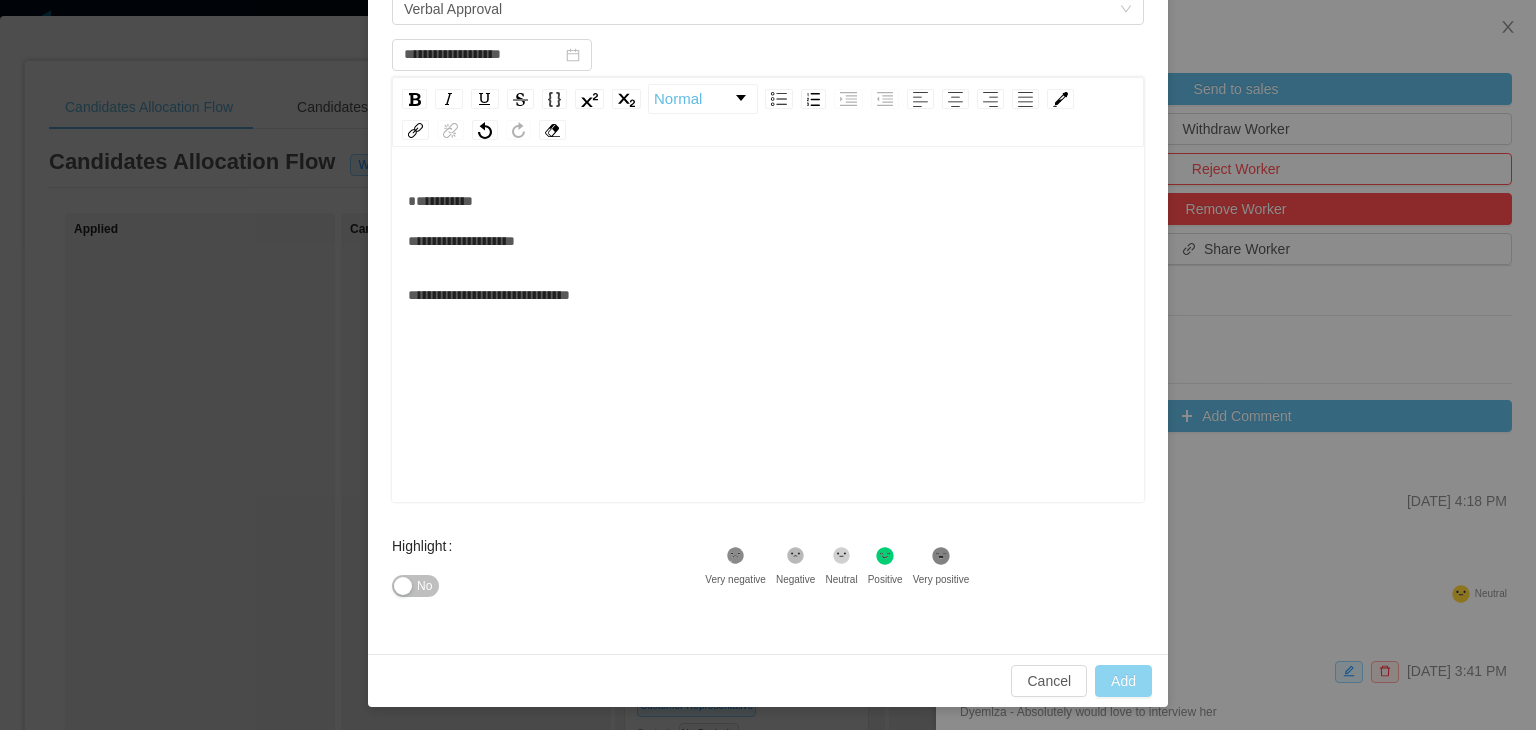 type on "**********" 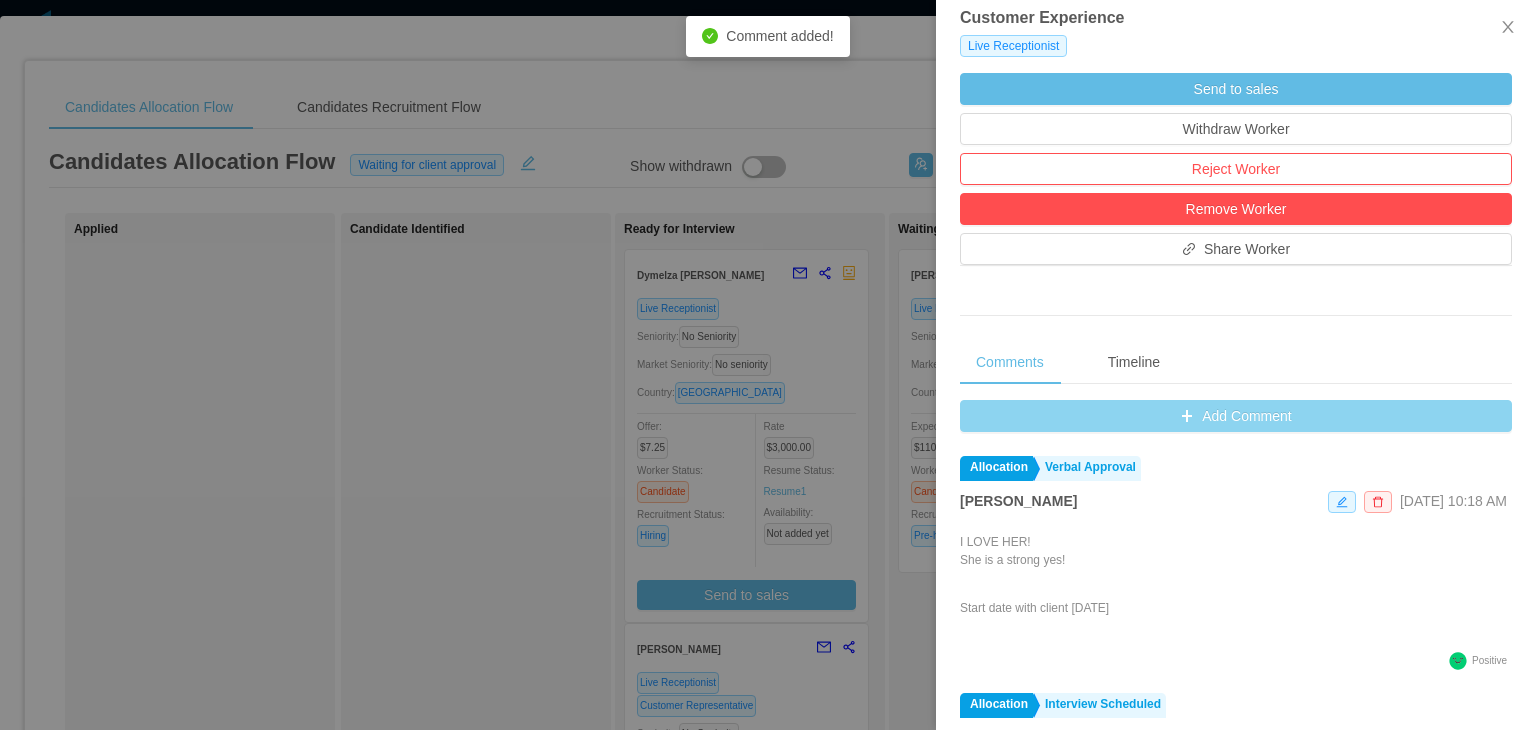 click on "Add Comment" at bounding box center [1236, 416] 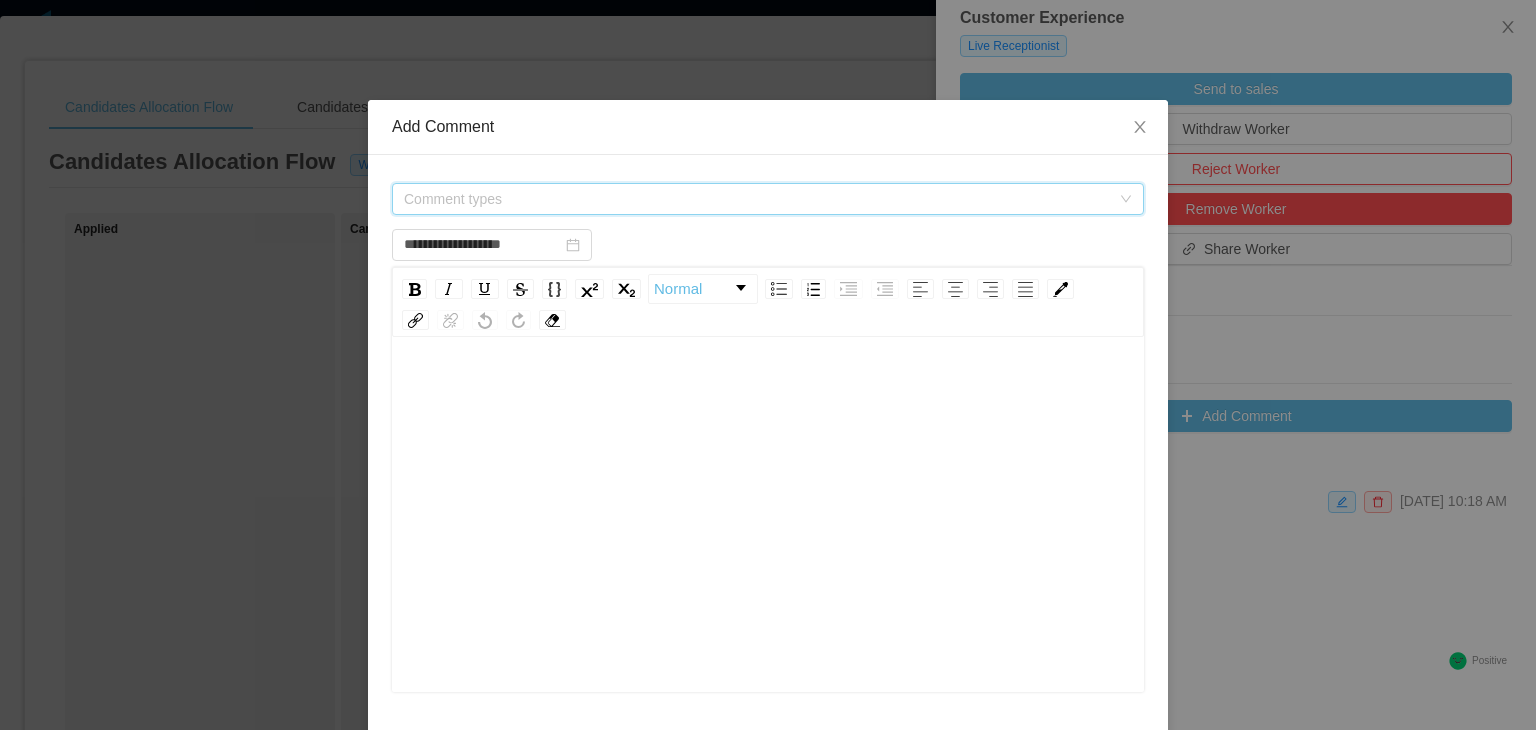 click on "Comment types" at bounding box center [761, 199] 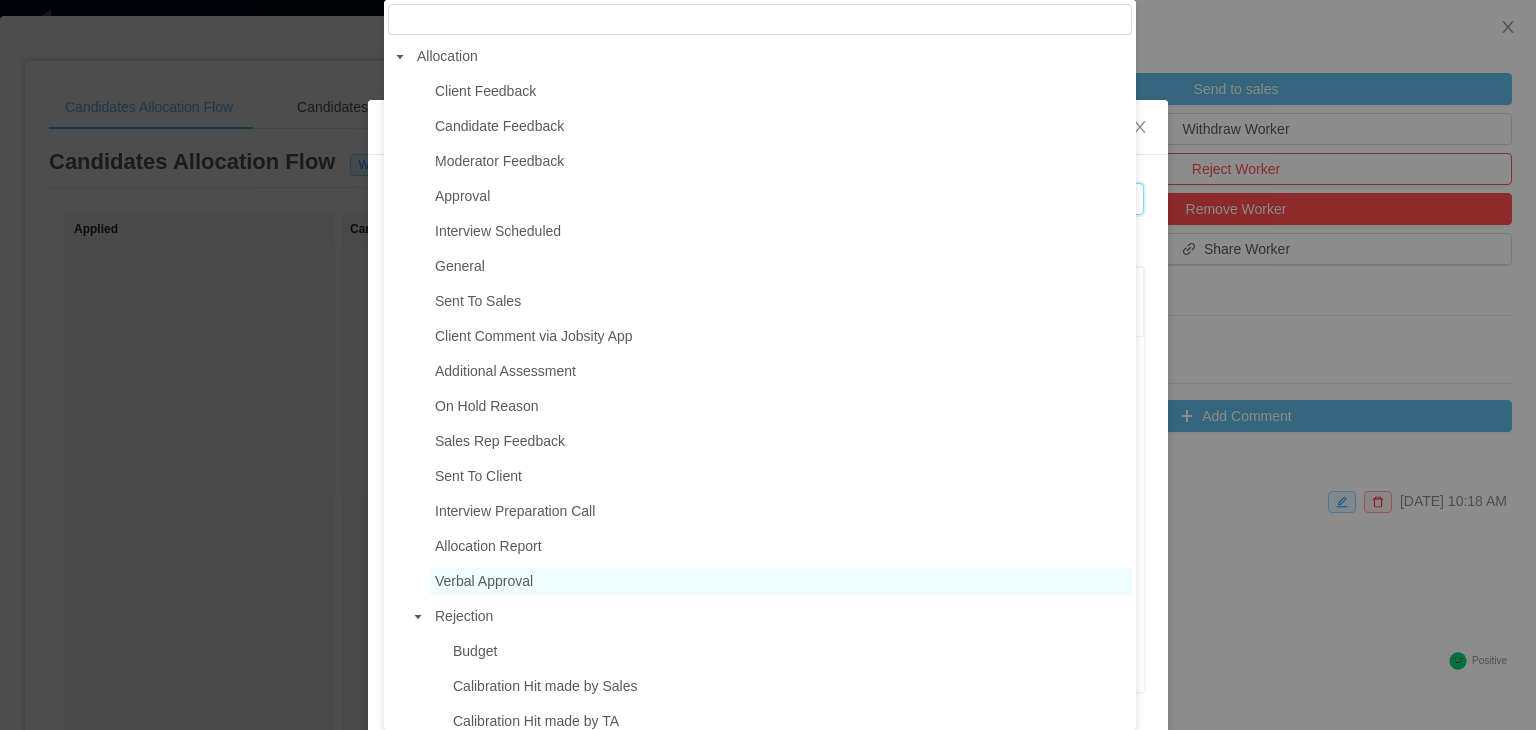click on "Verbal Approval" at bounding box center (781, 581) 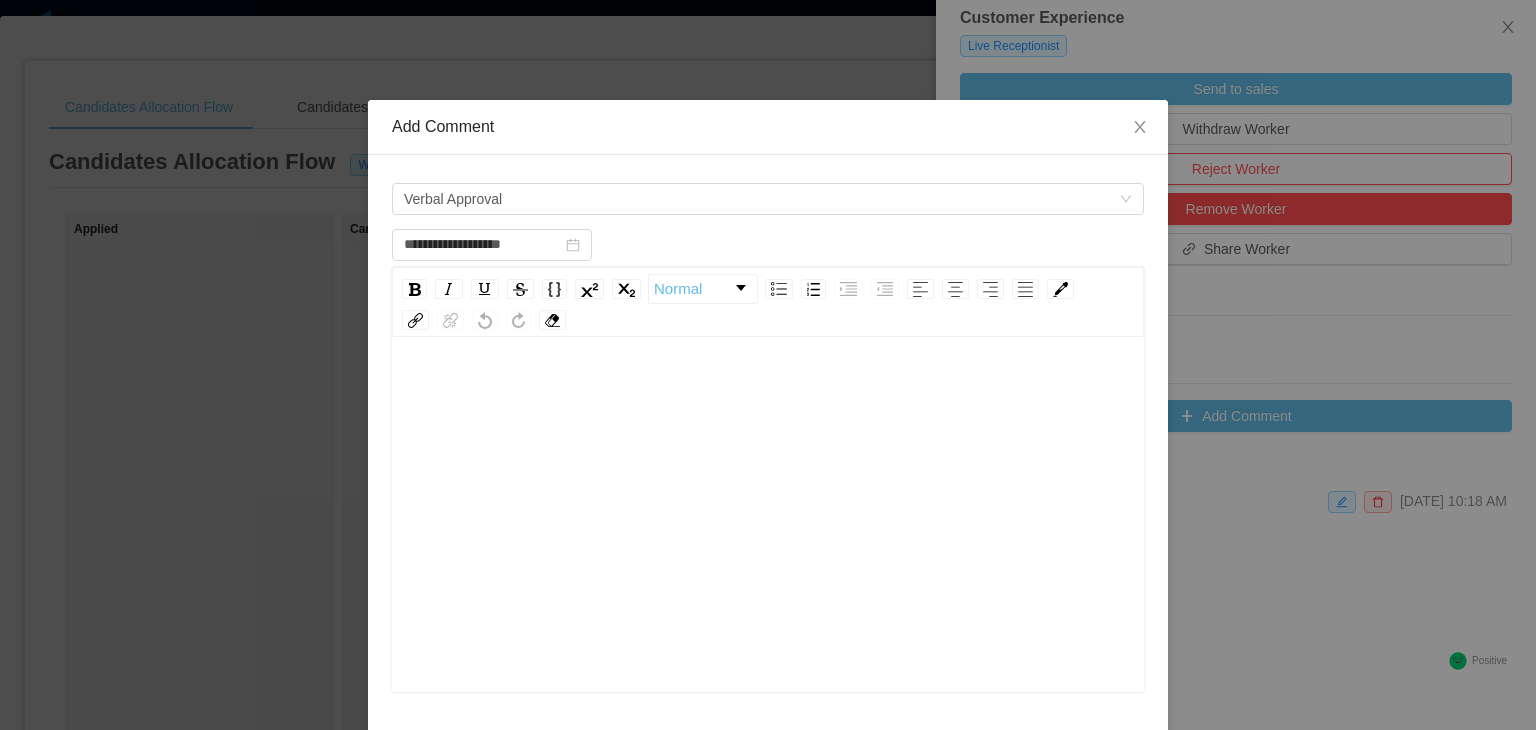 click at bounding box center [768, 546] 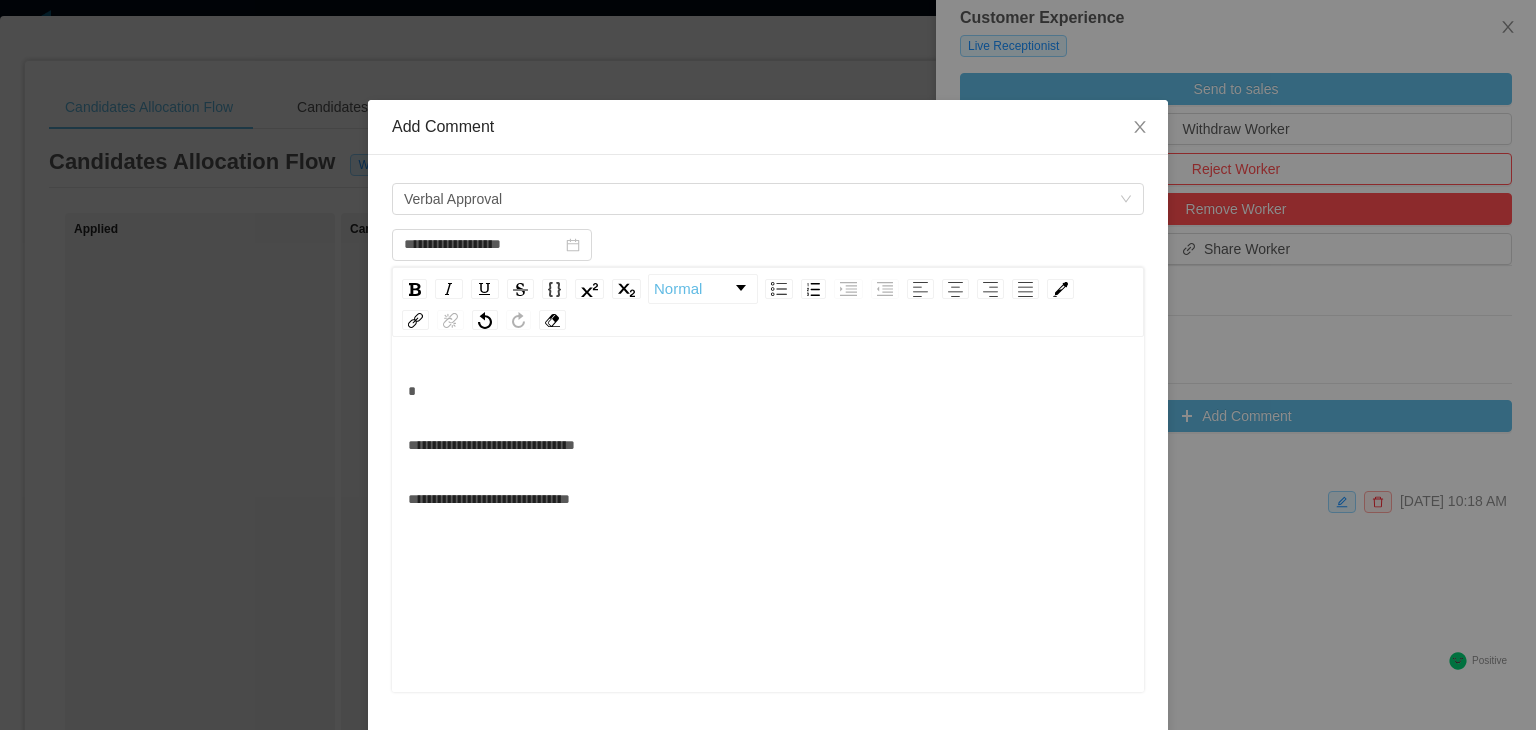 click on "**********" at bounding box center (491, 445) 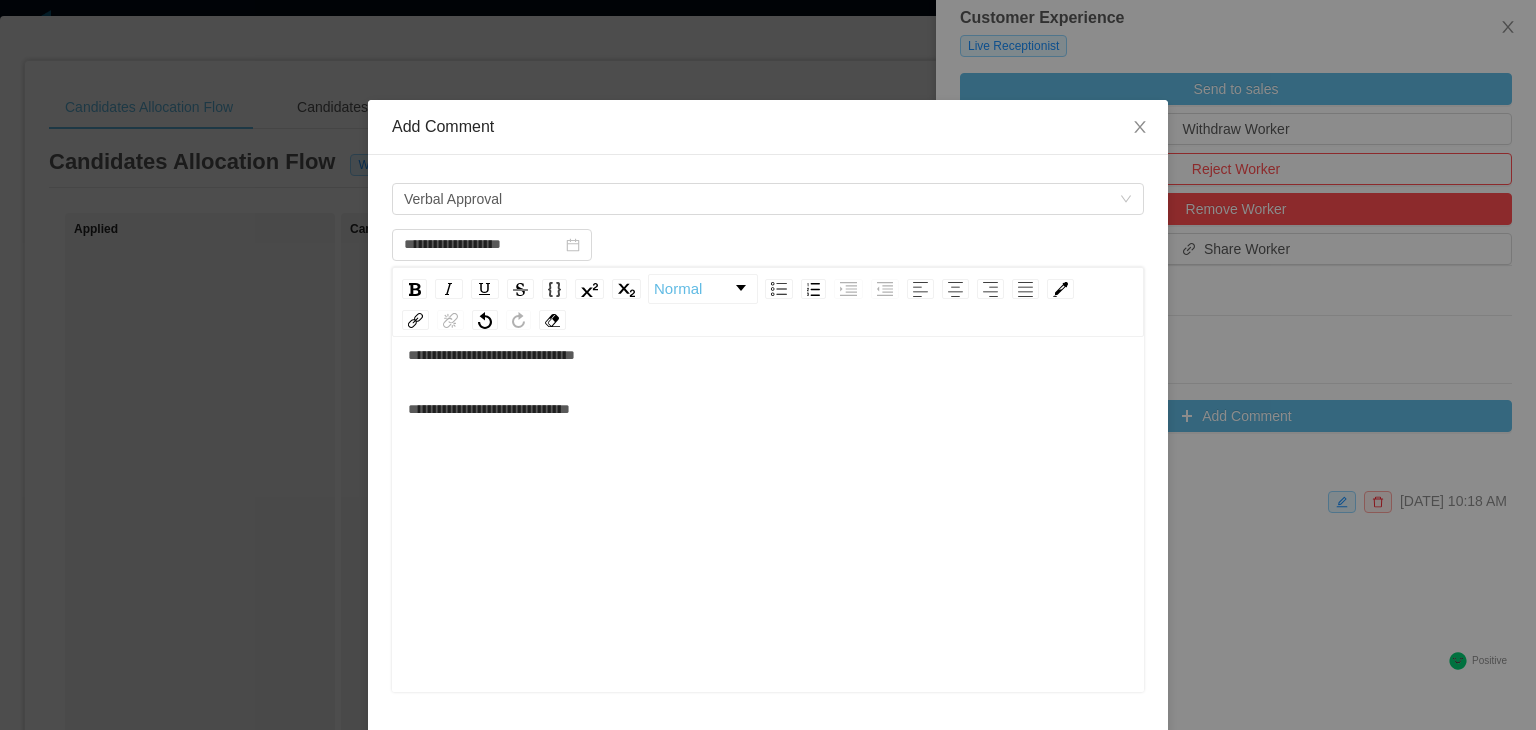 scroll, scrollTop: 44, scrollLeft: 0, axis: vertical 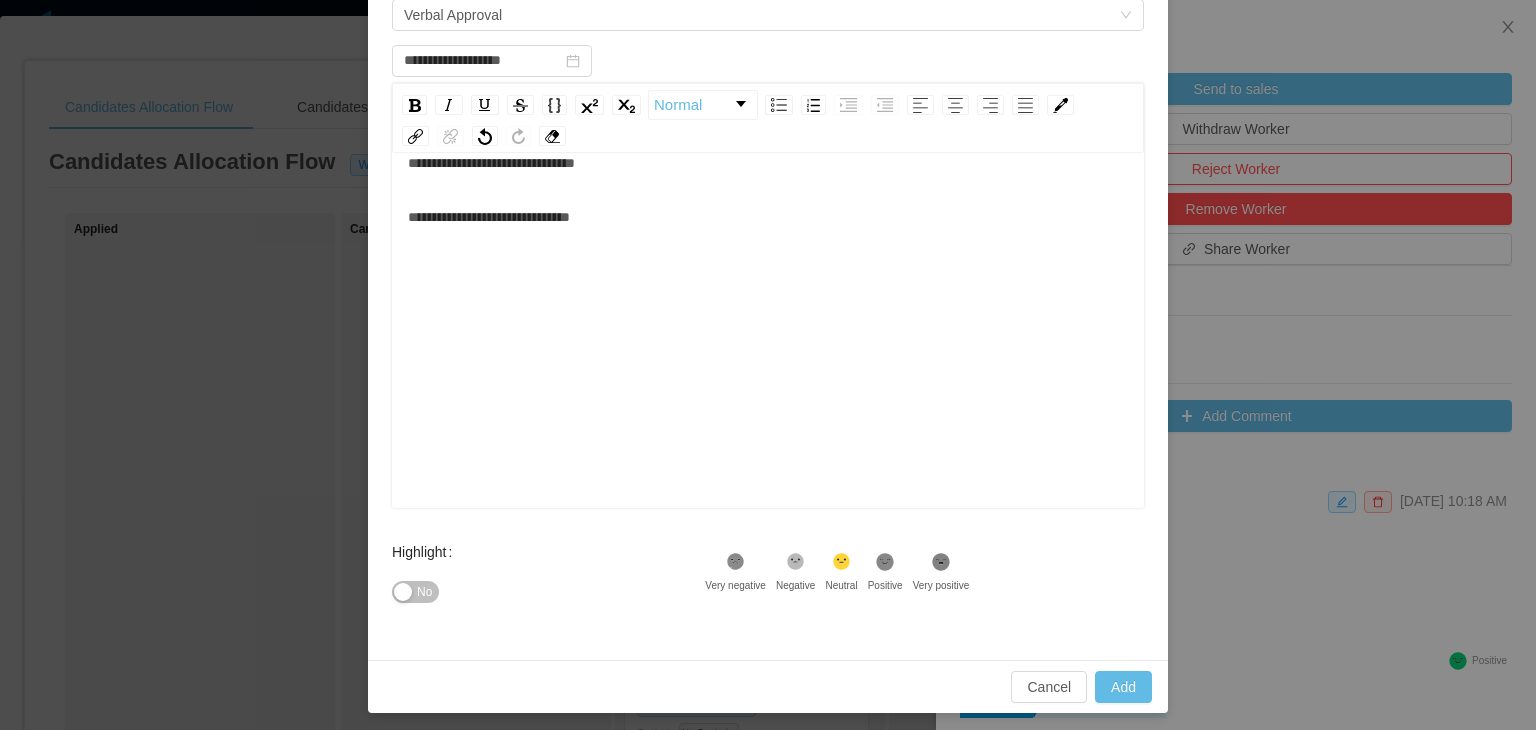 click 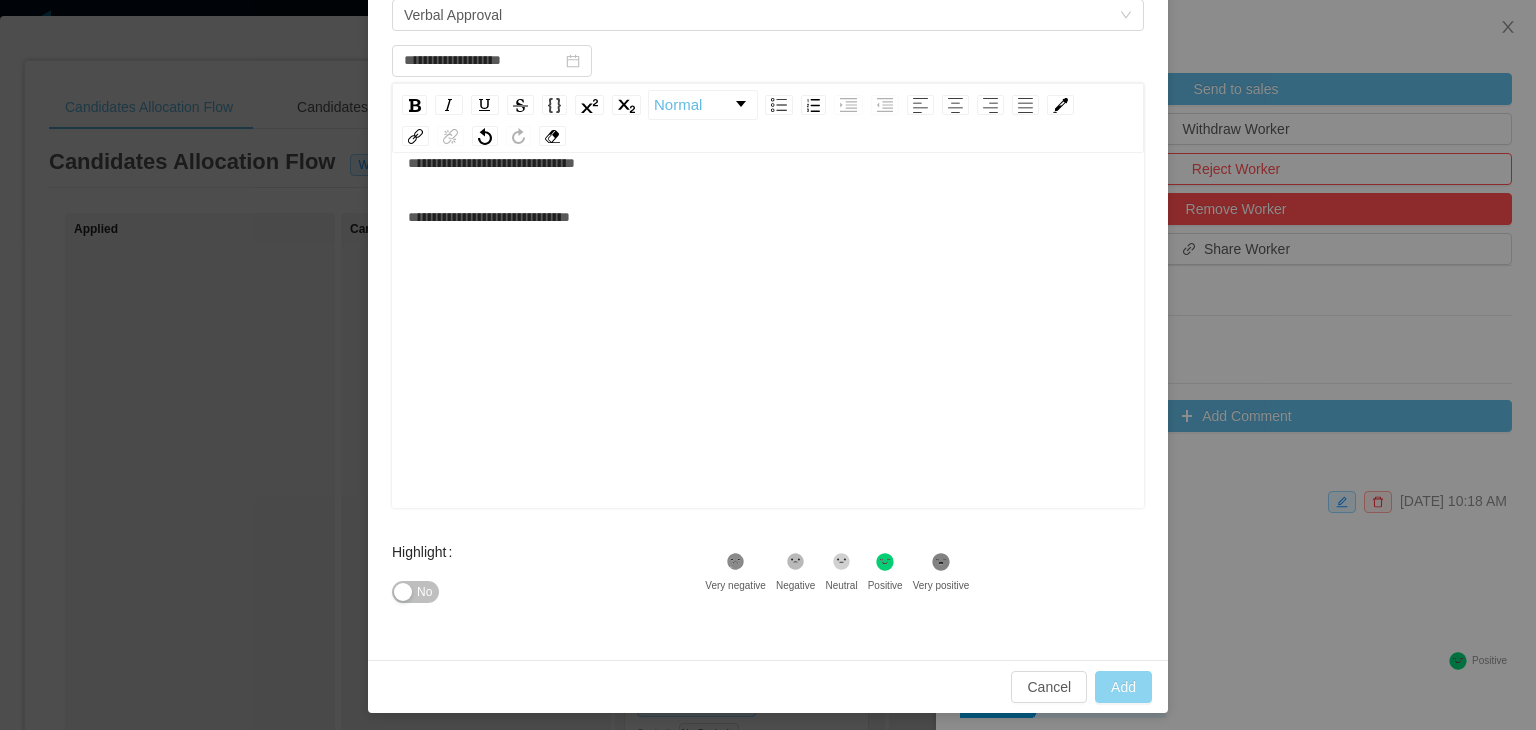 click on "Add" at bounding box center [1123, 687] 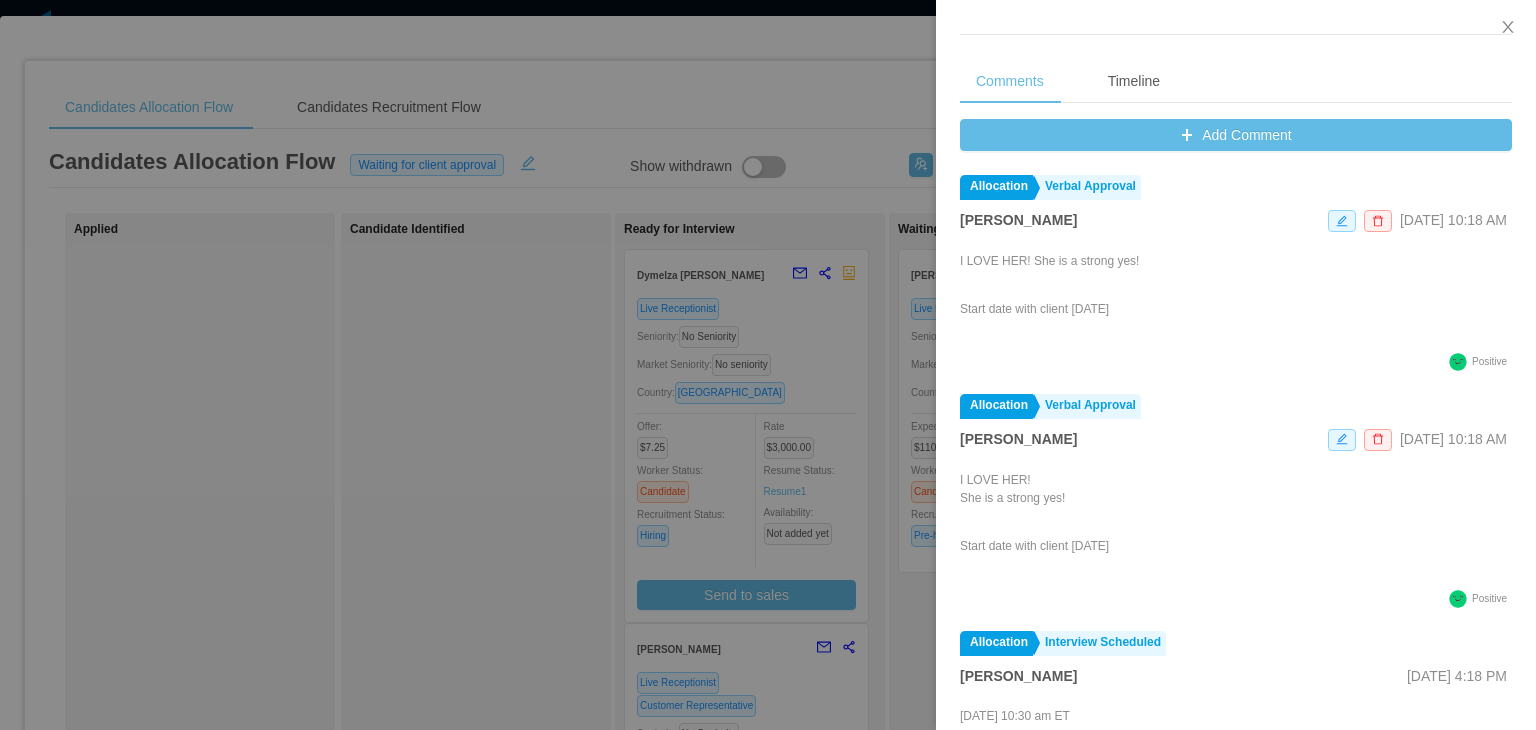 scroll, scrollTop: 762, scrollLeft: 0, axis: vertical 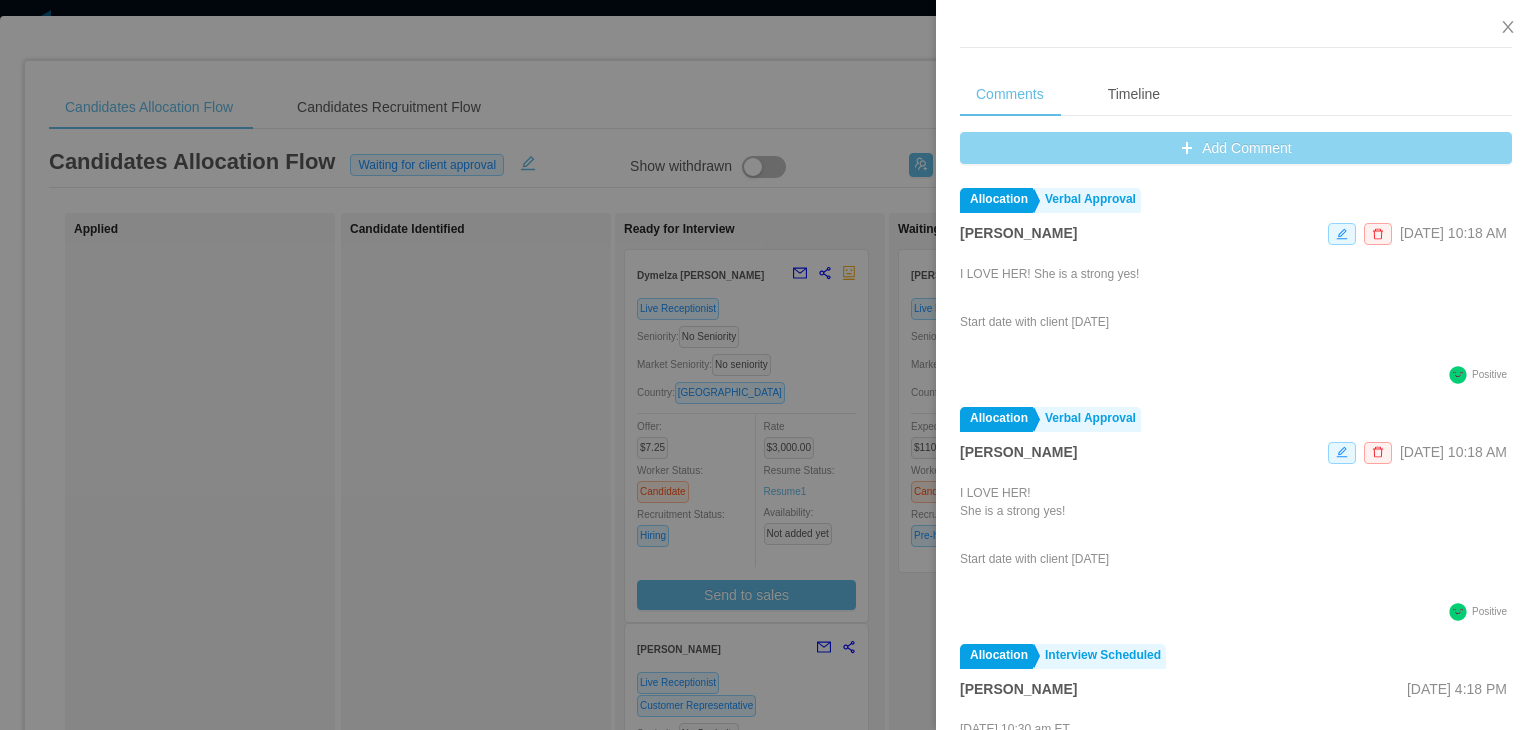 click on "Add Comment" at bounding box center (1236, 148) 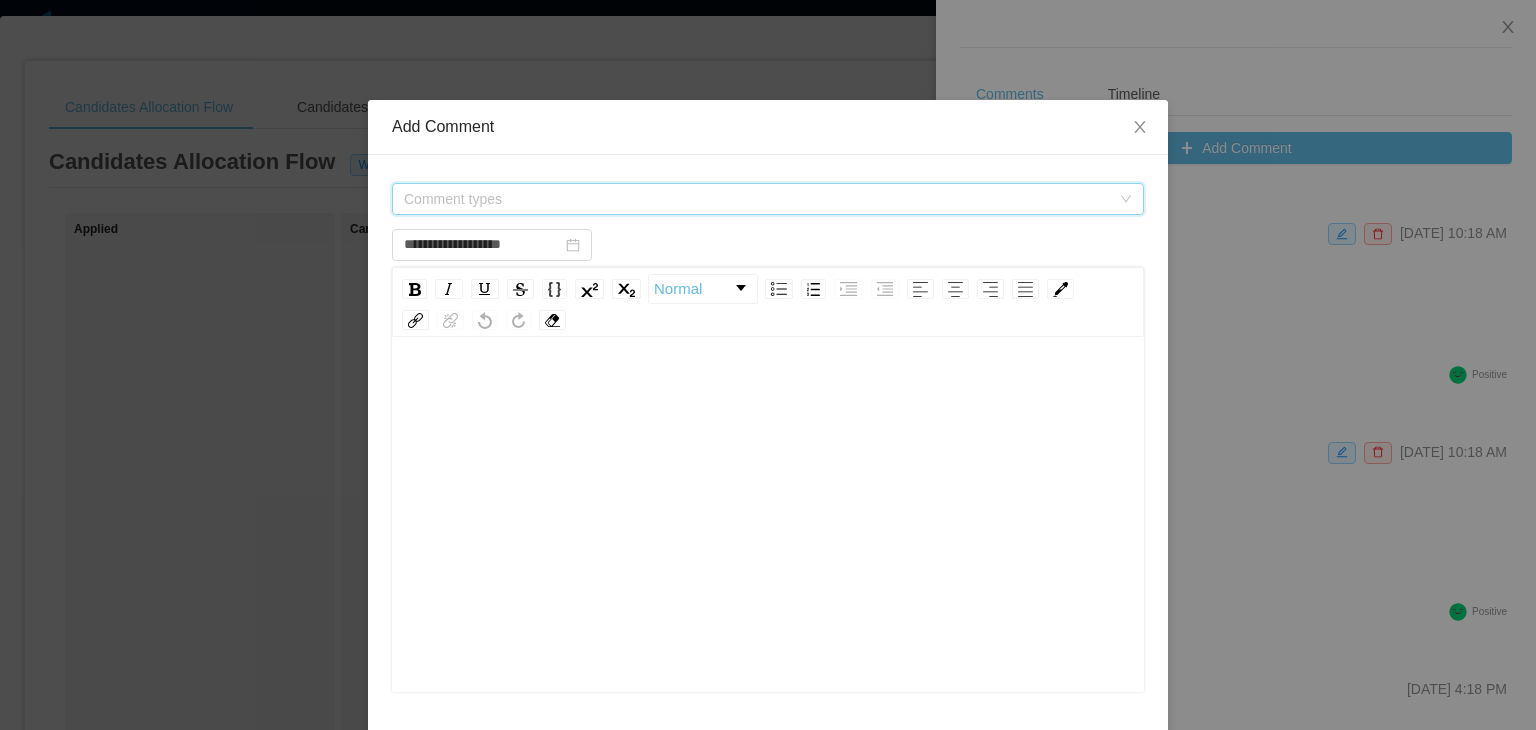click on "Comment types" at bounding box center (757, 199) 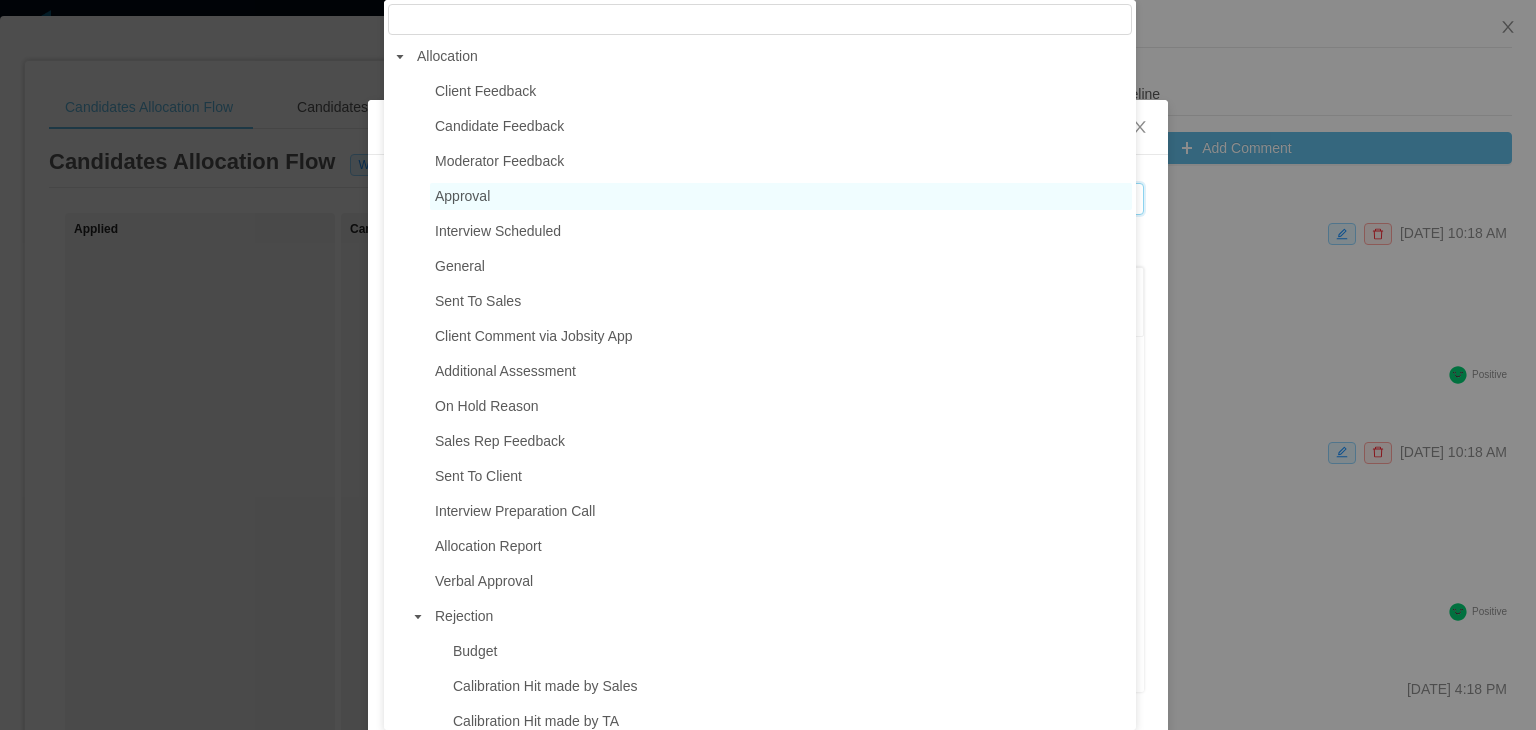 click on "Approval" at bounding box center (462, 196) 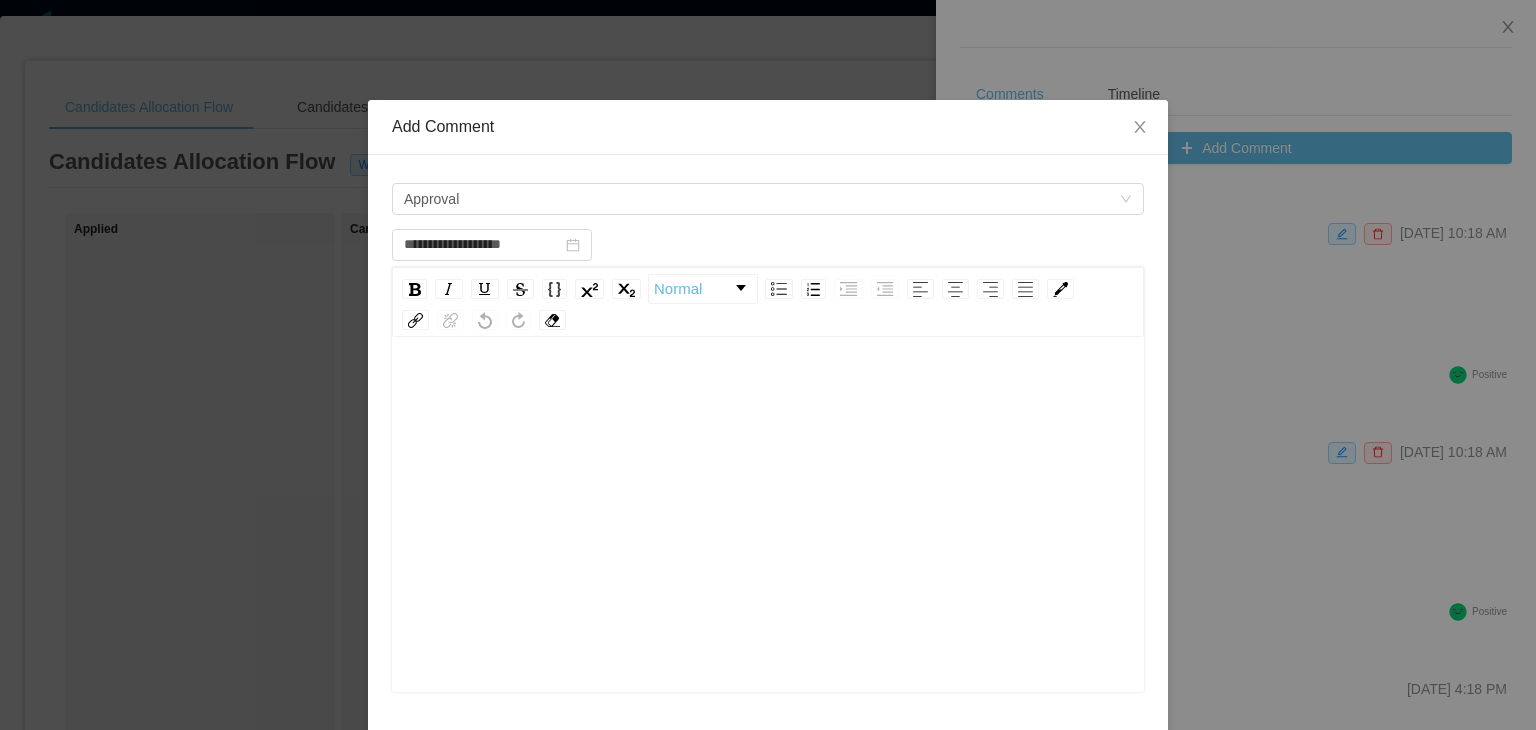 click at bounding box center [768, 391] 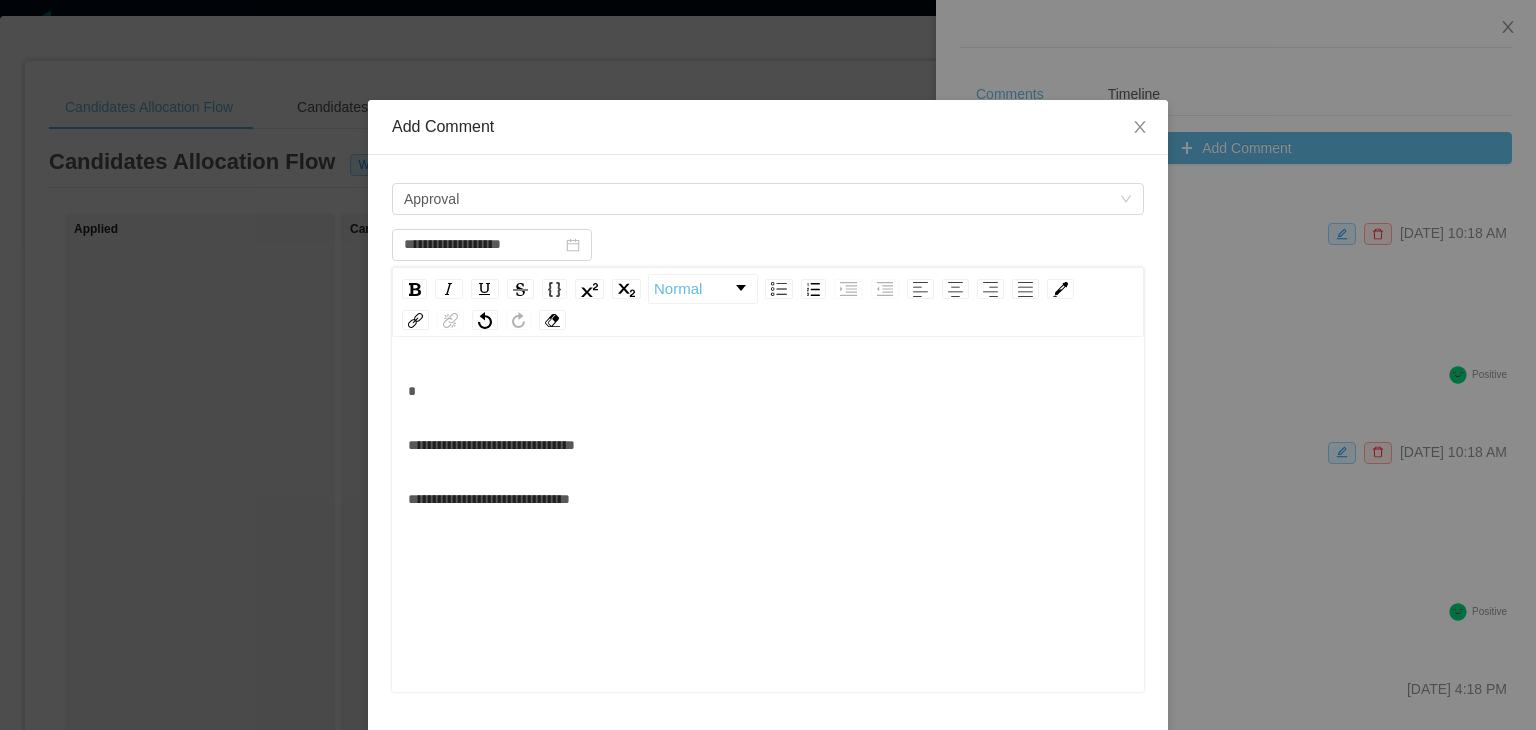 scroll, scrollTop: 44, scrollLeft: 0, axis: vertical 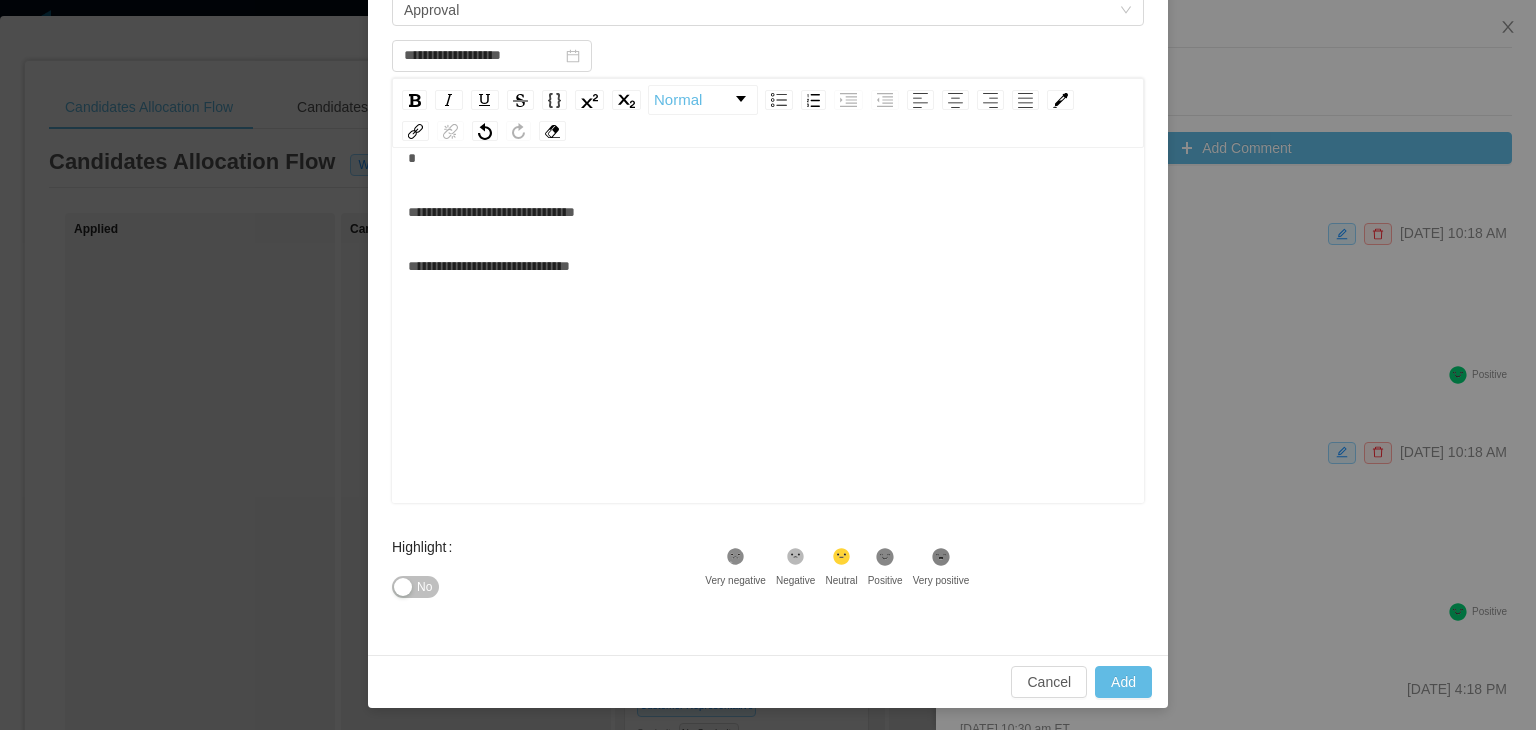 click on ".st1{fill:#232323}" 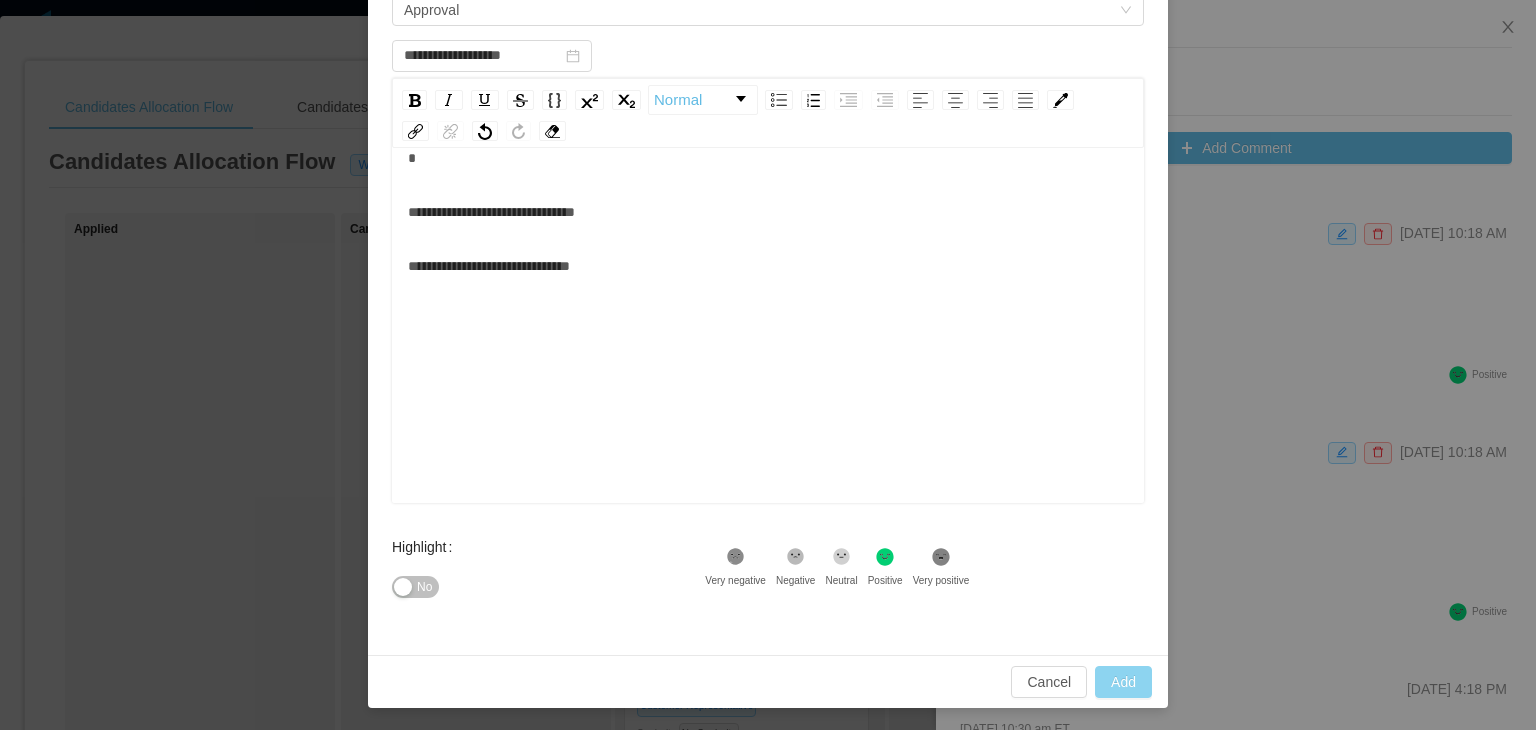 click on "Add" at bounding box center (1123, 682) 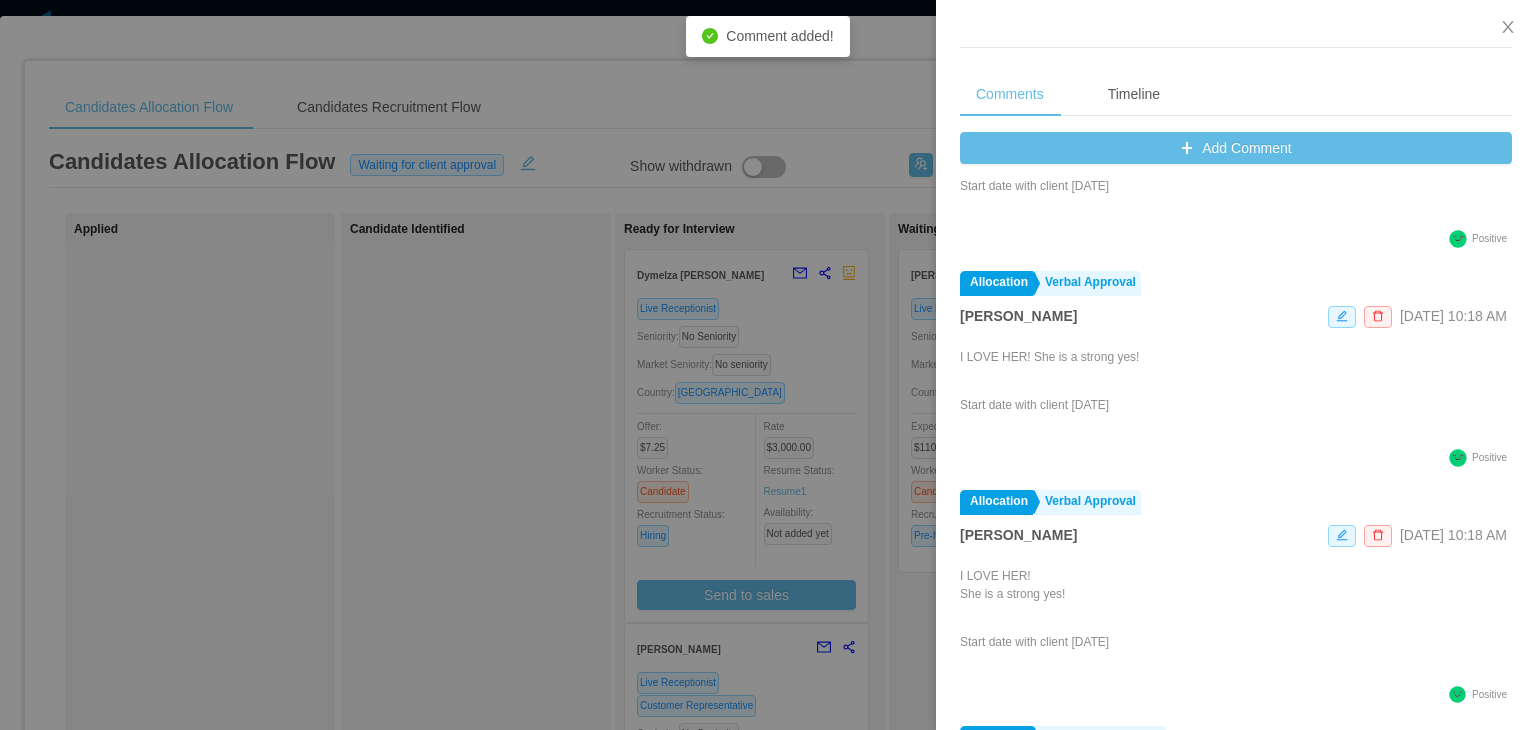 scroll, scrollTop: 187, scrollLeft: 0, axis: vertical 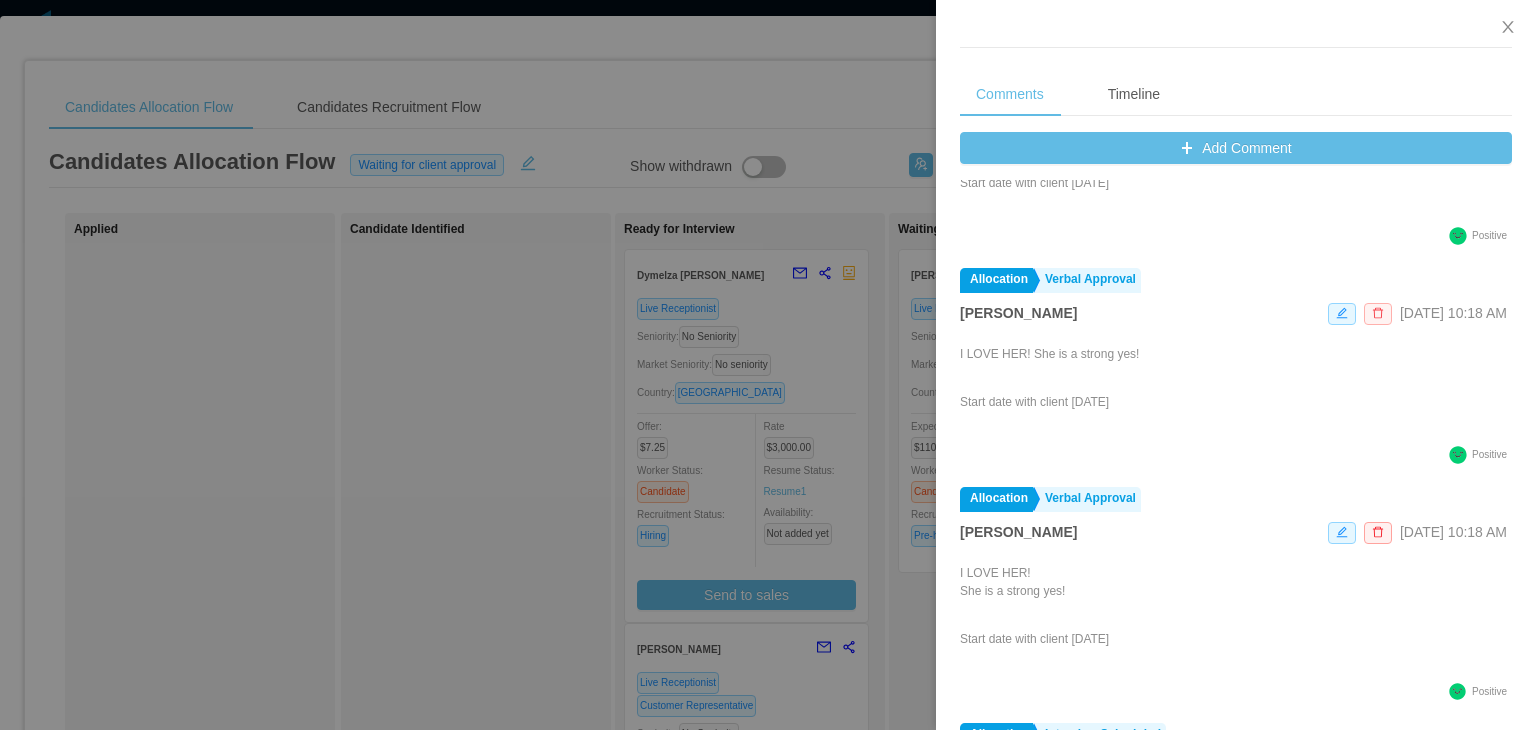 click 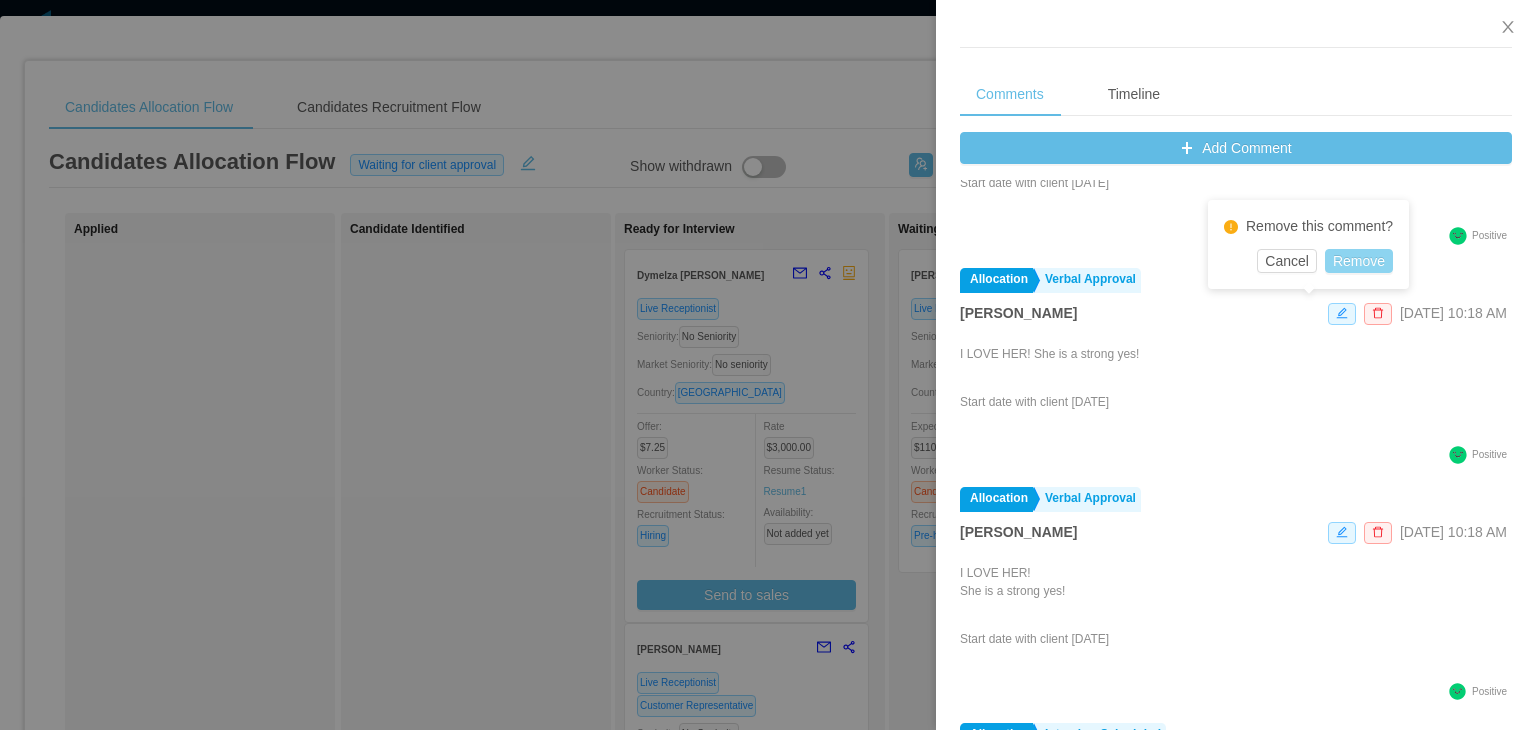 click on "Remove" at bounding box center [1359, 261] 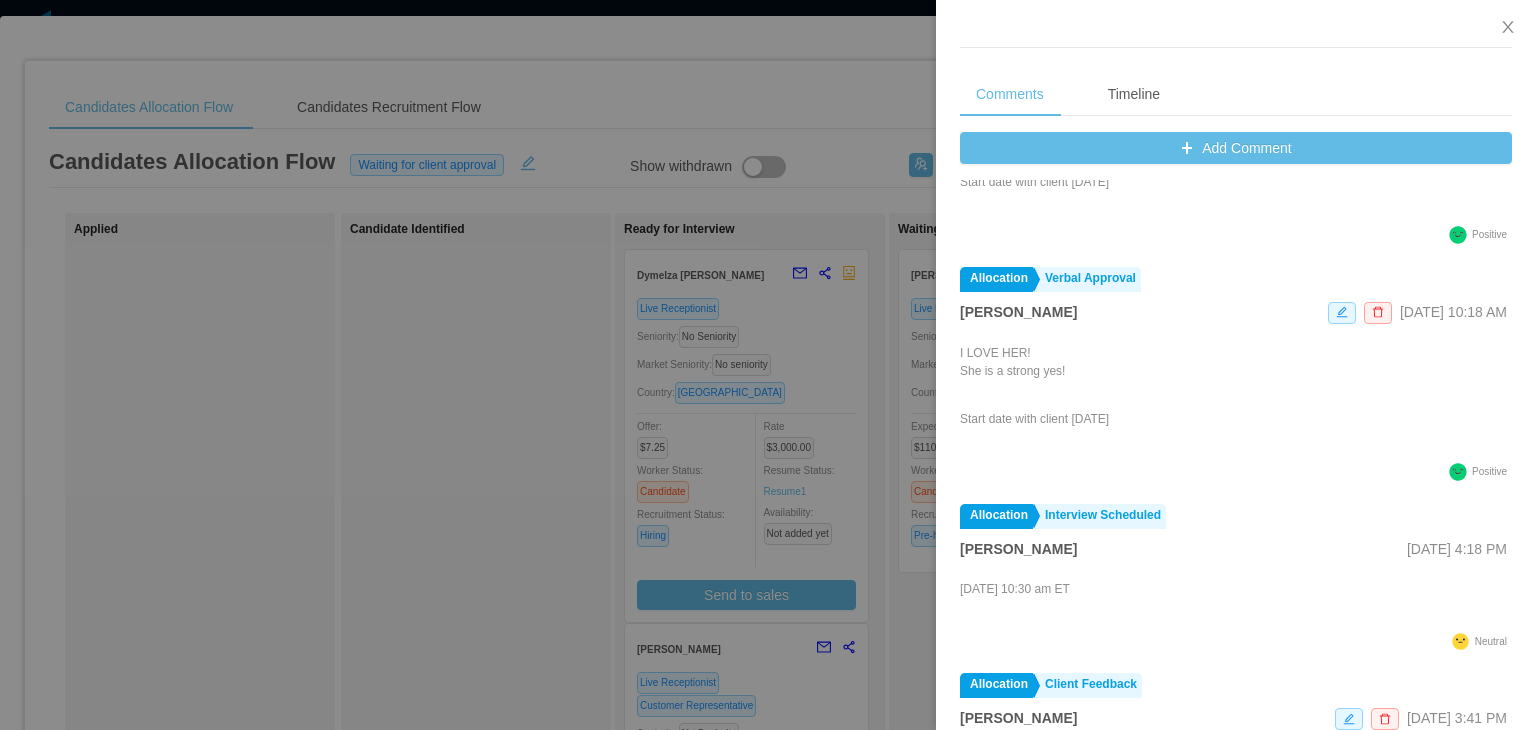 scroll, scrollTop: 0, scrollLeft: 0, axis: both 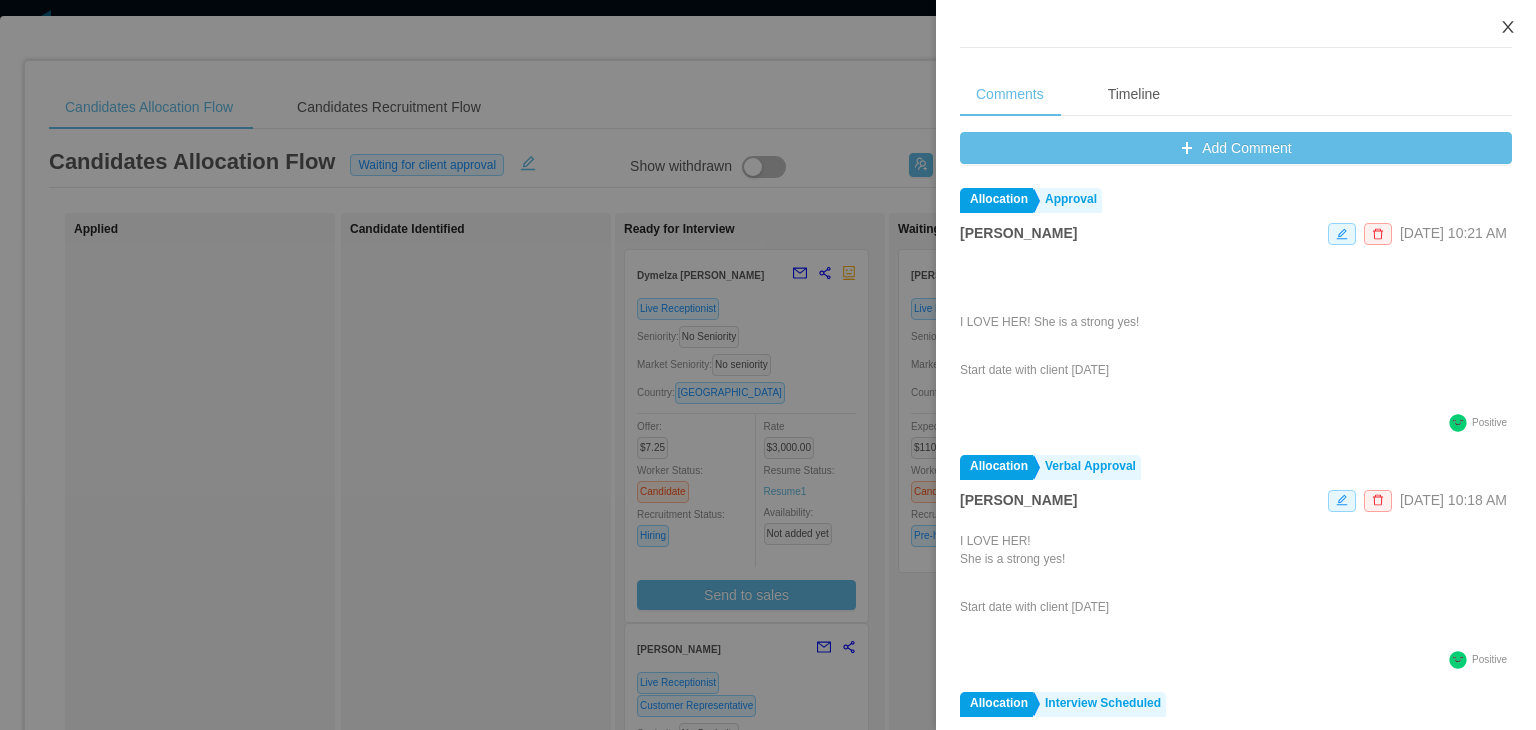 click at bounding box center [1508, 28] 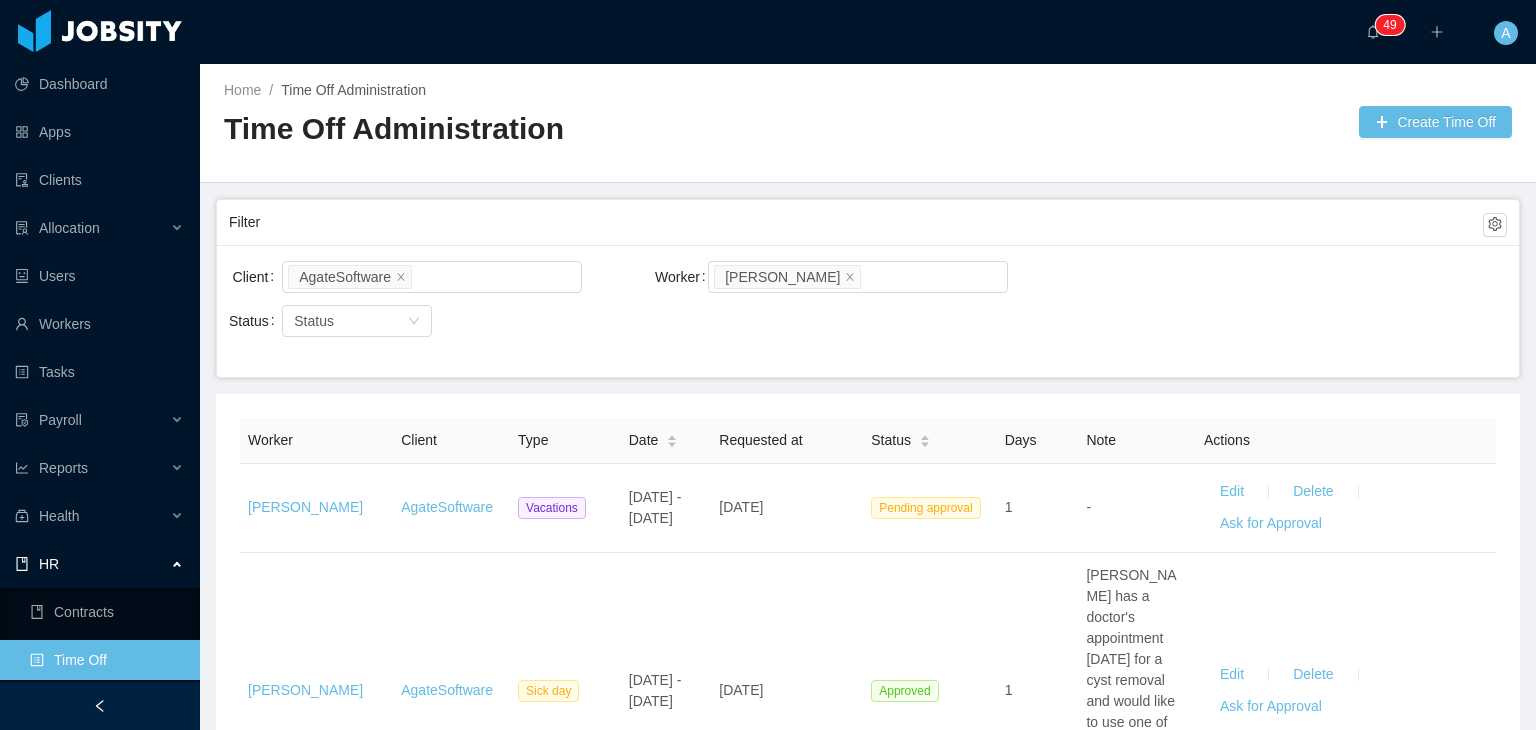 scroll, scrollTop: 0, scrollLeft: 0, axis: both 